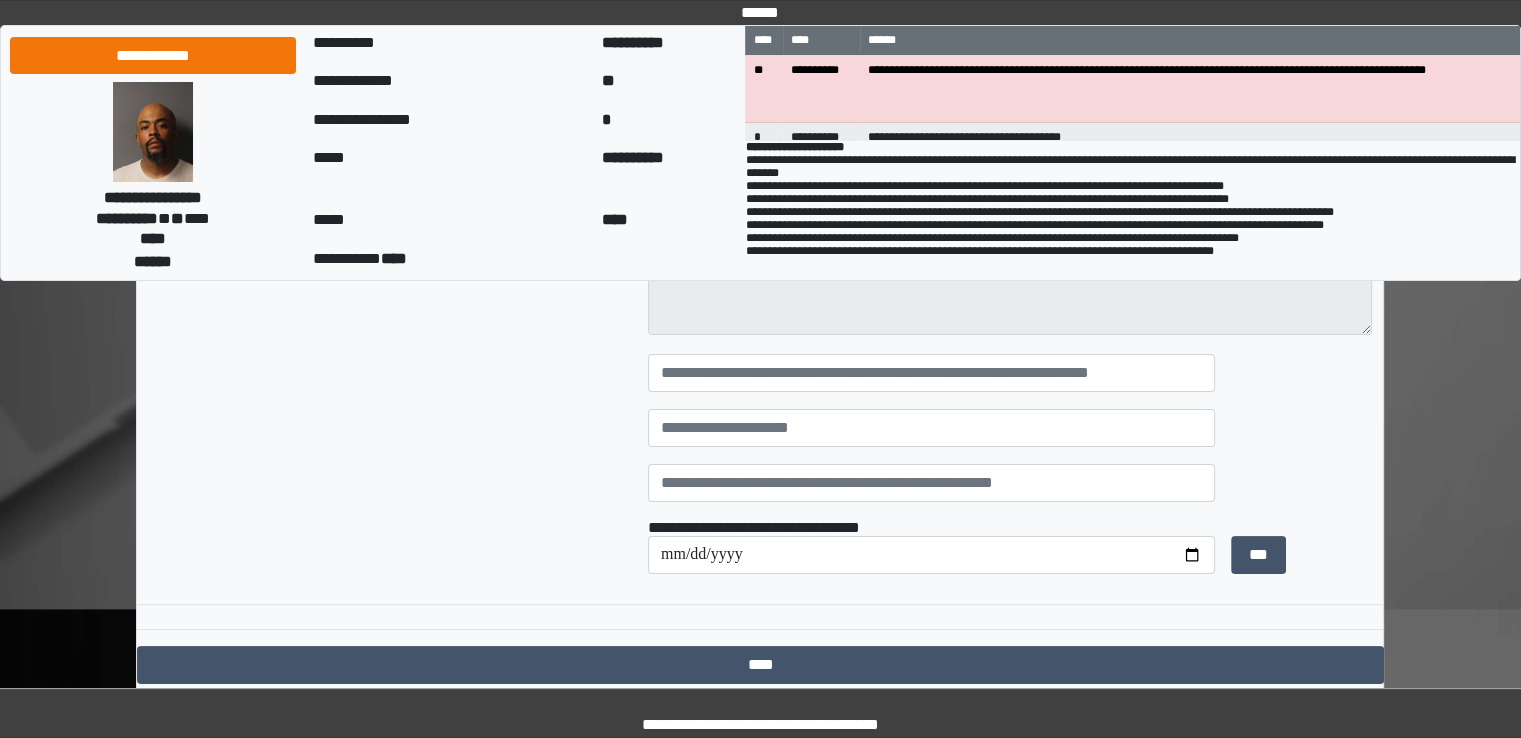 scroll, scrollTop: 300, scrollLeft: 0, axis: vertical 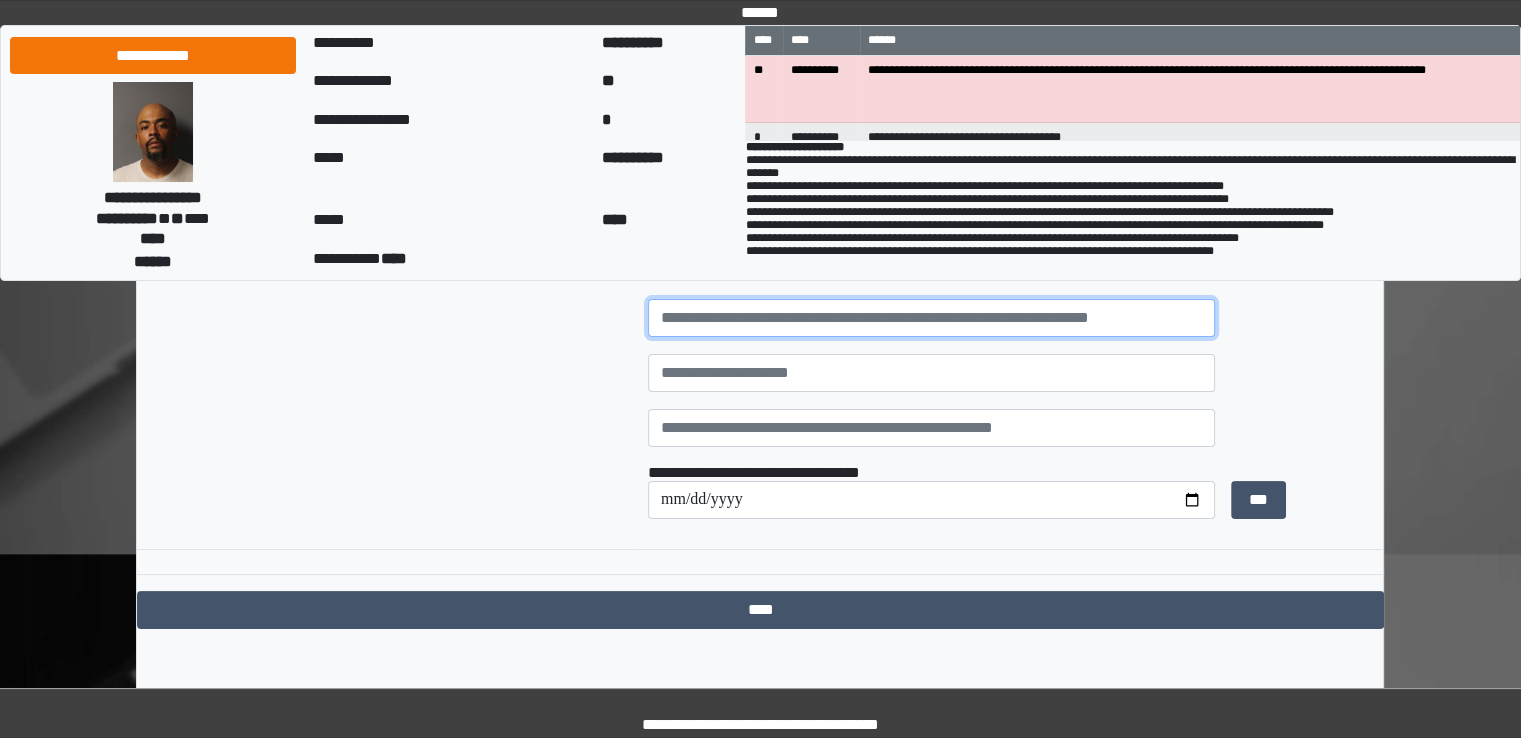 click at bounding box center (931, 318) 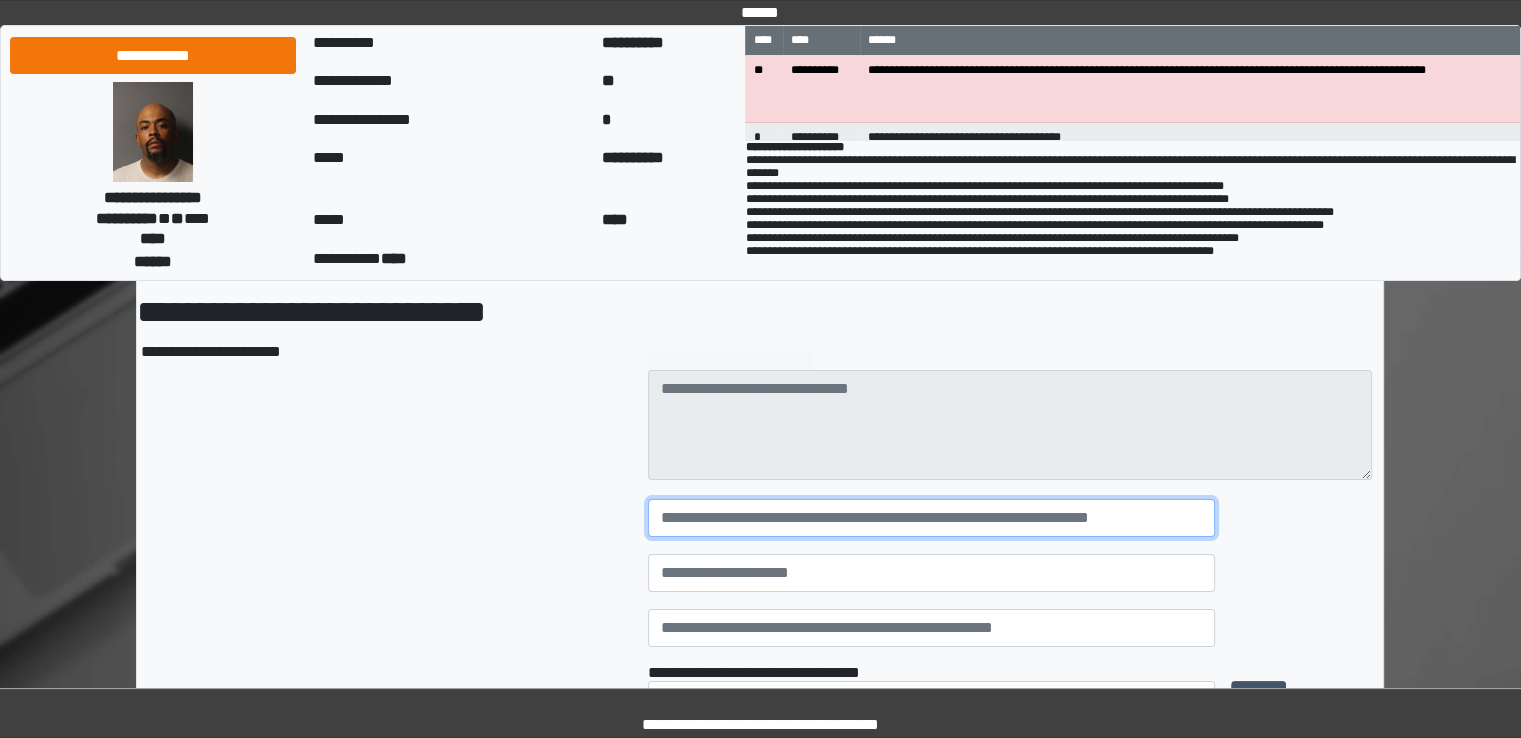 scroll, scrollTop: 200, scrollLeft: 0, axis: vertical 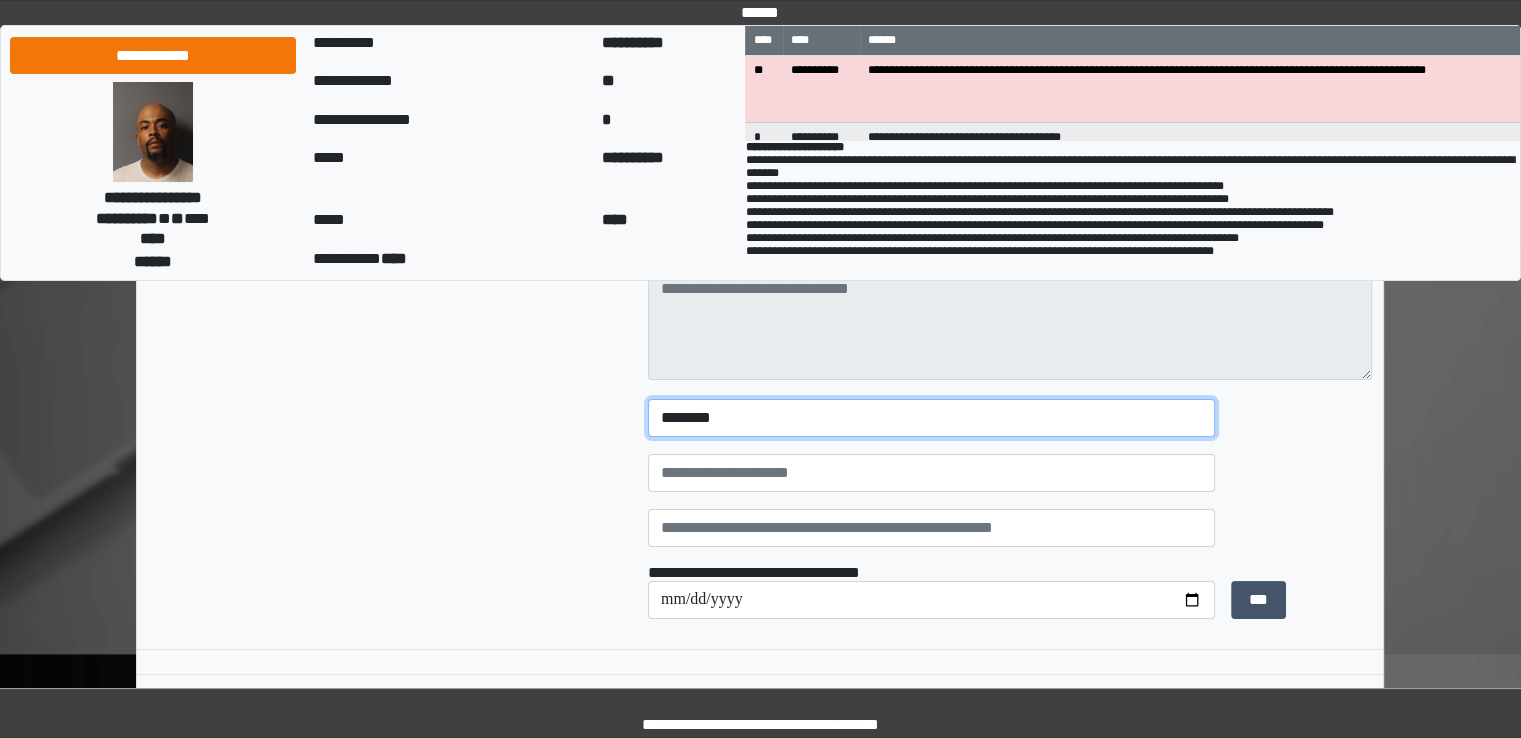 type on "*******" 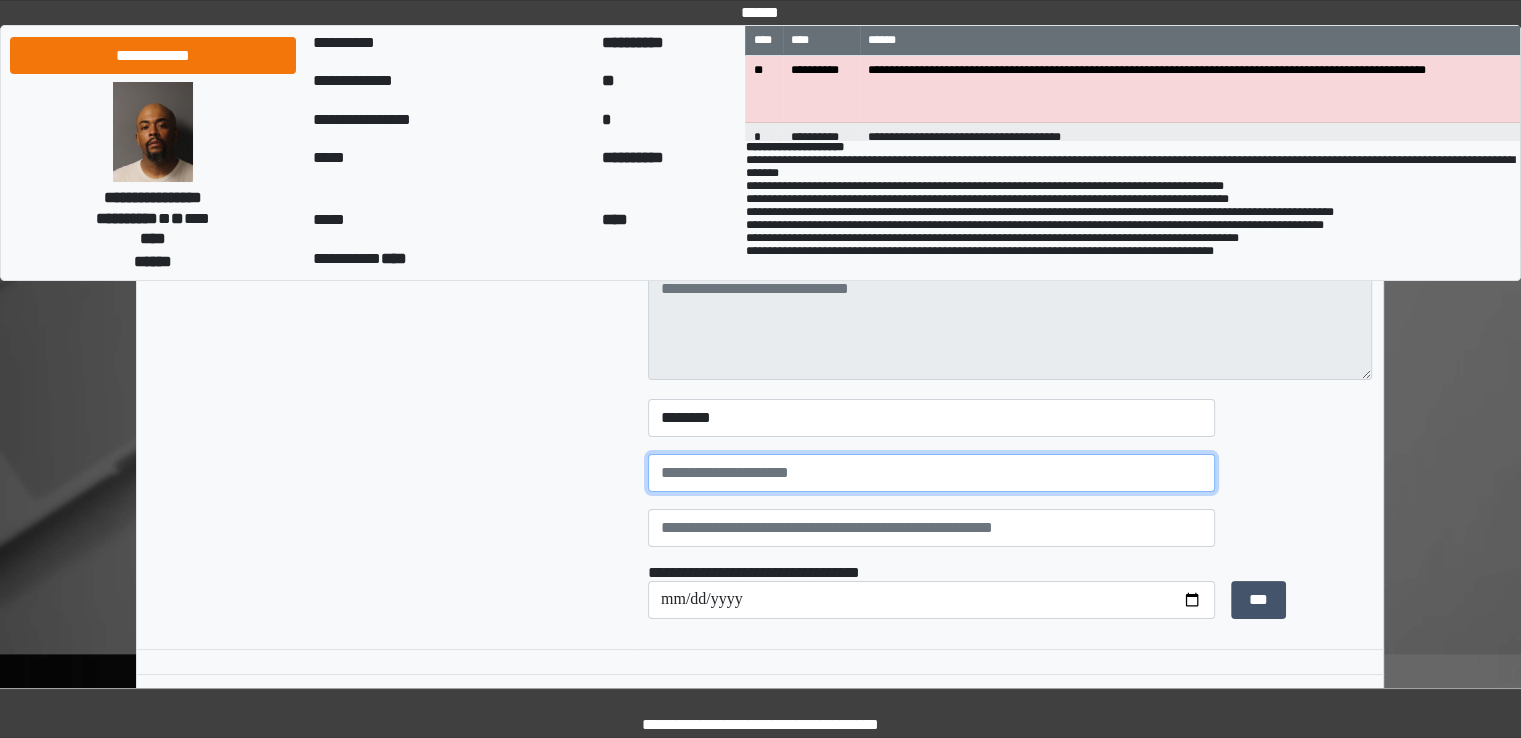 click at bounding box center [931, 473] 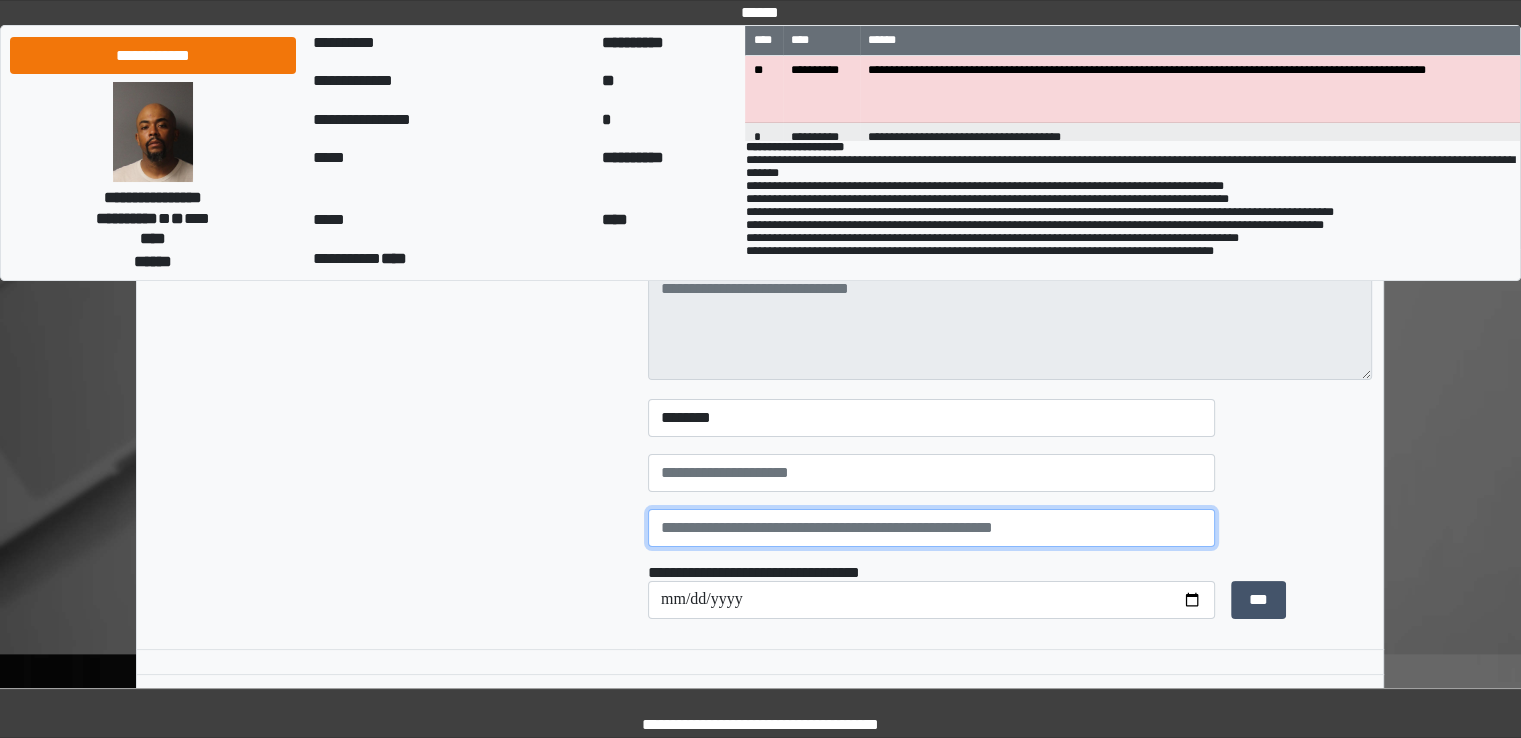 click at bounding box center [931, 528] 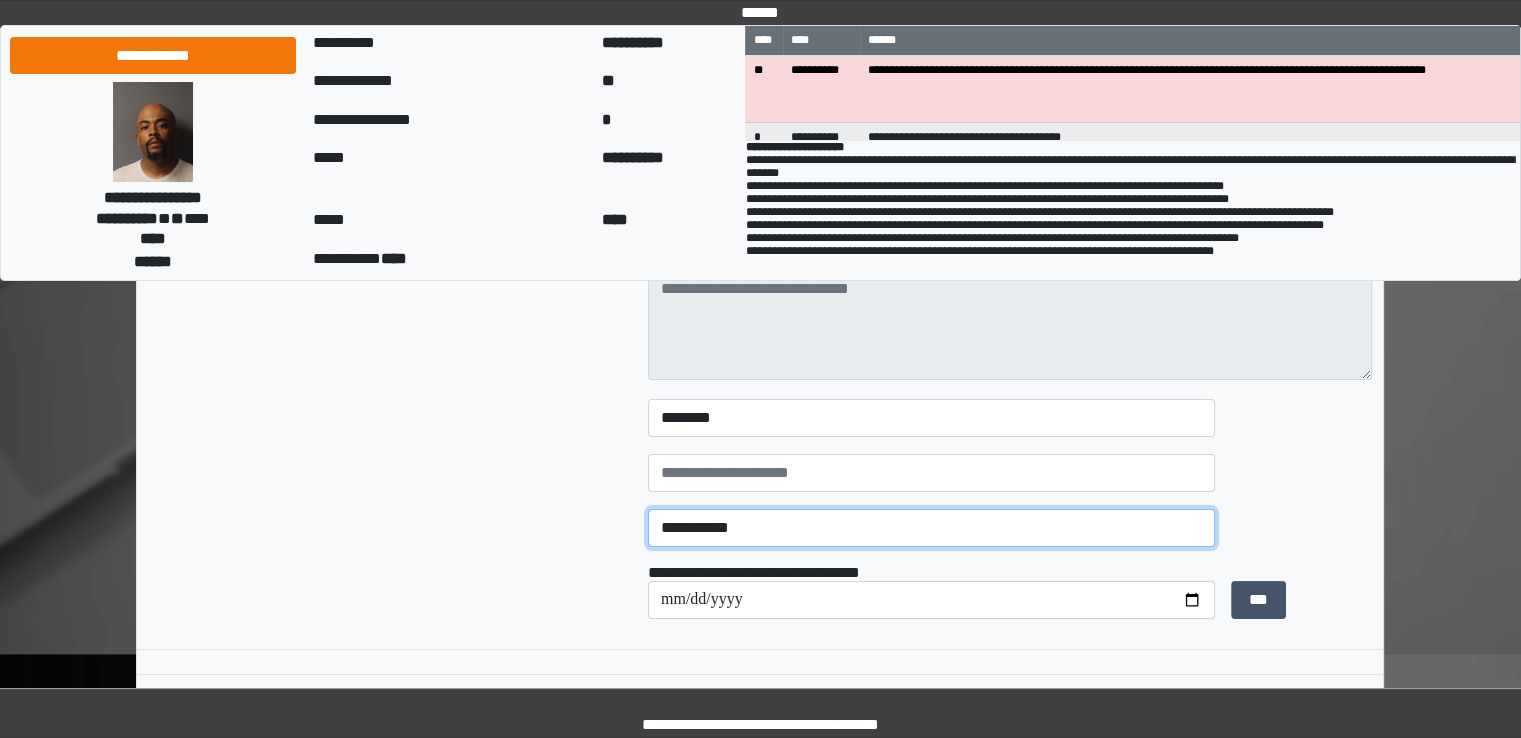 type on "**********" 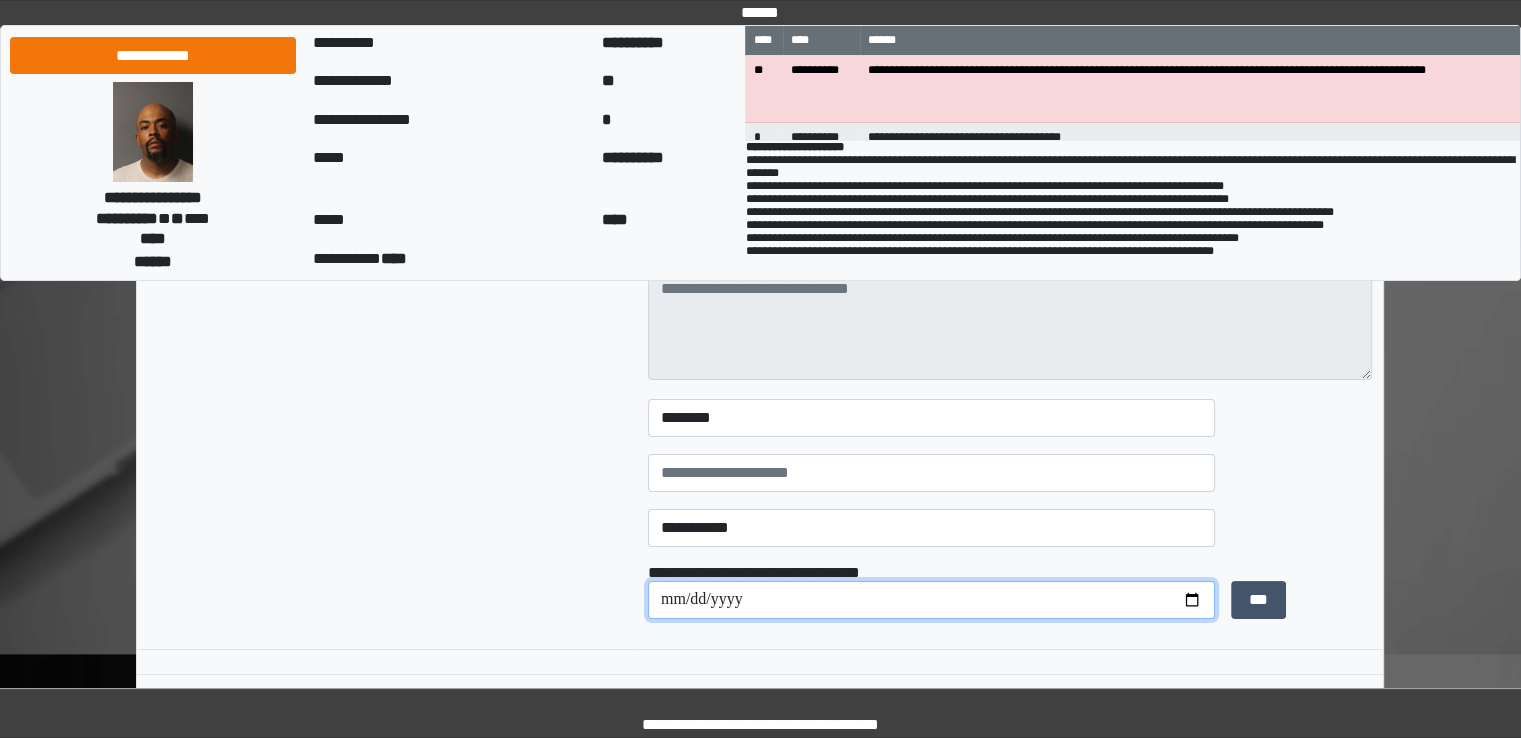 click at bounding box center [931, 600] 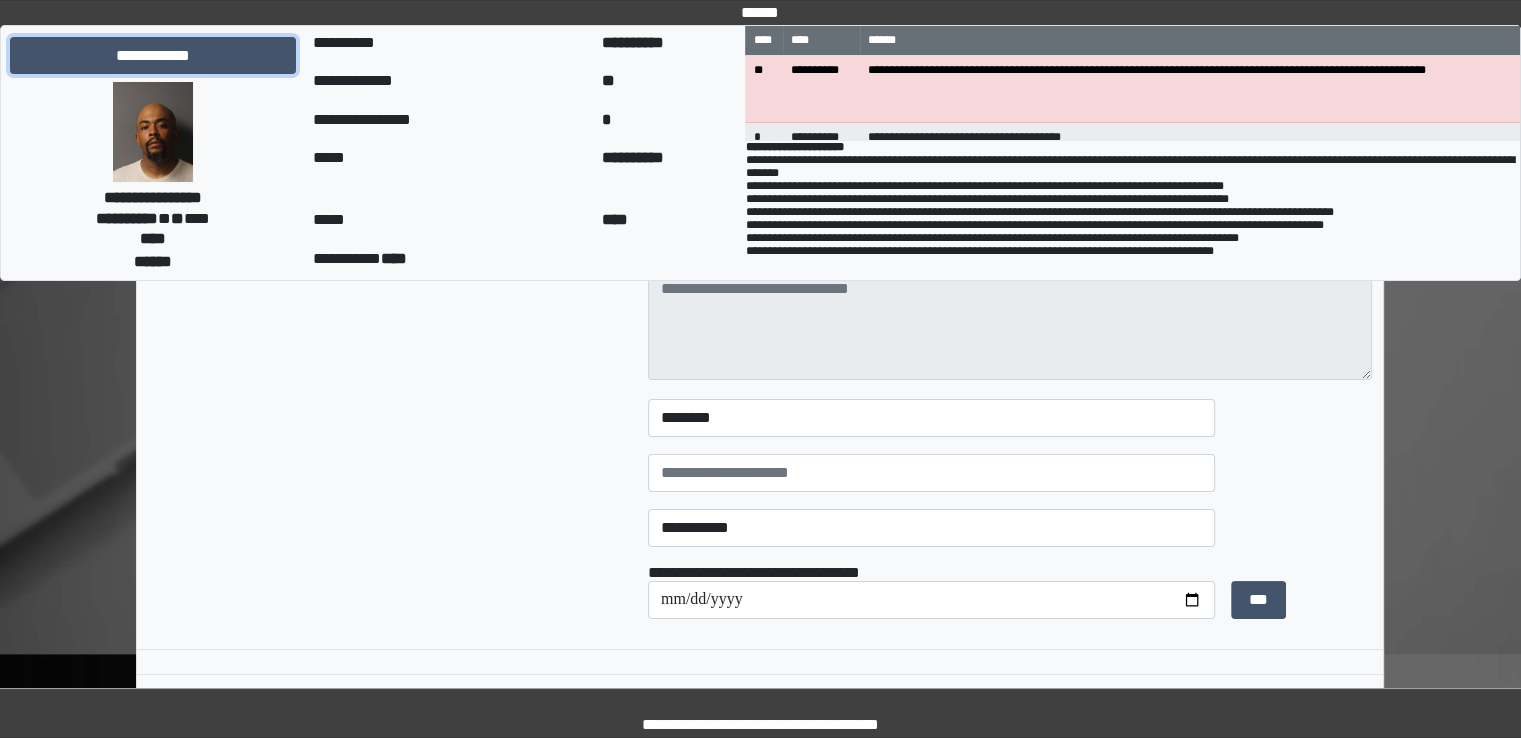 type on "**********" 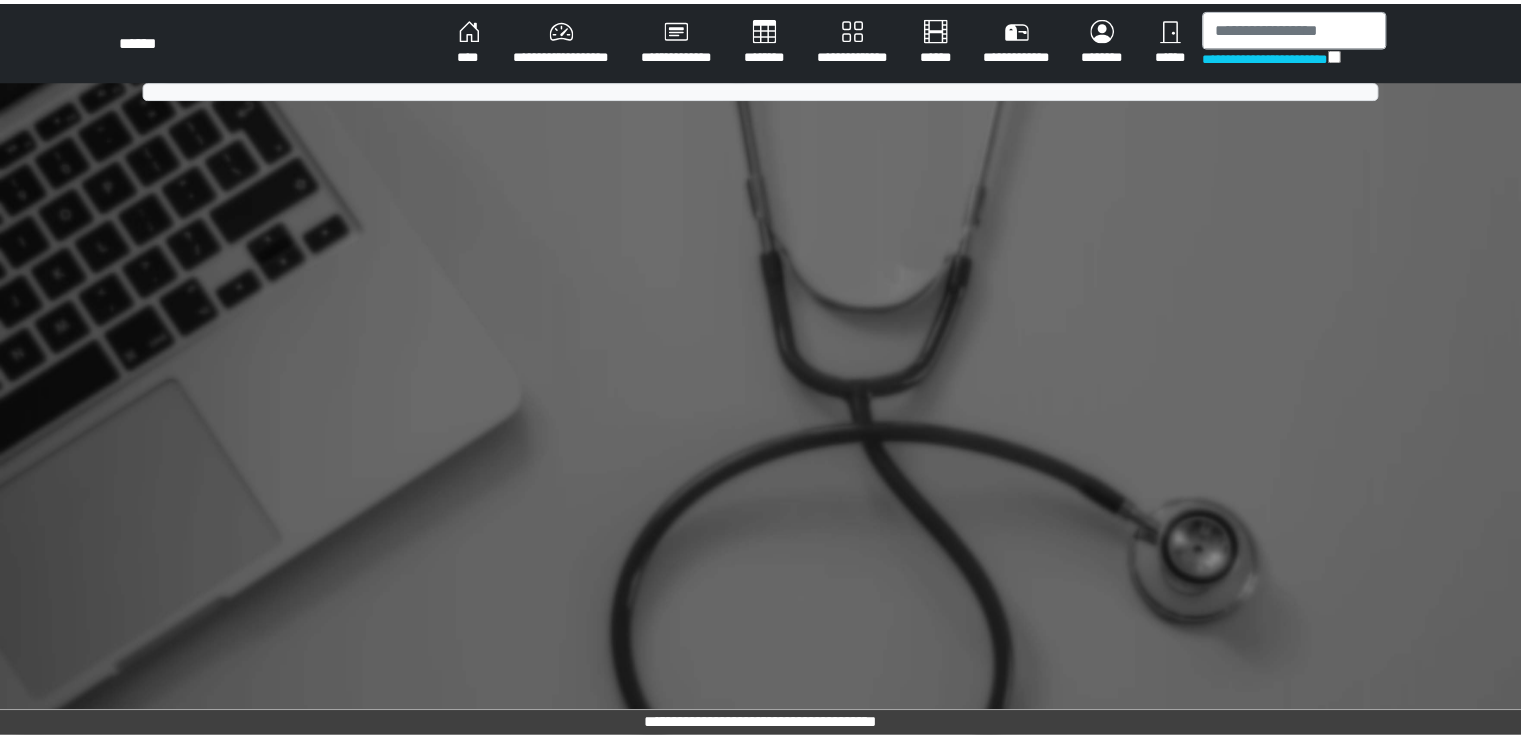 scroll, scrollTop: 0, scrollLeft: 0, axis: both 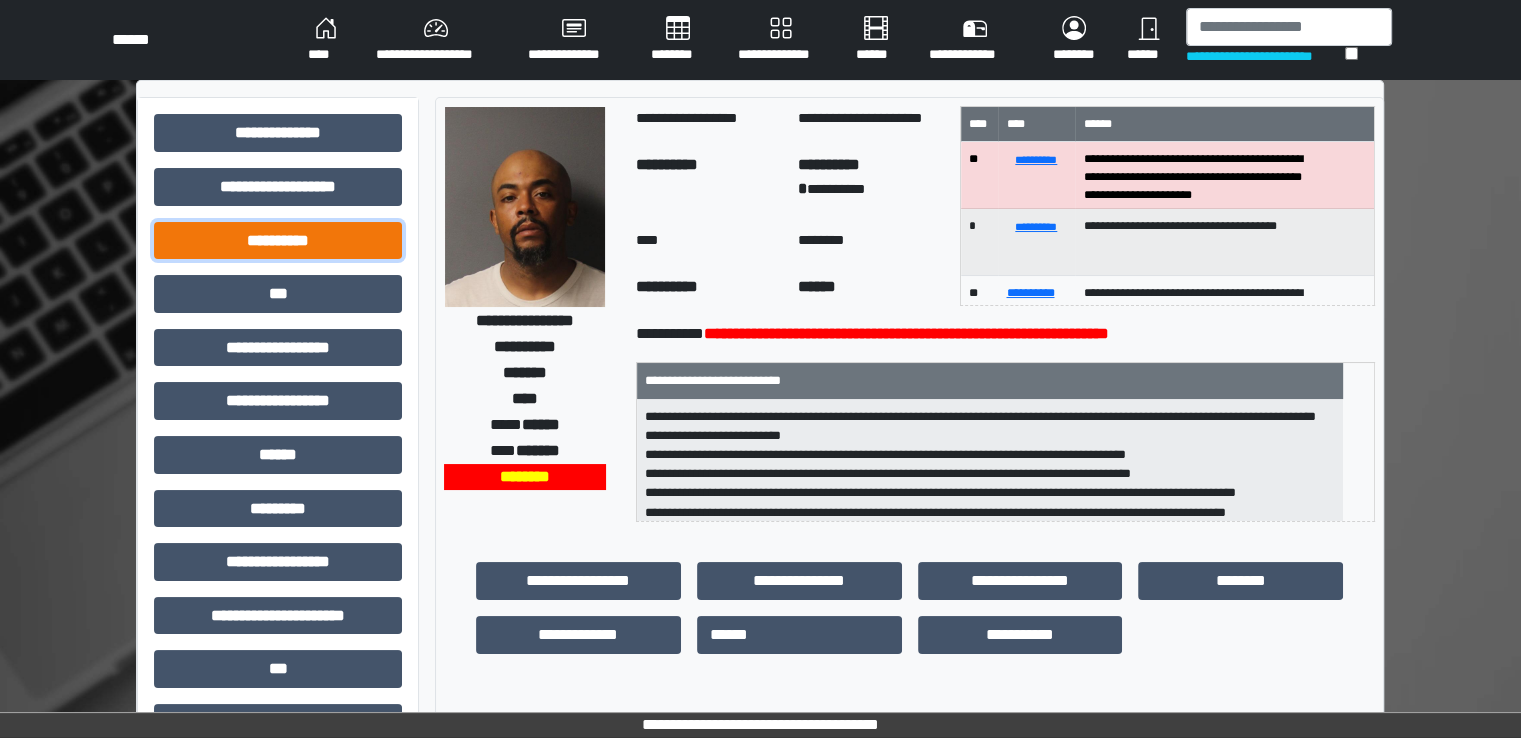 click on "**********" at bounding box center (278, 241) 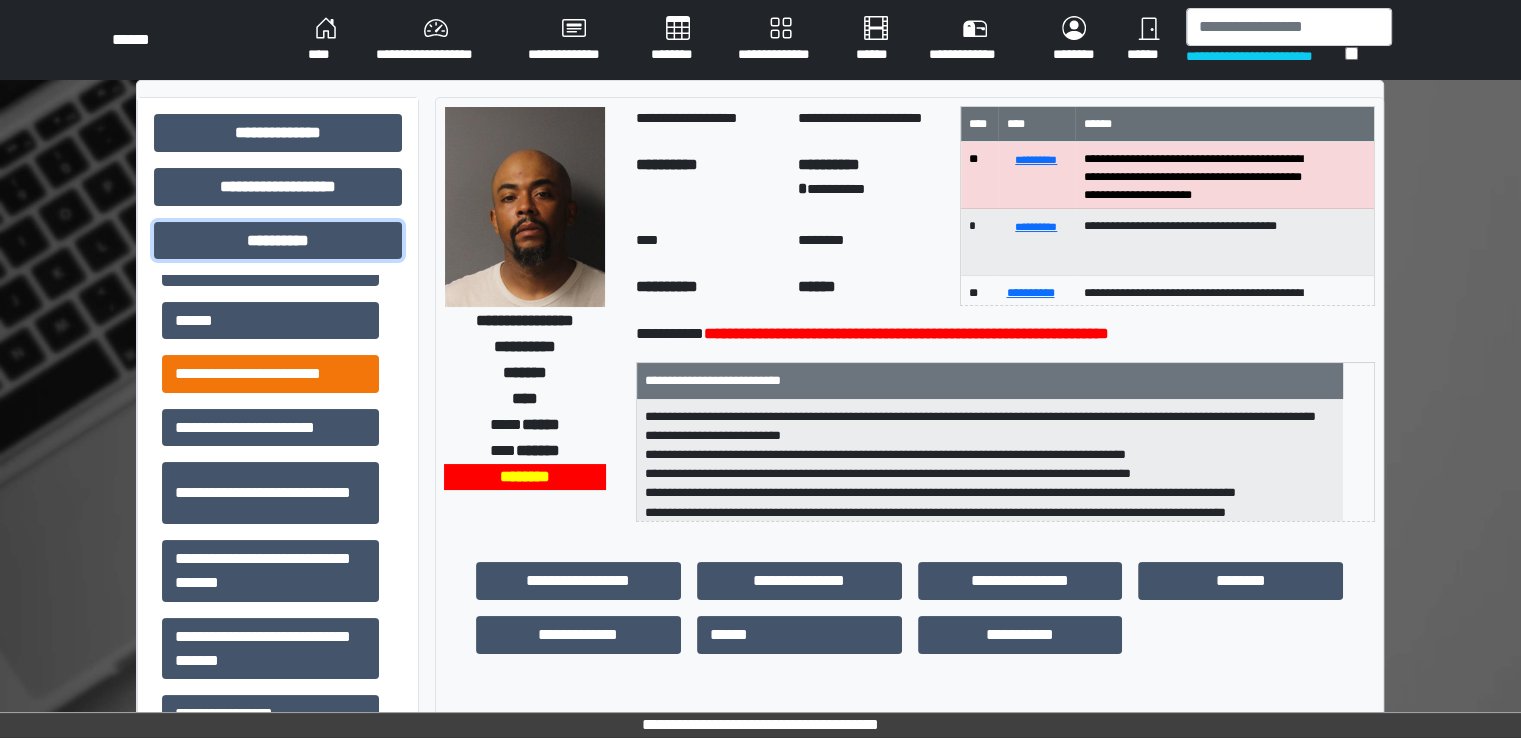 scroll, scrollTop: 197, scrollLeft: 0, axis: vertical 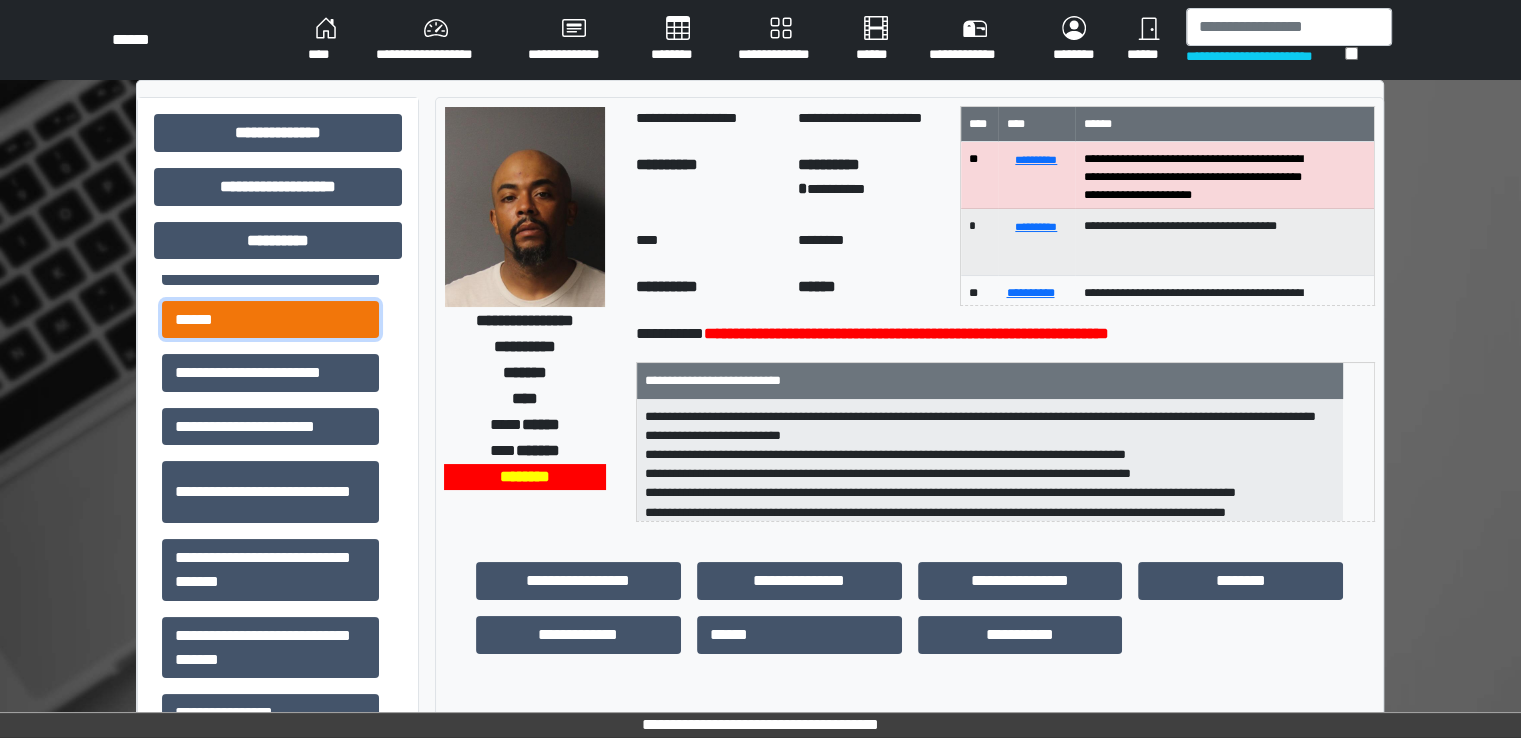 click on "******" at bounding box center [270, 320] 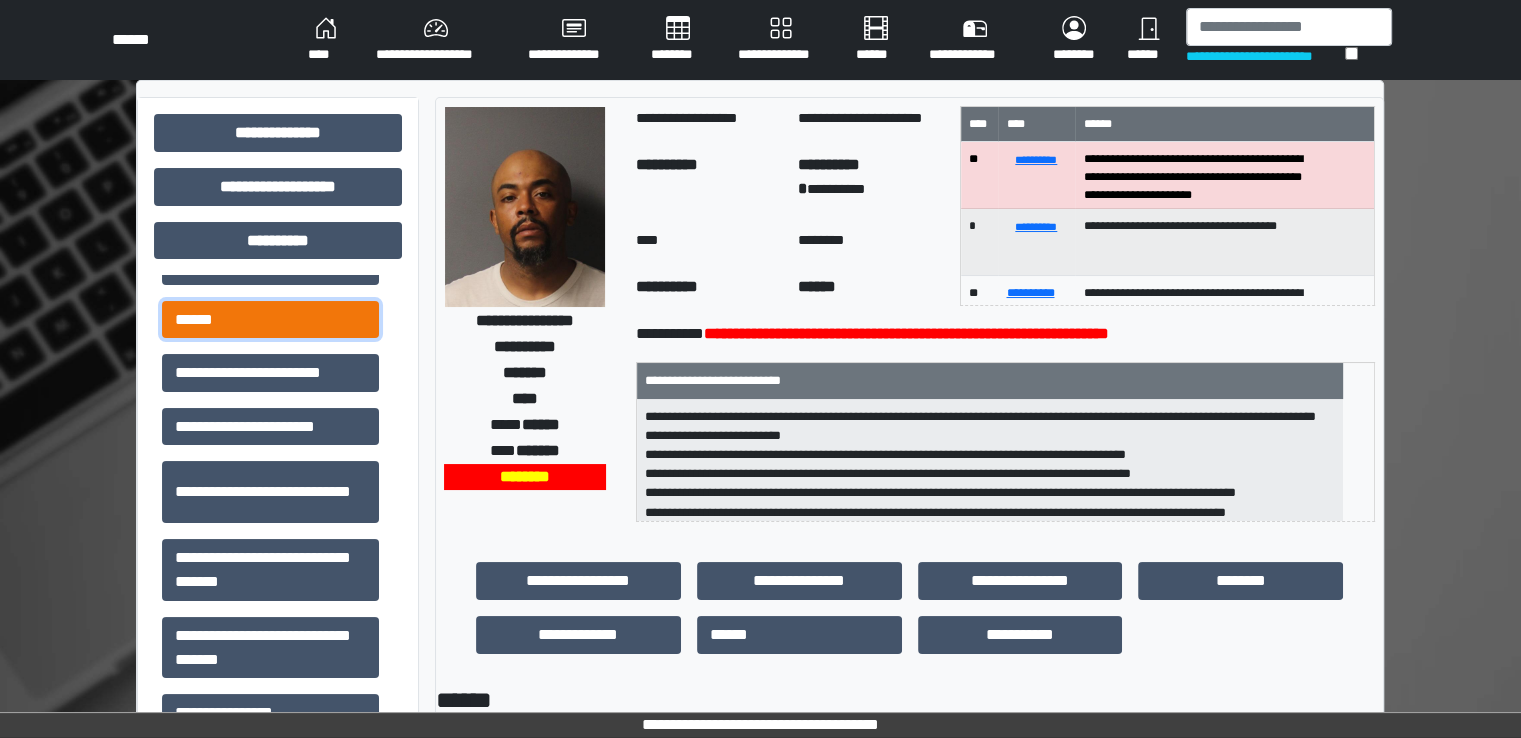 click on "******" at bounding box center [270, 320] 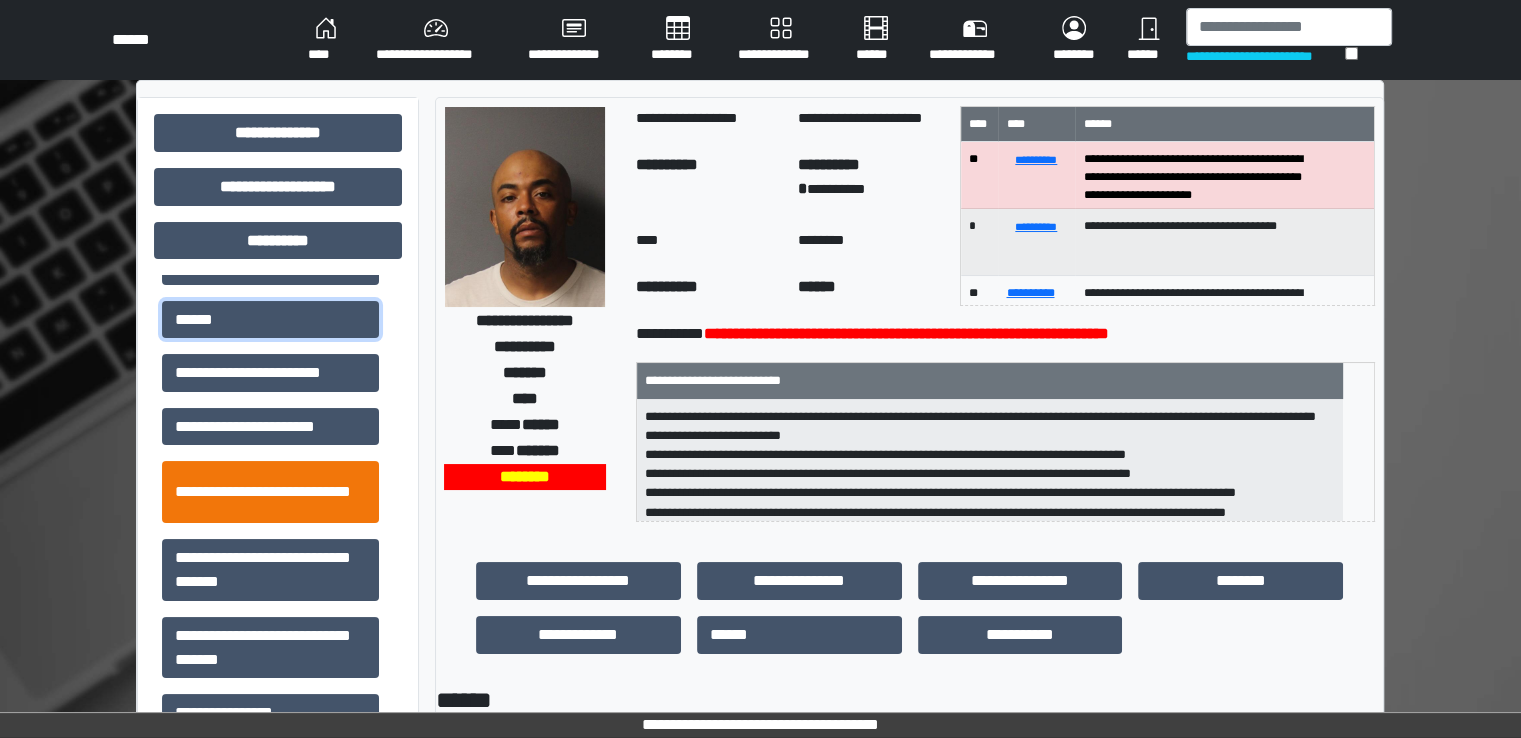 scroll, scrollTop: 100, scrollLeft: 0, axis: vertical 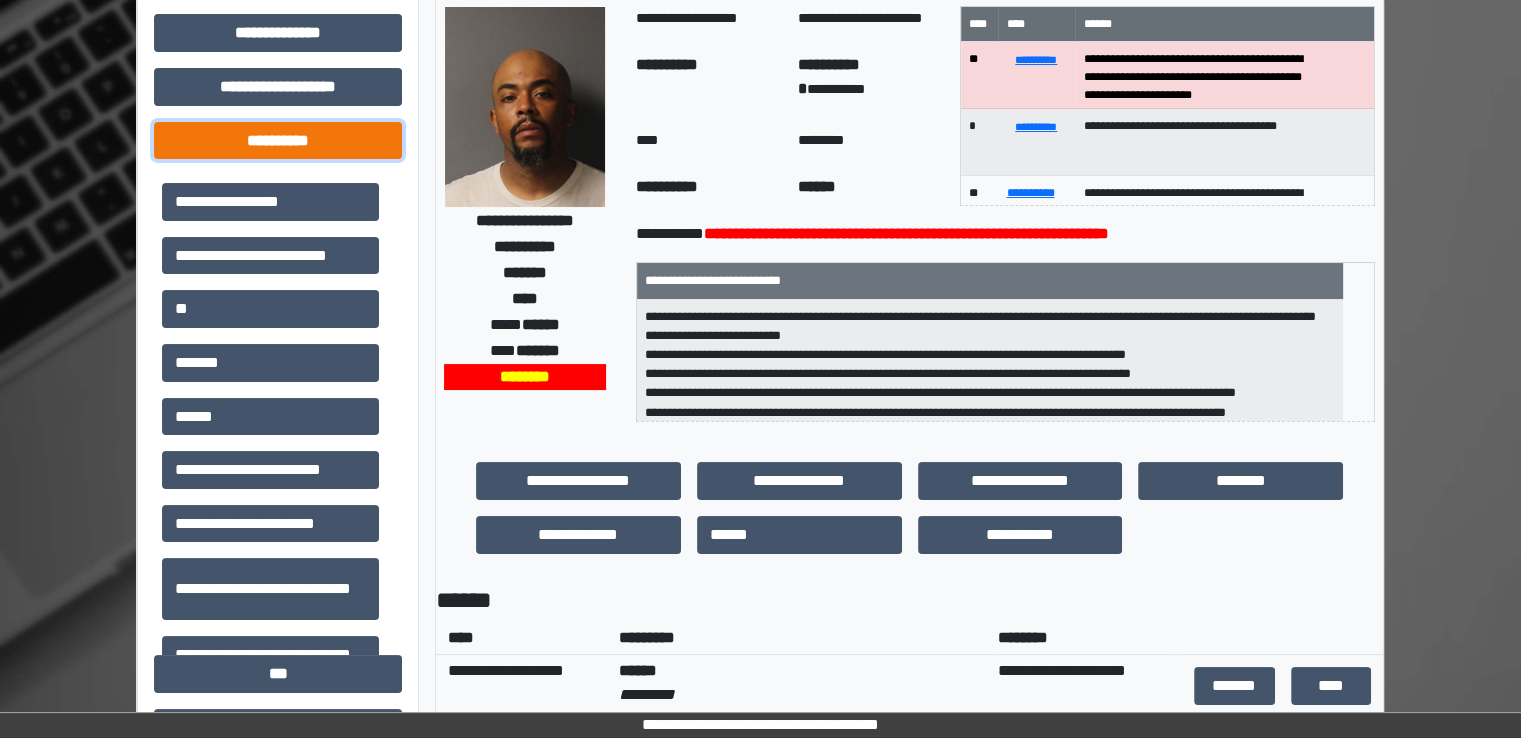 click on "**********" at bounding box center (278, 141) 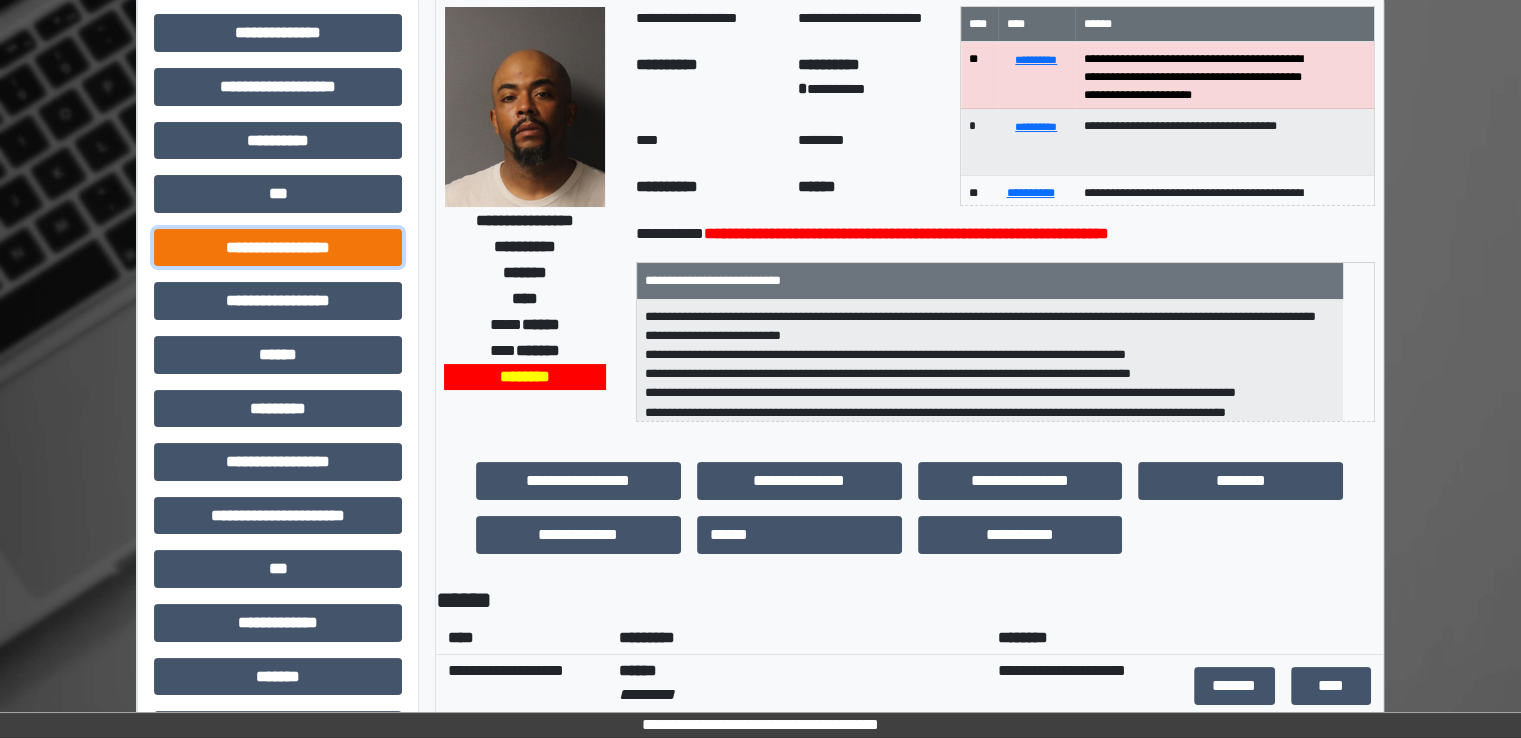 click on "**********" at bounding box center [278, 248] 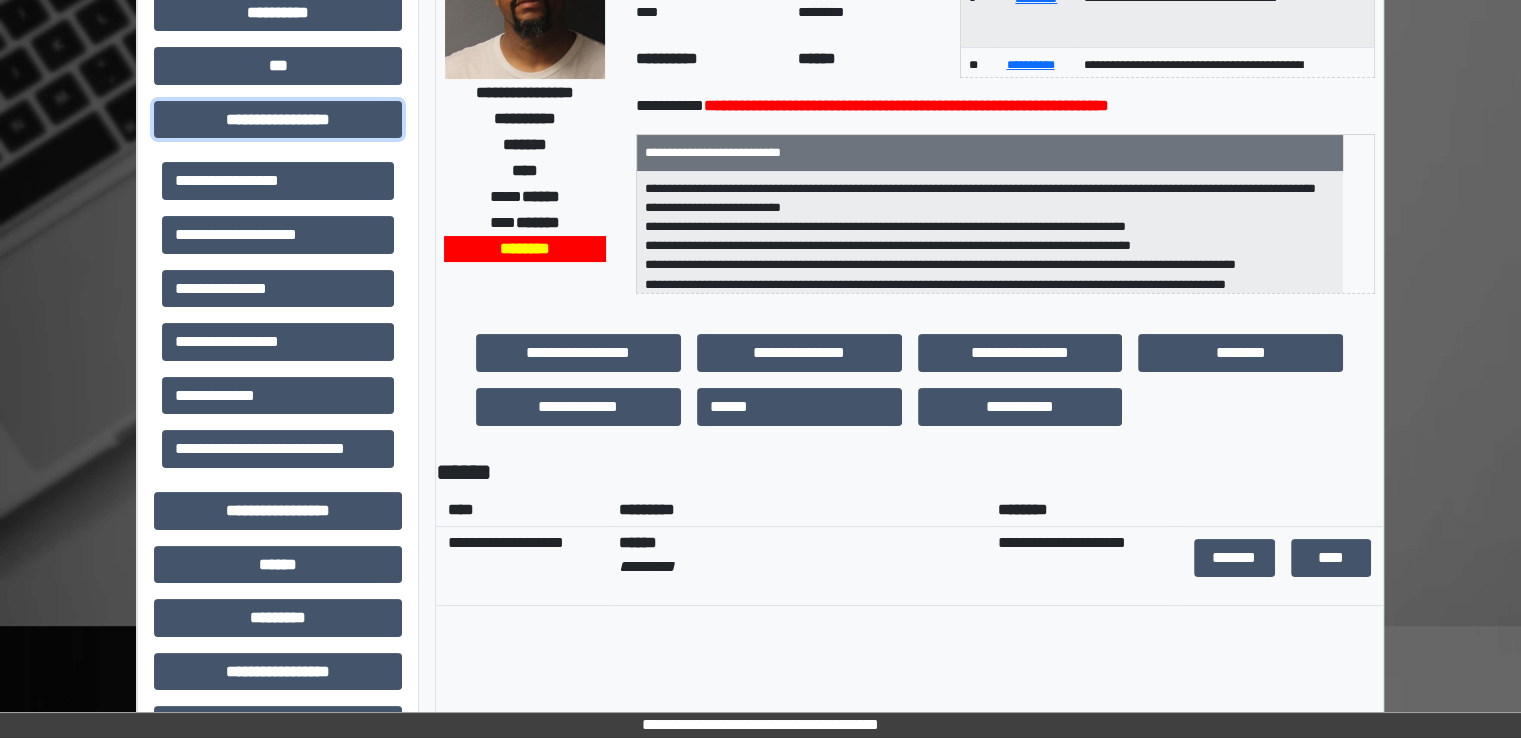 scroll, scrollTop: 200, scrollLeft: 0, axis: vertical 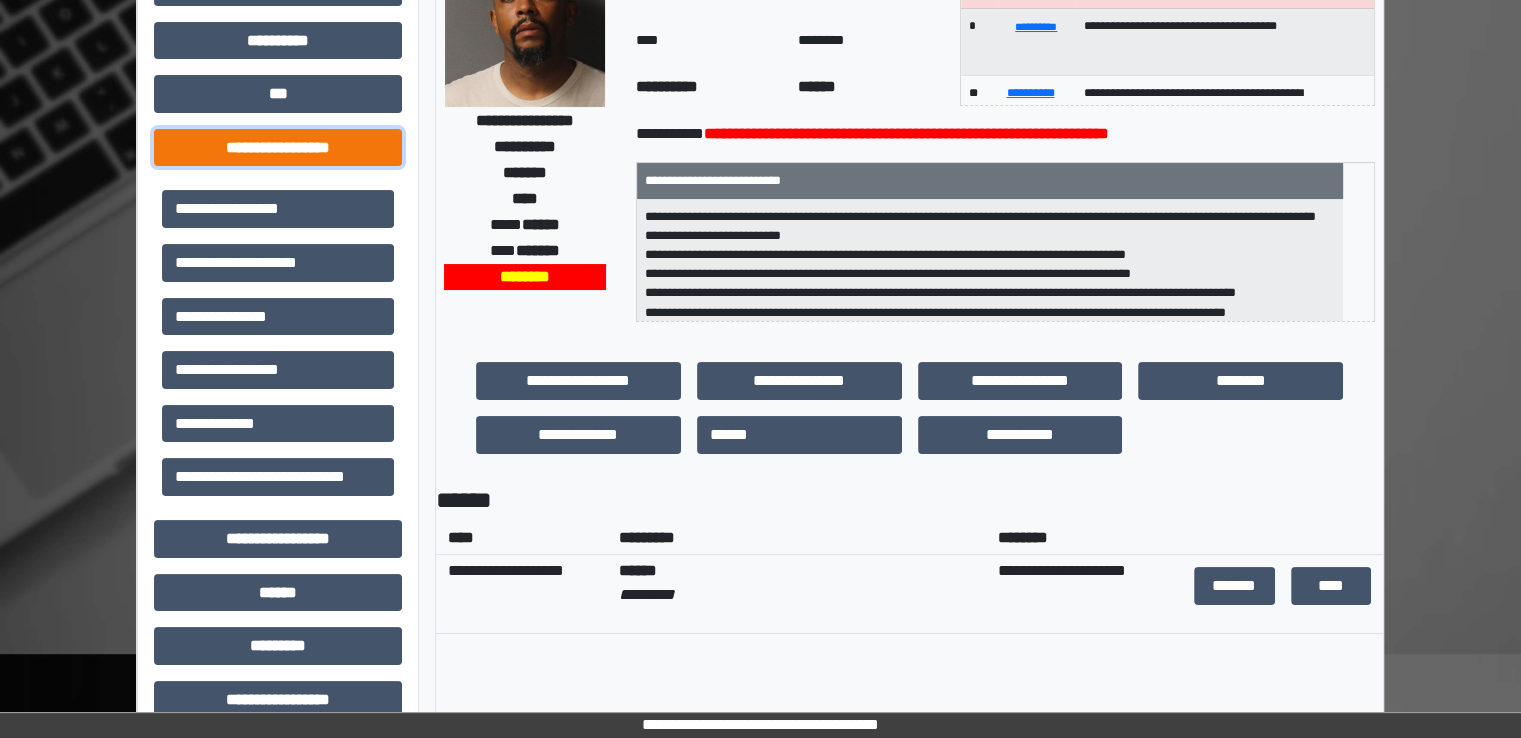 click on "**********" at bounding box center [278, 148] 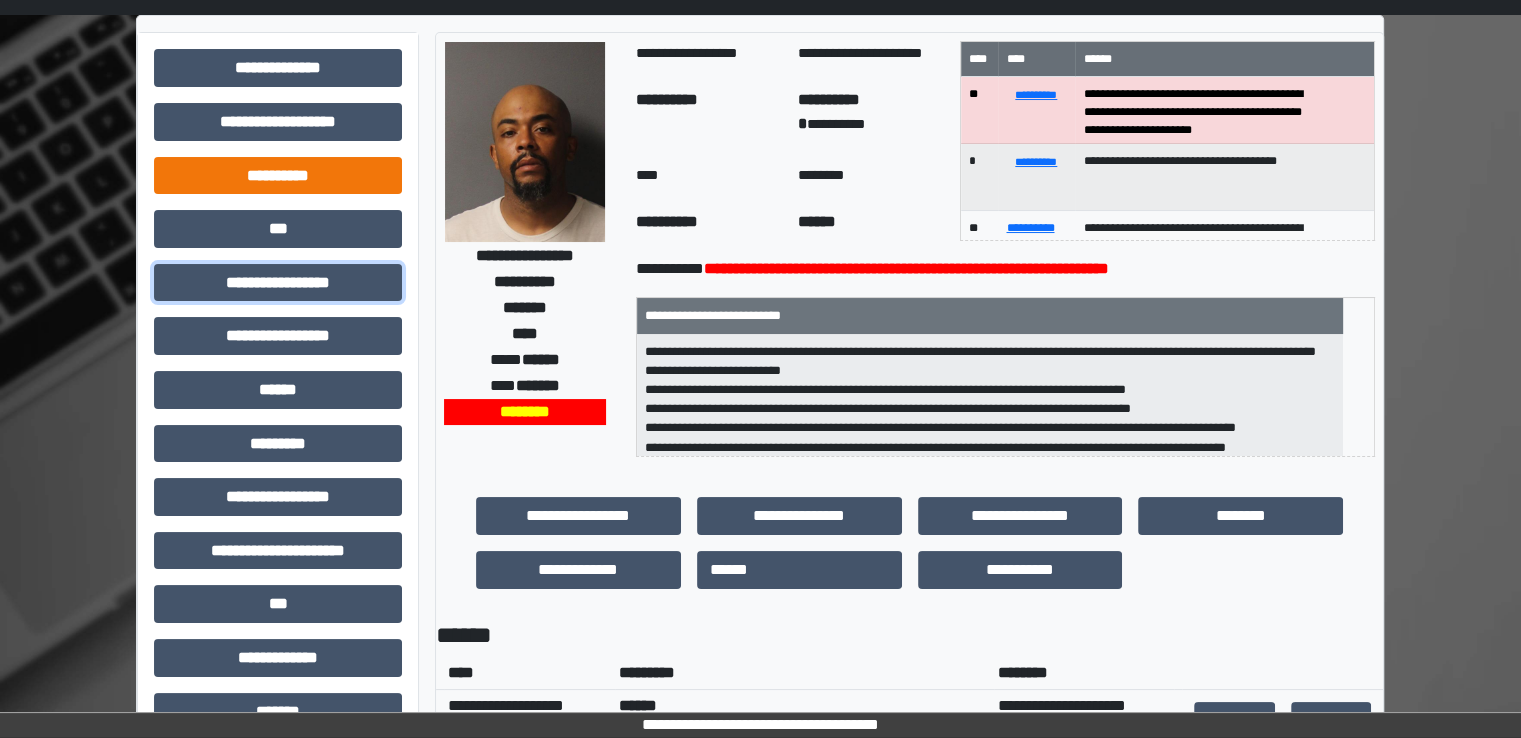 scroll, scrollTop: 100, scrollLeft: 0, axis: vertical 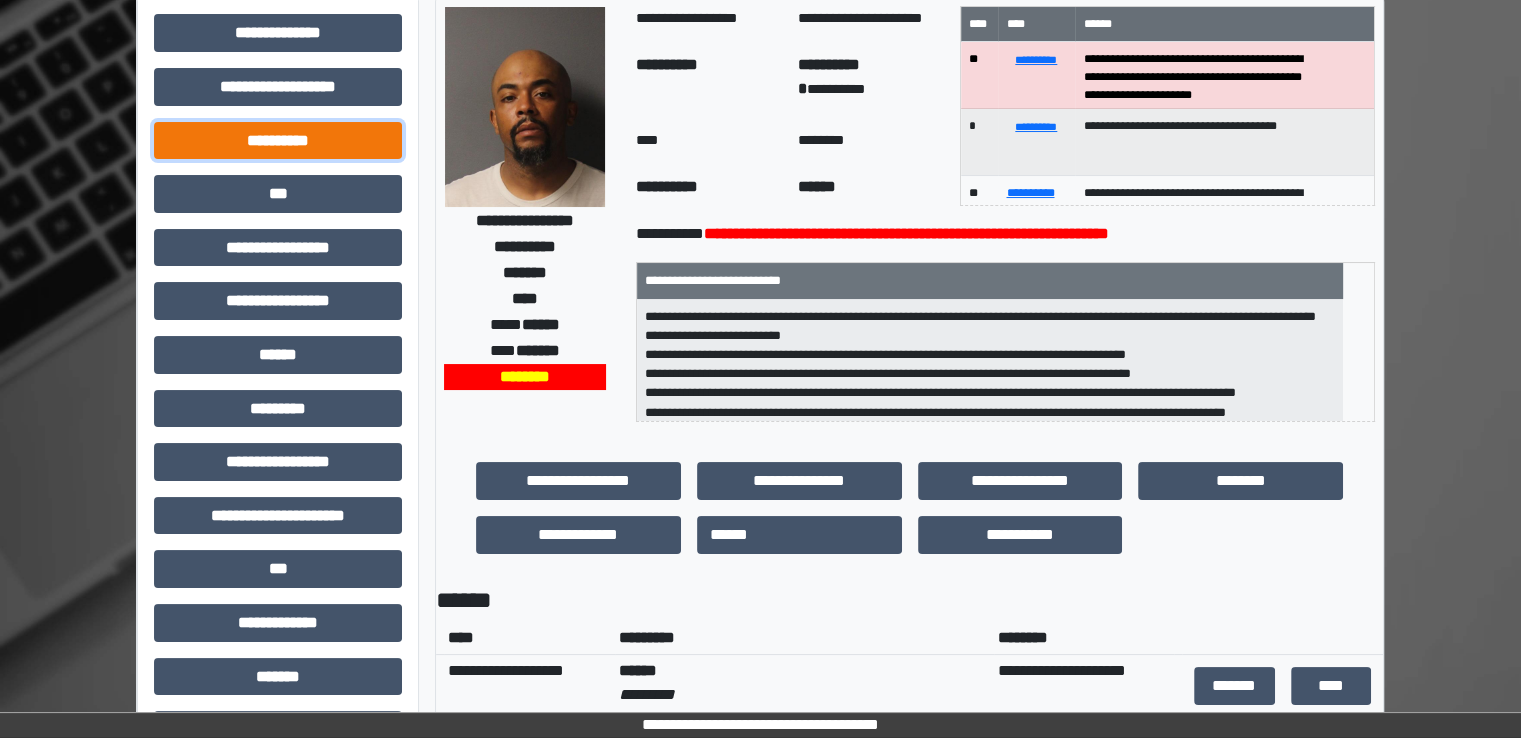 click on "**********" at bounding box center (278, 141) 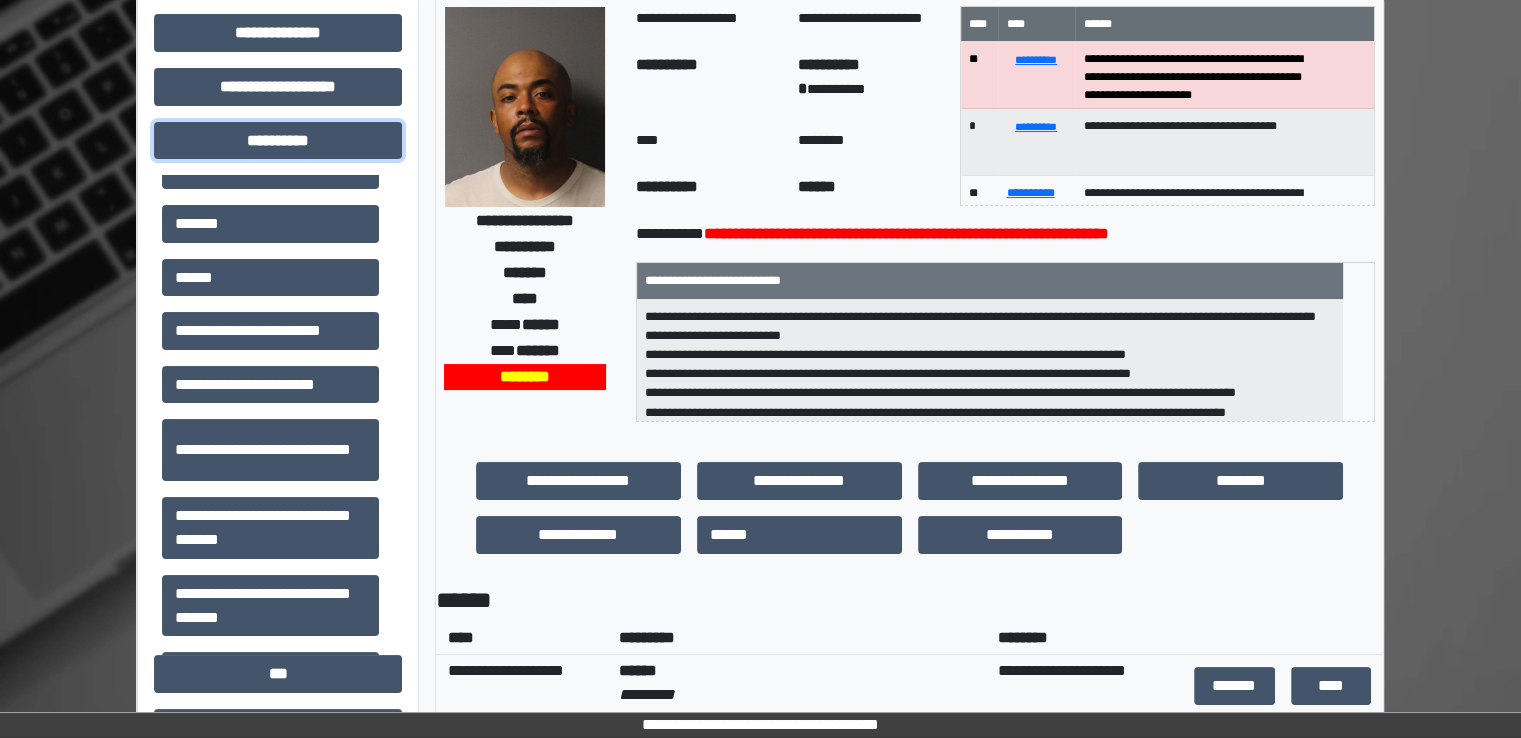 scroll, scrollTop: 197, scrollLeft: 0, axis: vertical 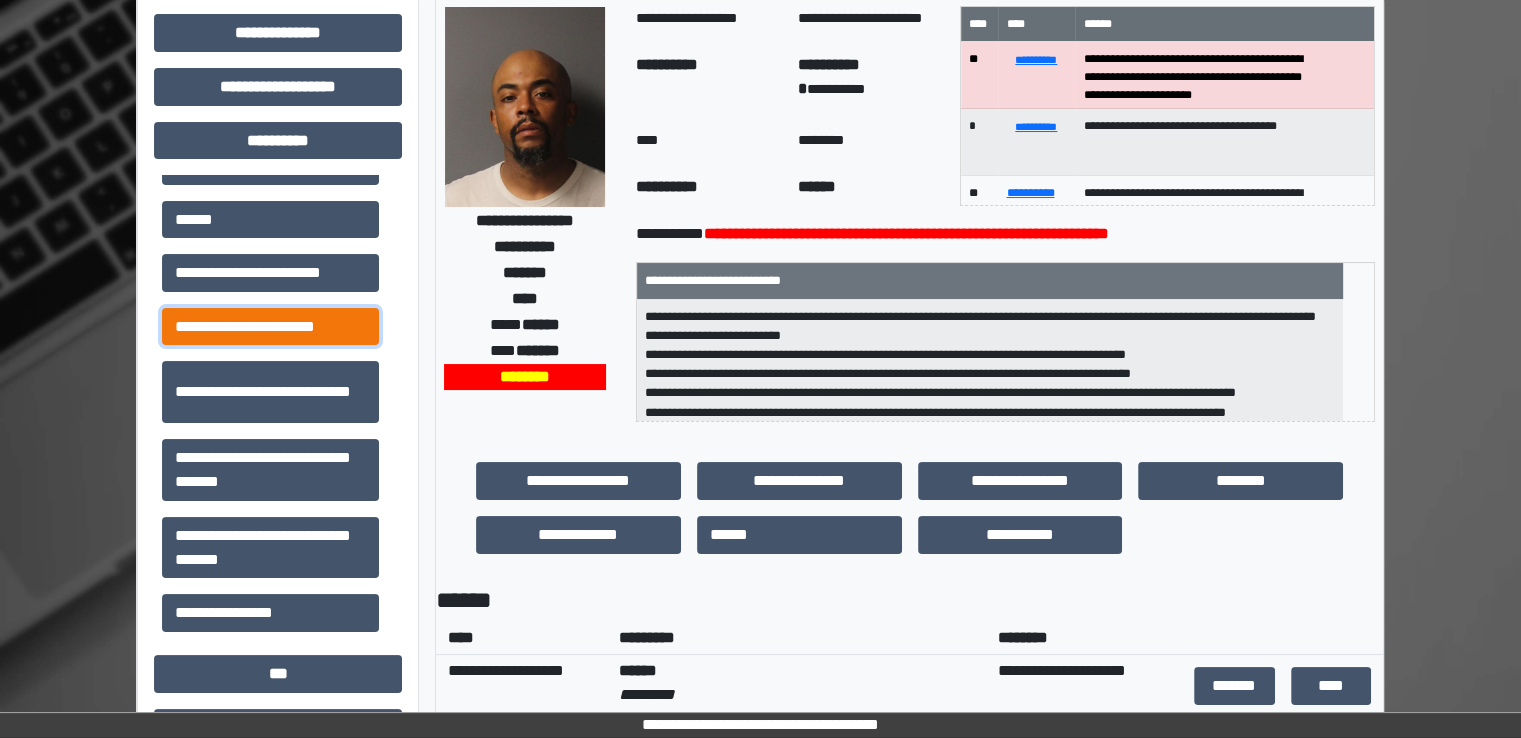 click on "**********" at bounding box center [270, 327] 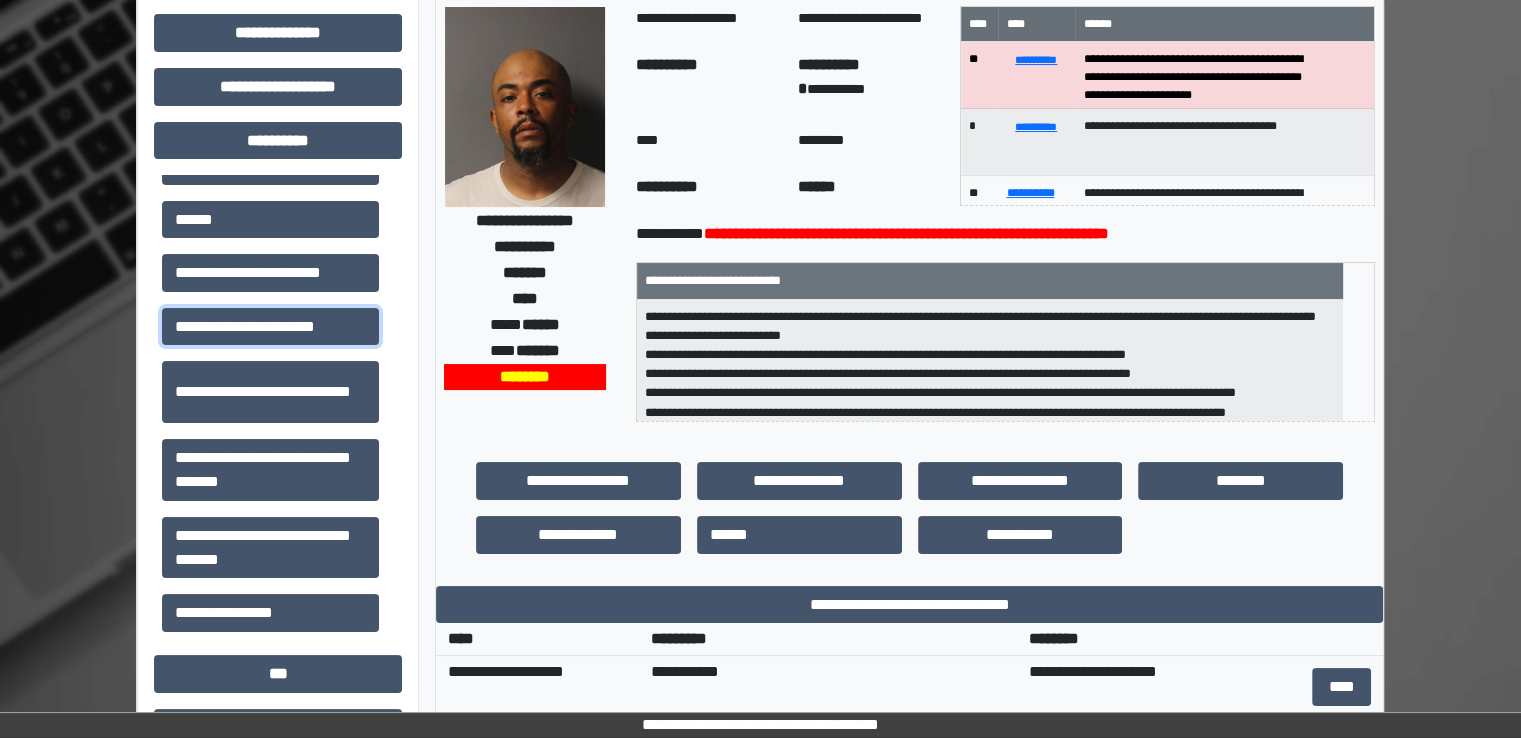 scroll, scrollTop: 1, scrollLeft: 0, axis: vertical 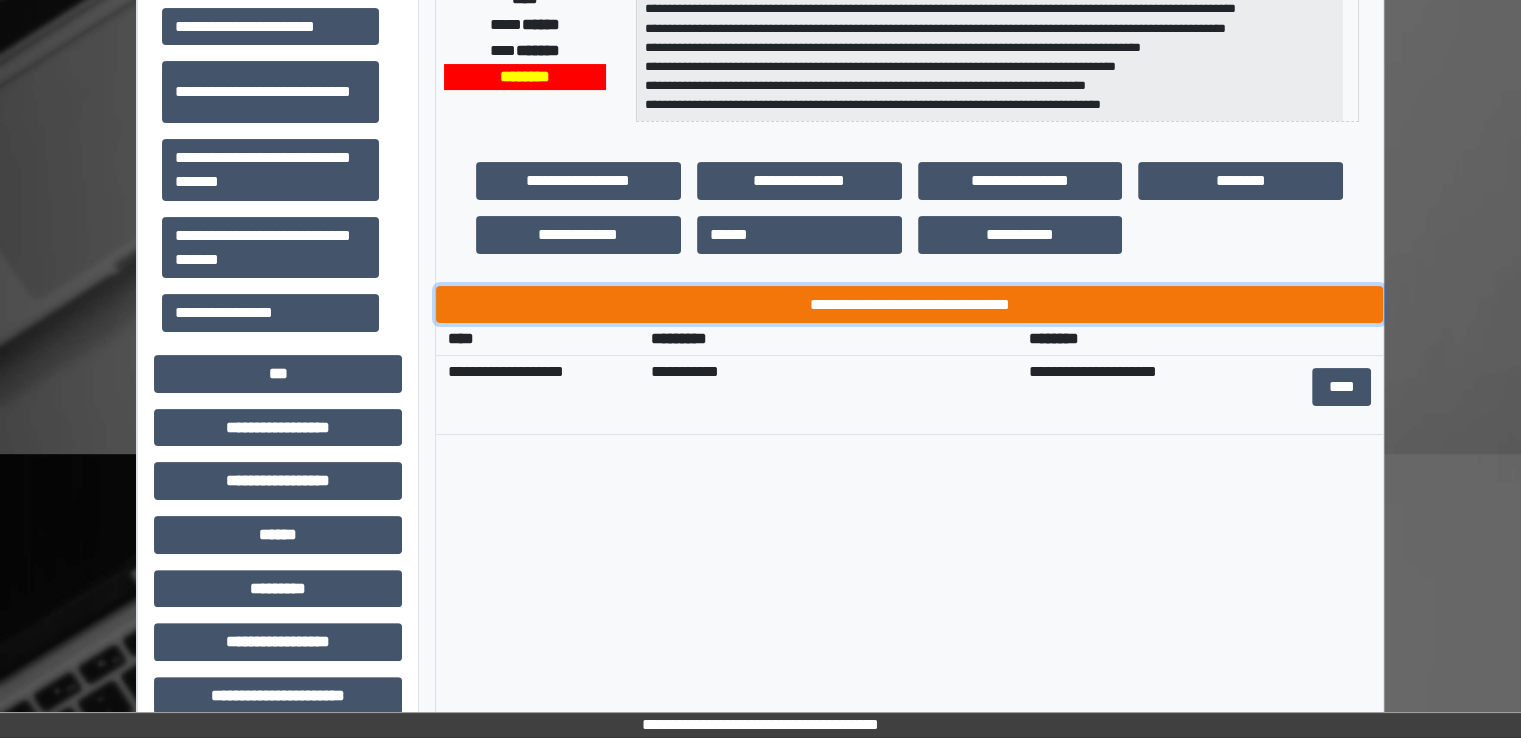 click on "**********" at bounding box center (909, 305) 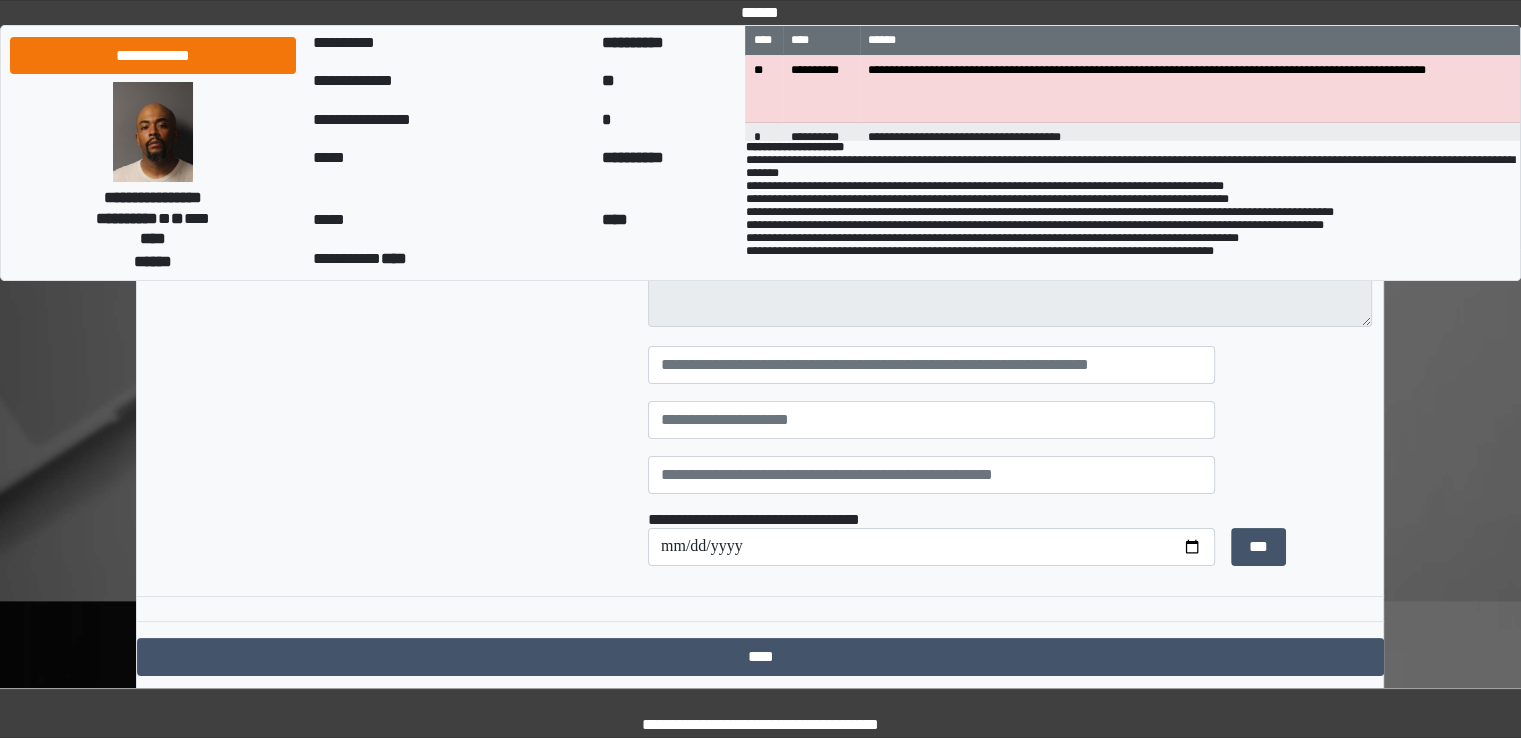 scroll, scrollTop: 219, scrollLeft: 0, axis: vertical 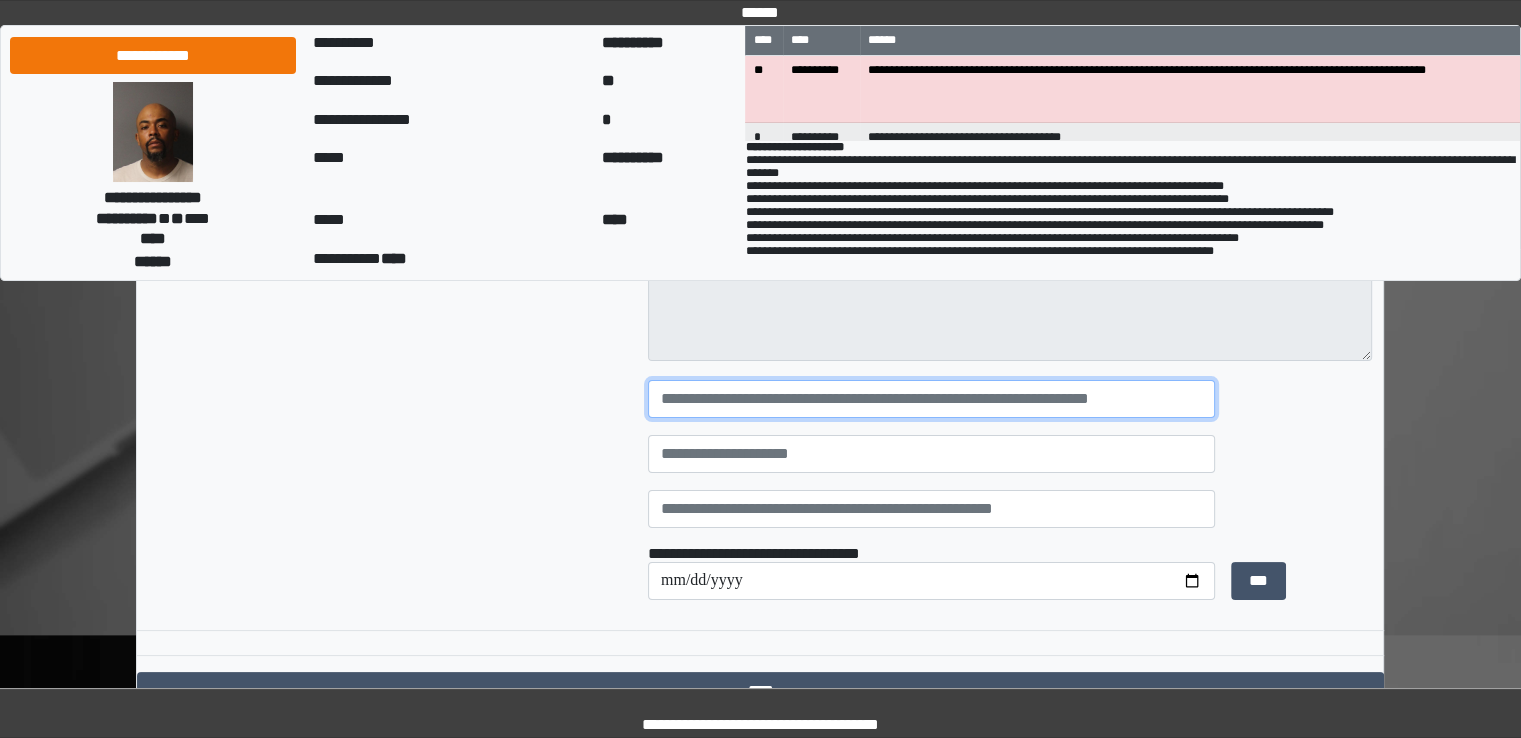 click at bounding box center [931, 399] 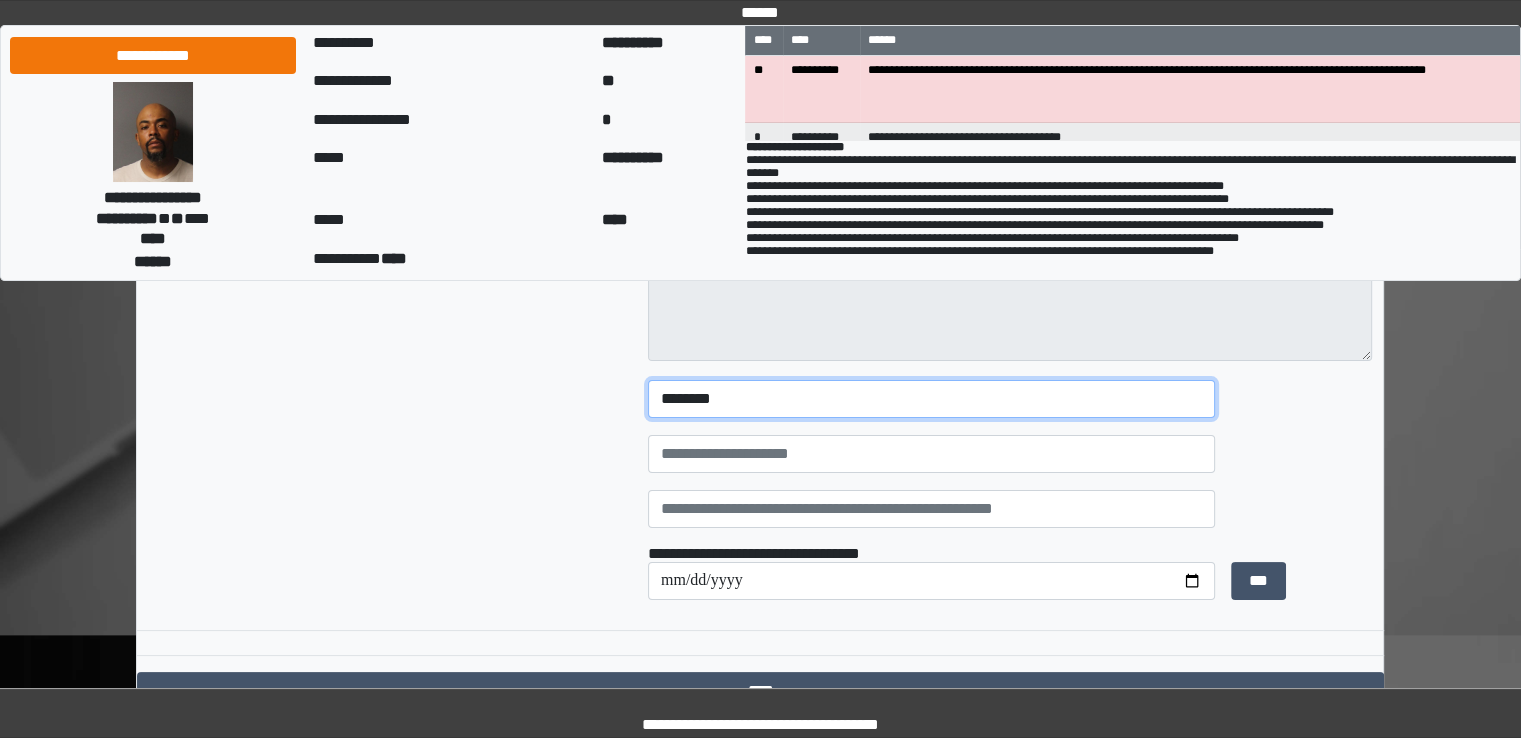 type on "*******" 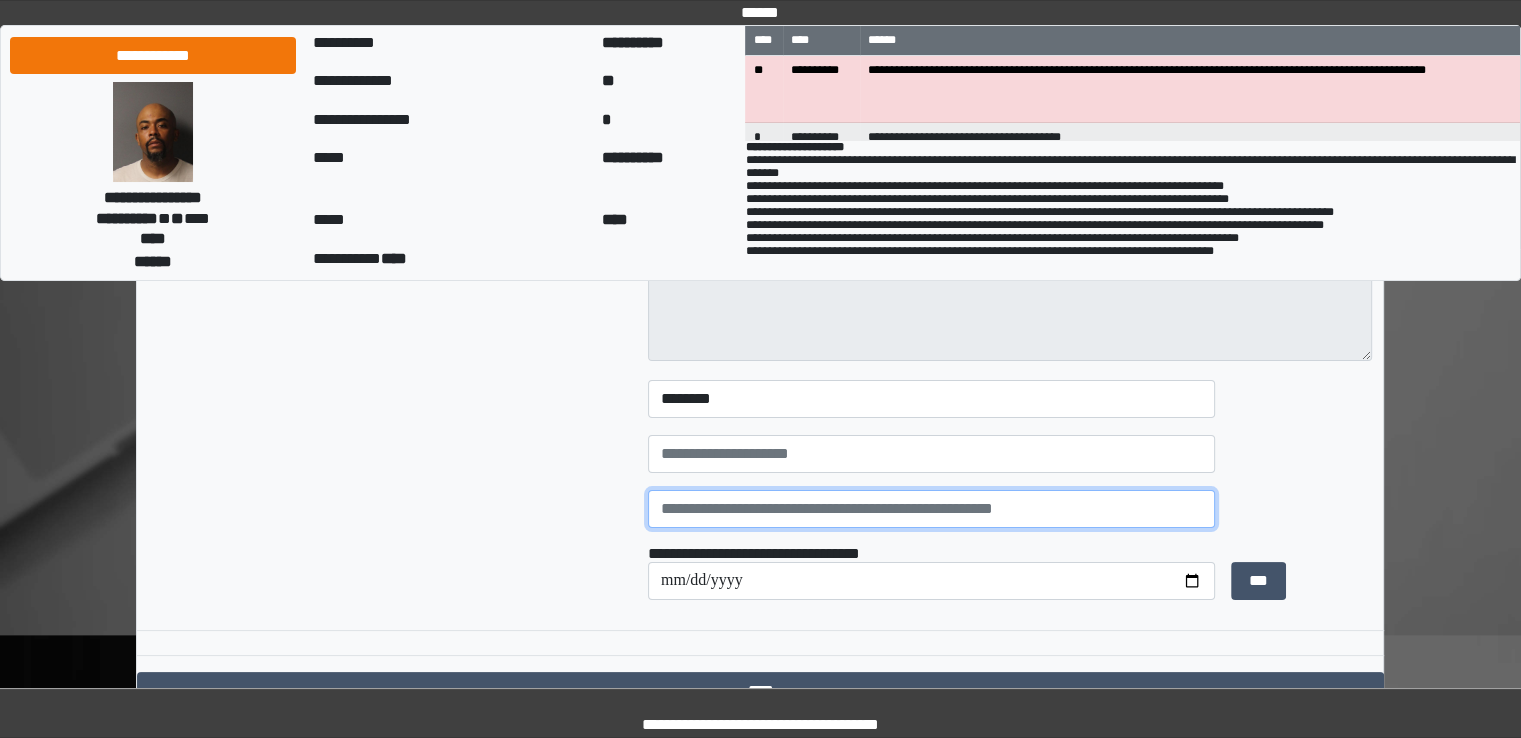click at bounding box center [931, 509] 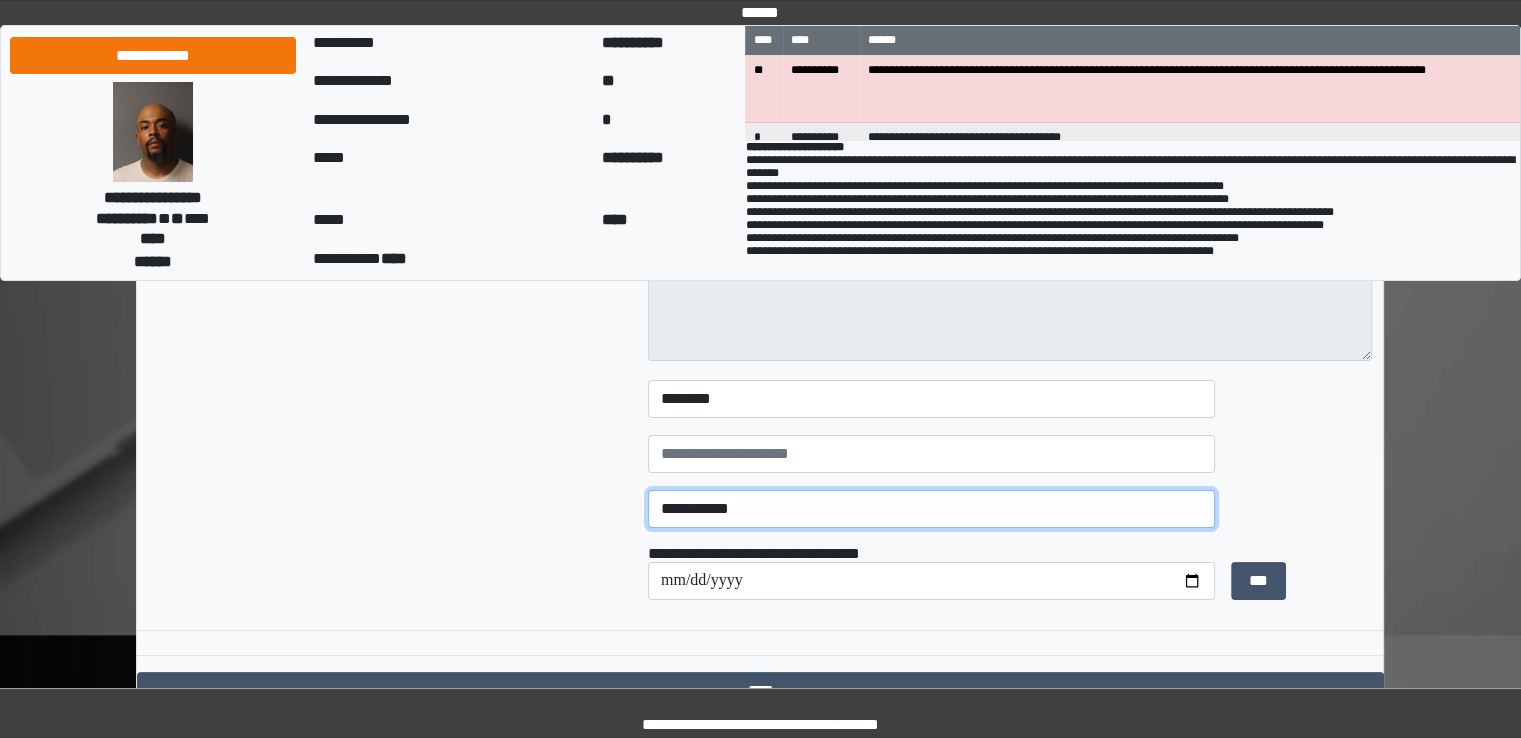type on "**********" 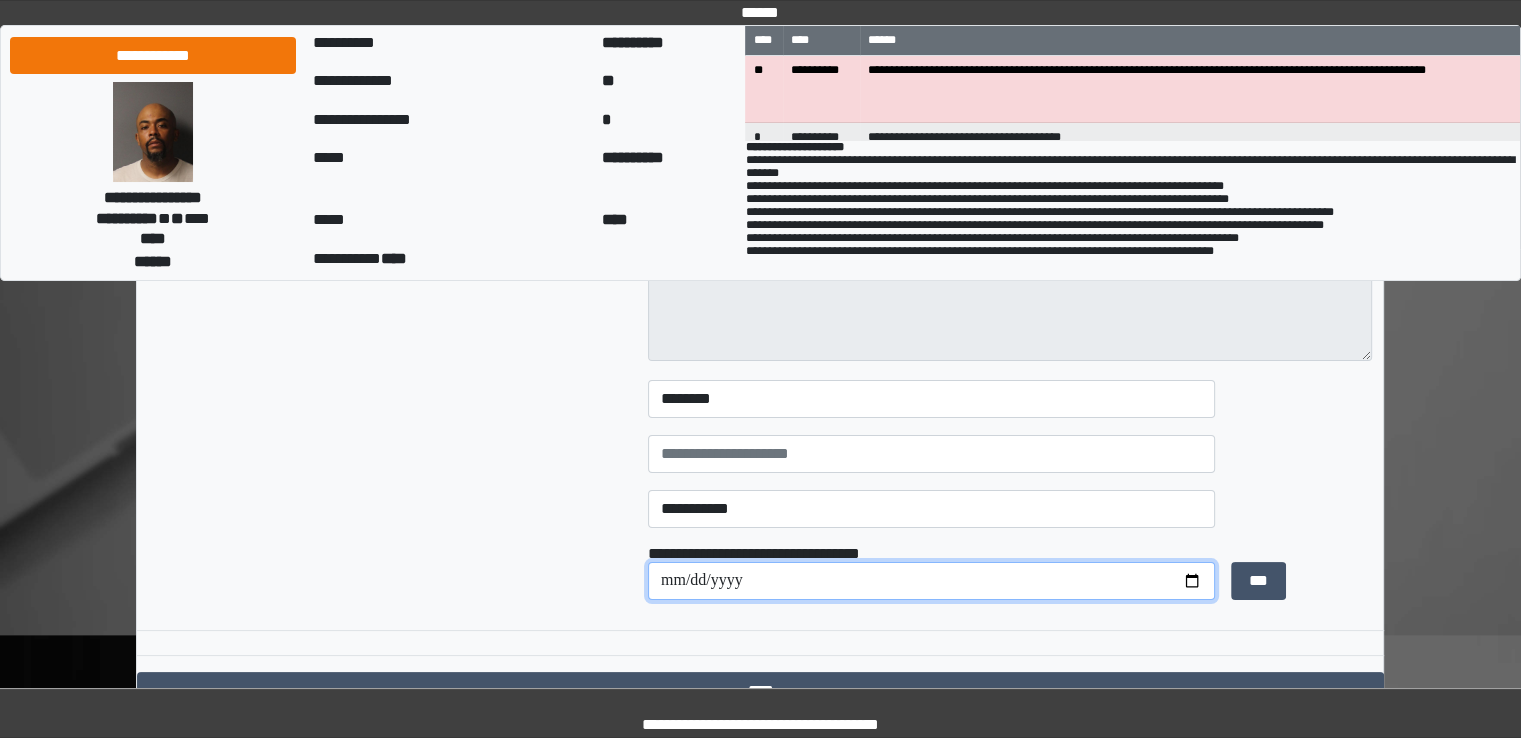 click at bounding box center [931, 581] 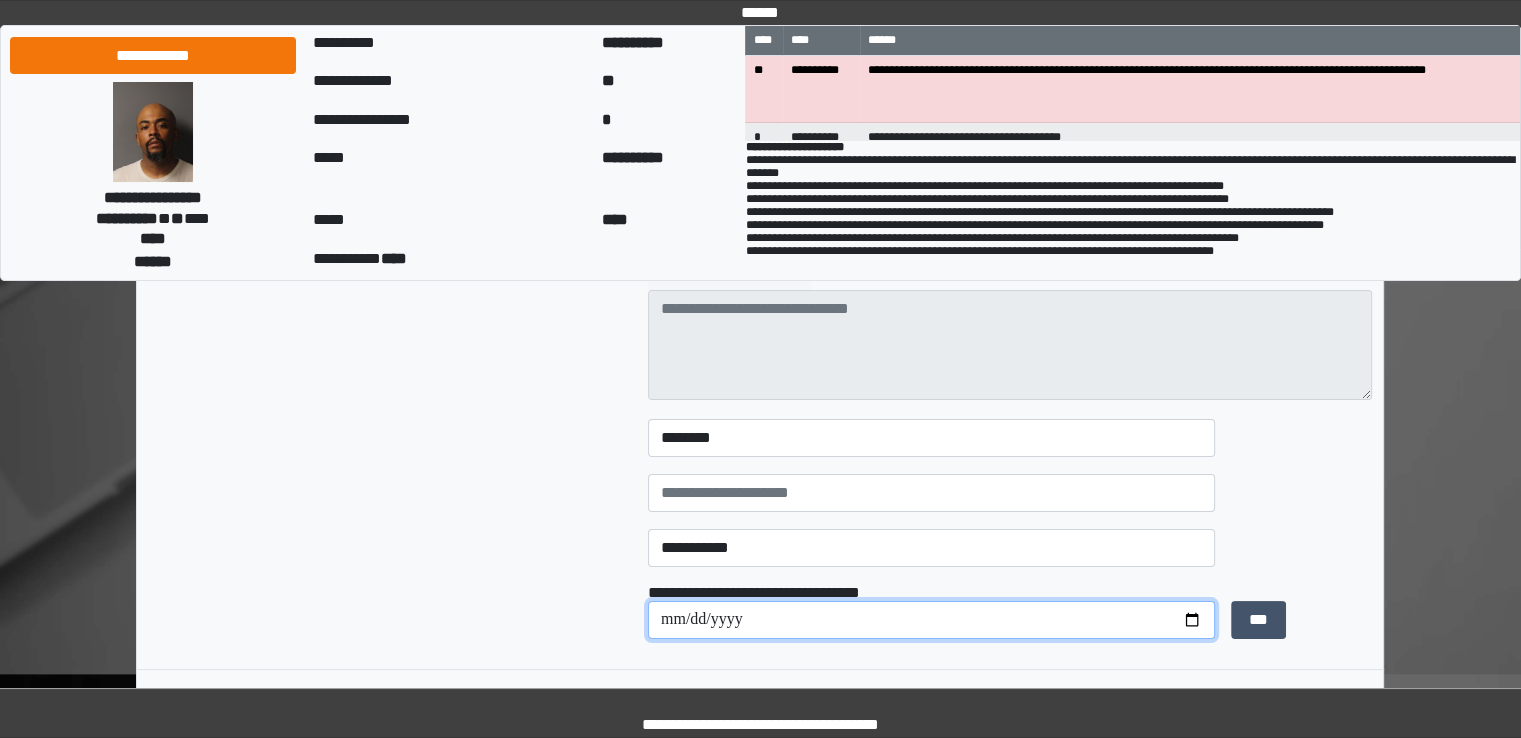 scroll, scrollTop: 200, scrollLeft: 0, axis: vertical 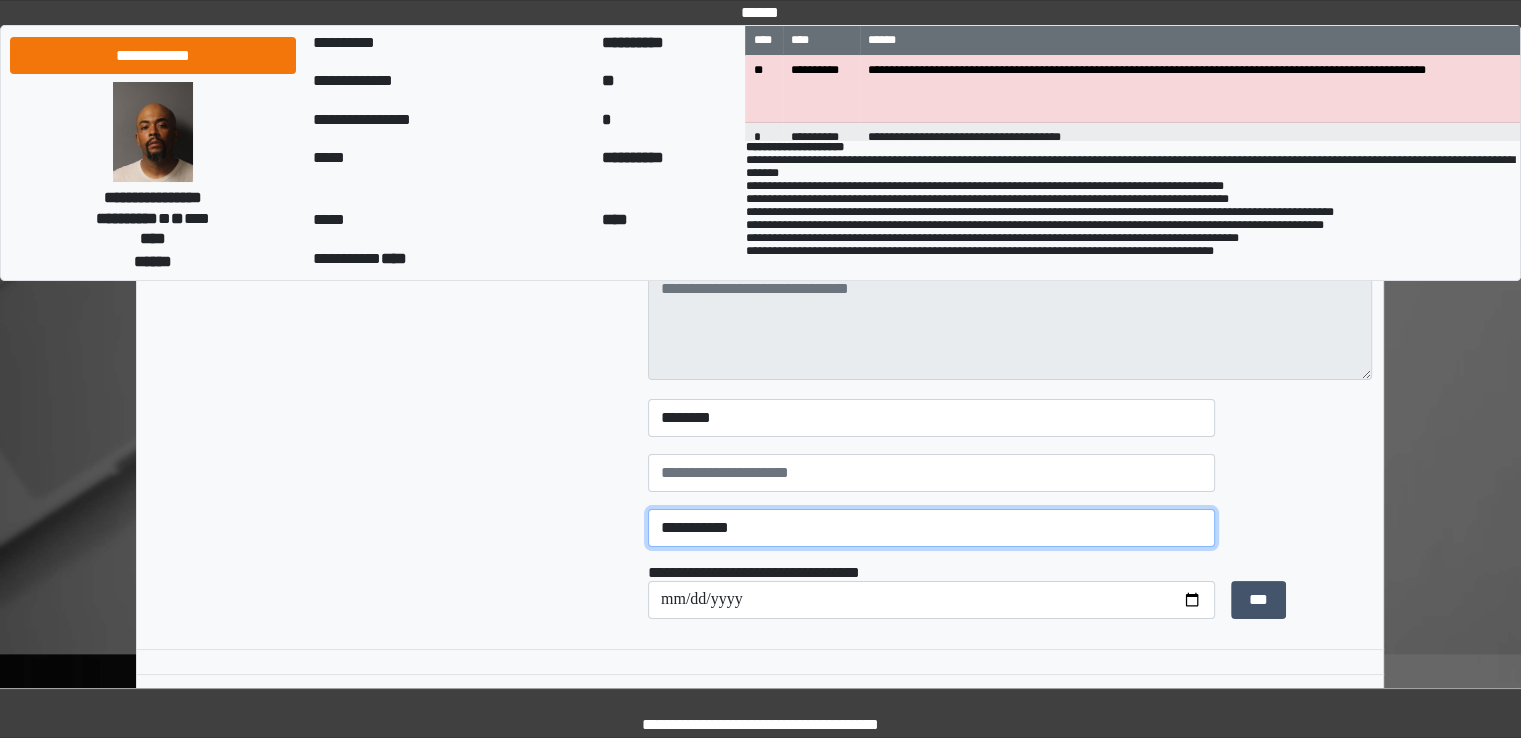 click on "**********" at bounding box center (931, 528) 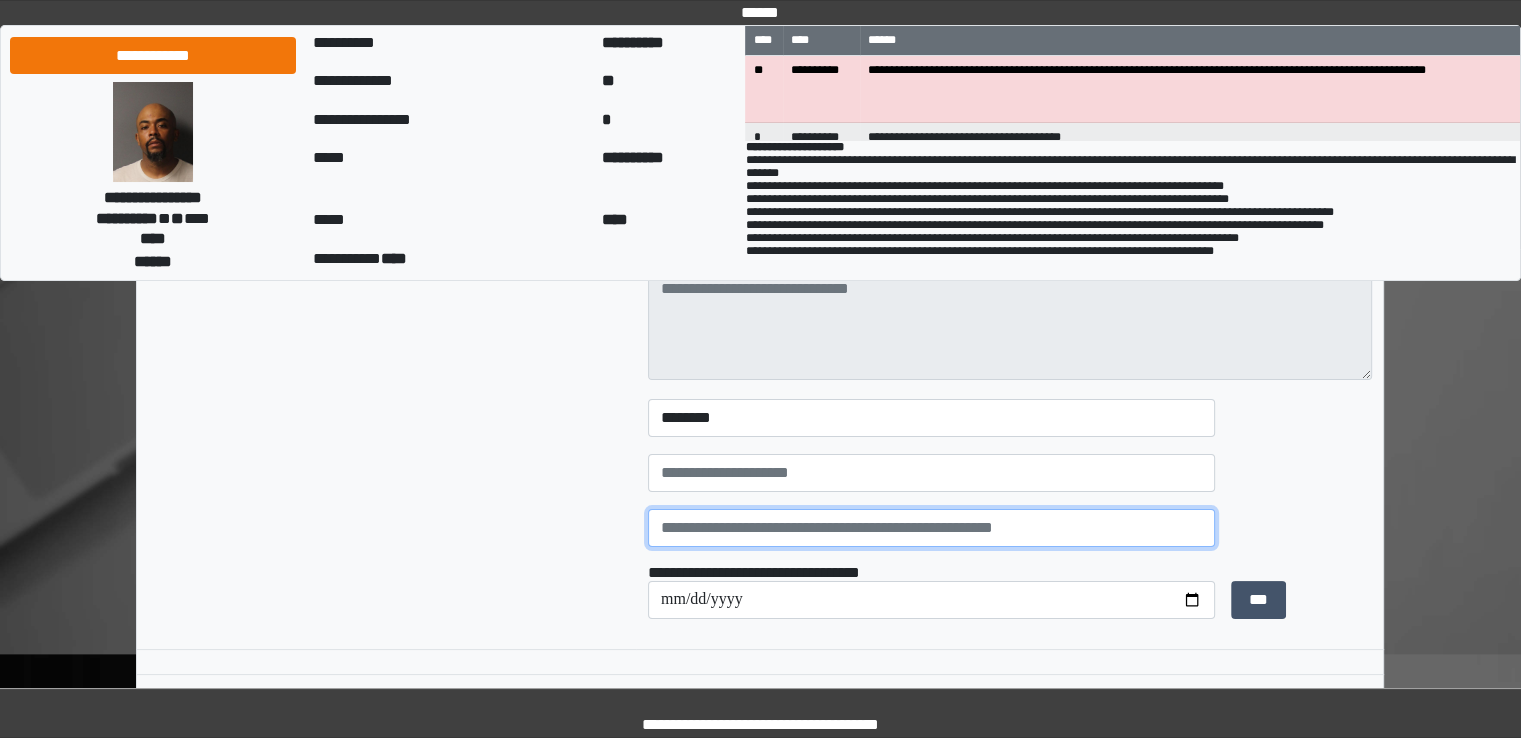 paste on "**********" 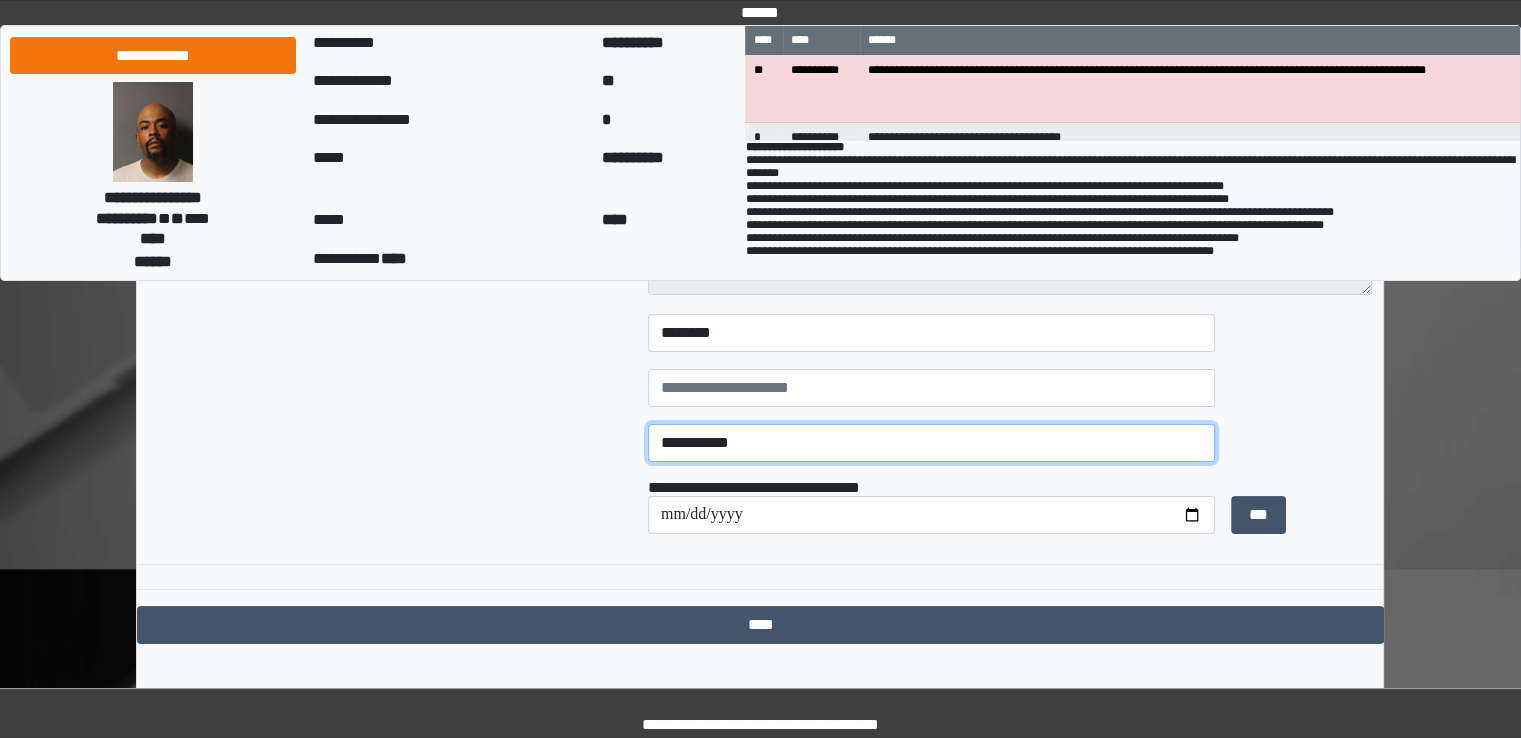 scroll, scrollTop: 319, scrollLeft: 0, axis: vertical 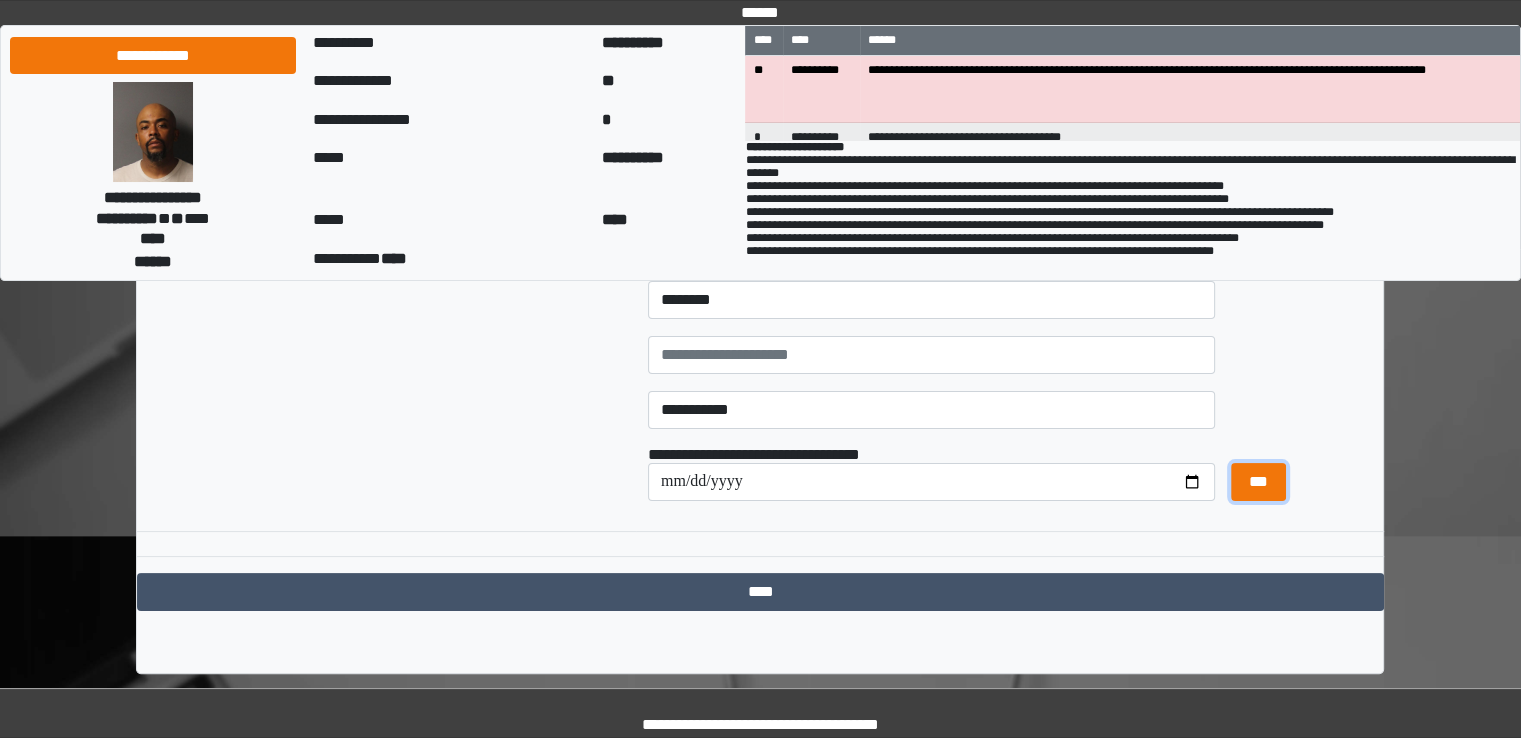 click on "***" at bounding box center [1258, 482] 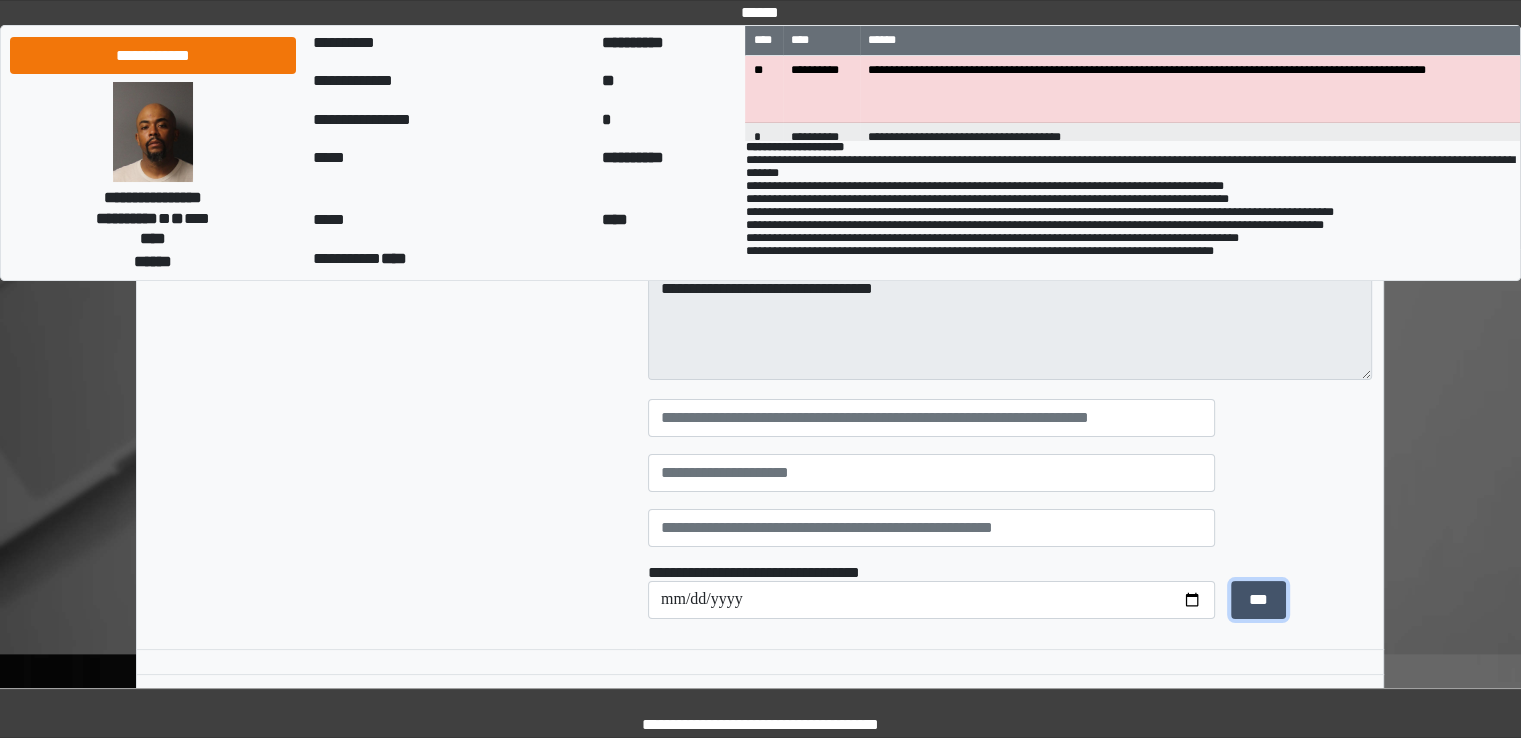 scroll, scrollTop: 300, scrollLeft: 0, axis: vertical 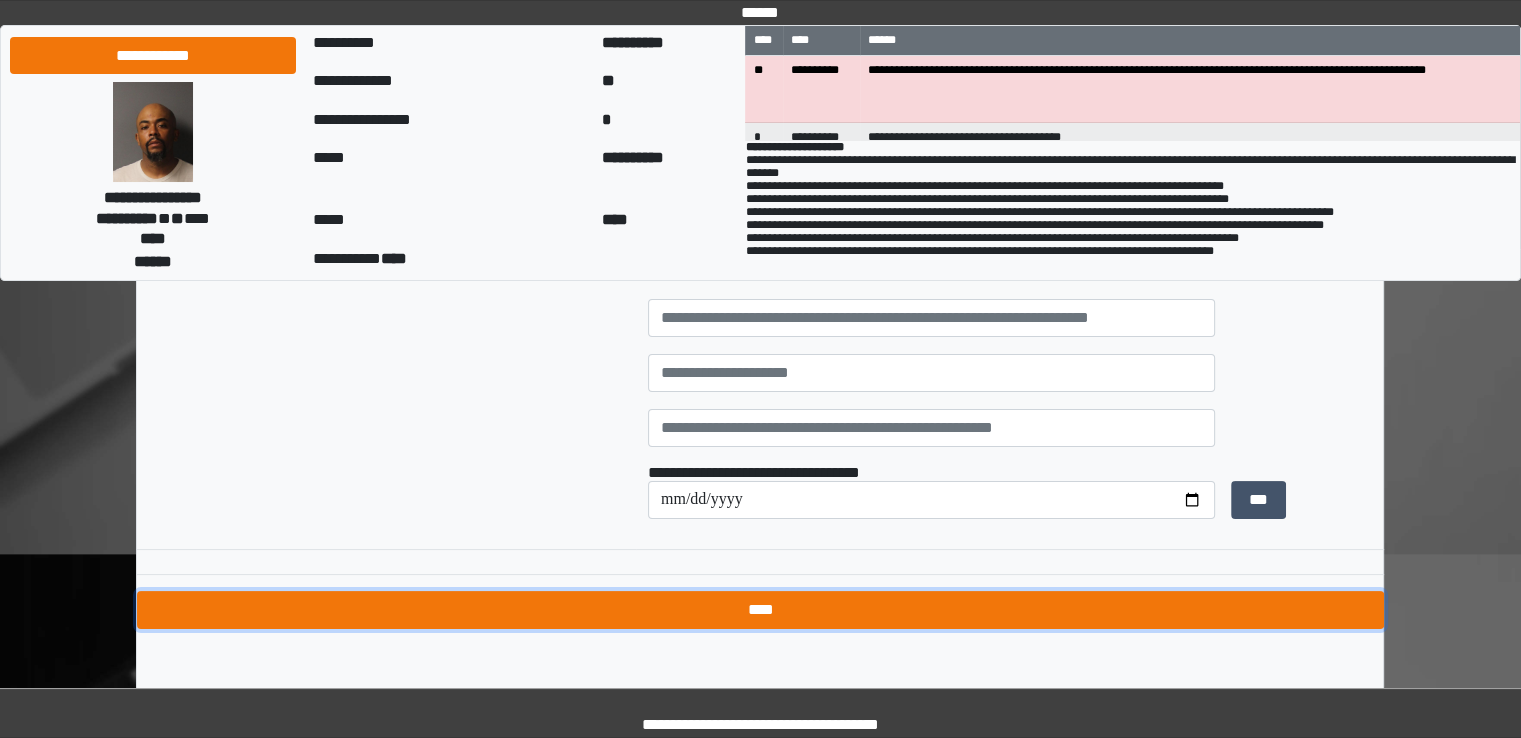 click on "****" at bounding box center [760, 610] 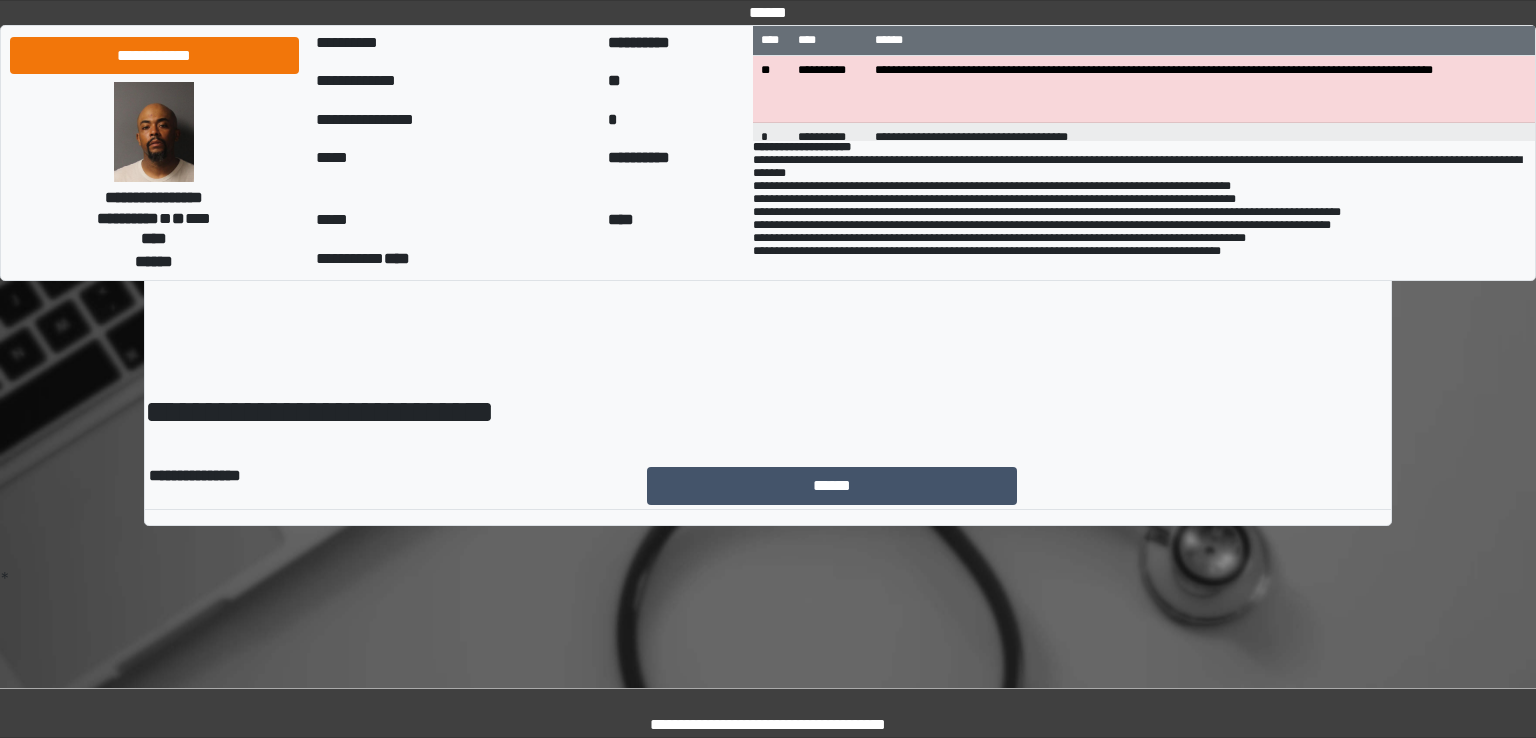 scroll, scrollTop: 0, scrollLeft: 0, axis: both 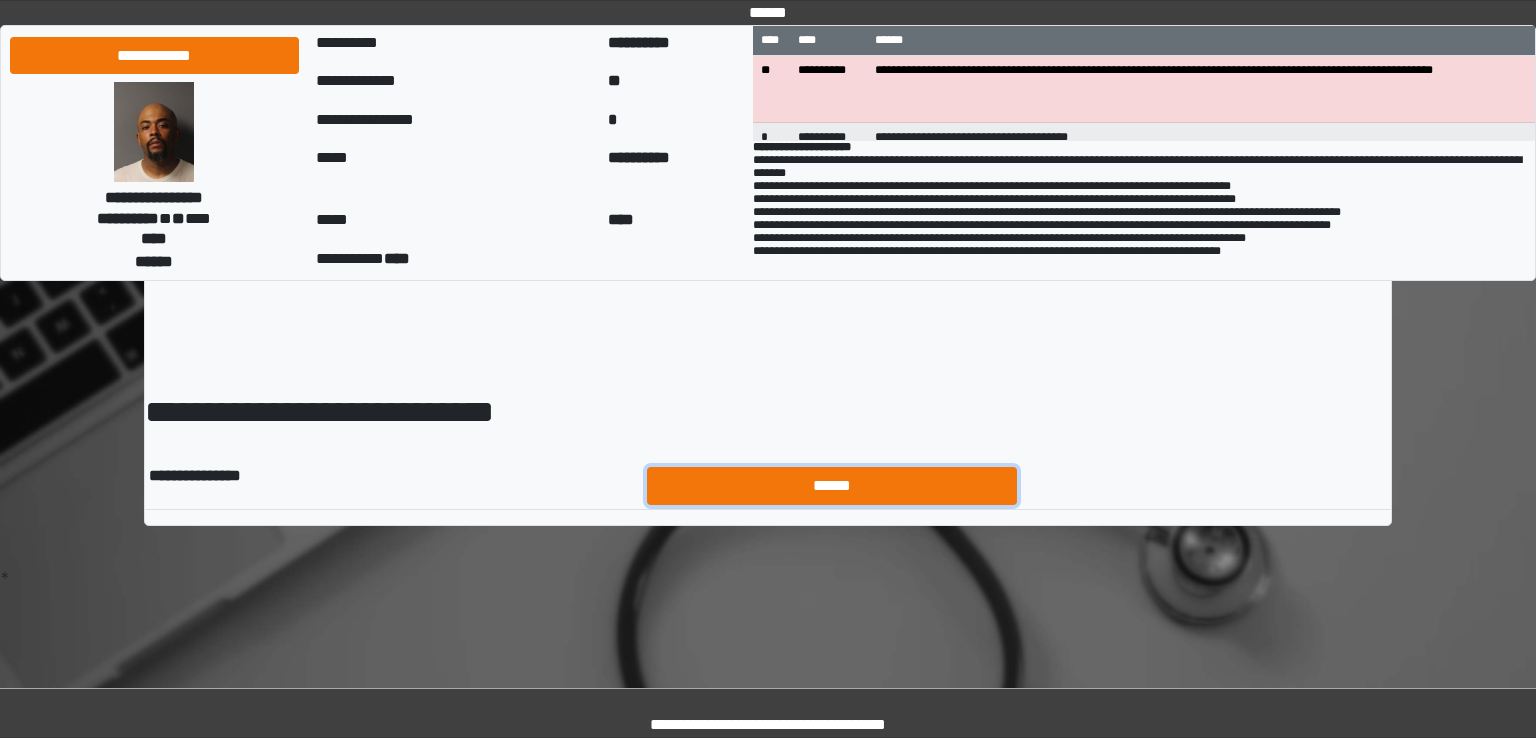click on "******" at bounding box center (832, 486) 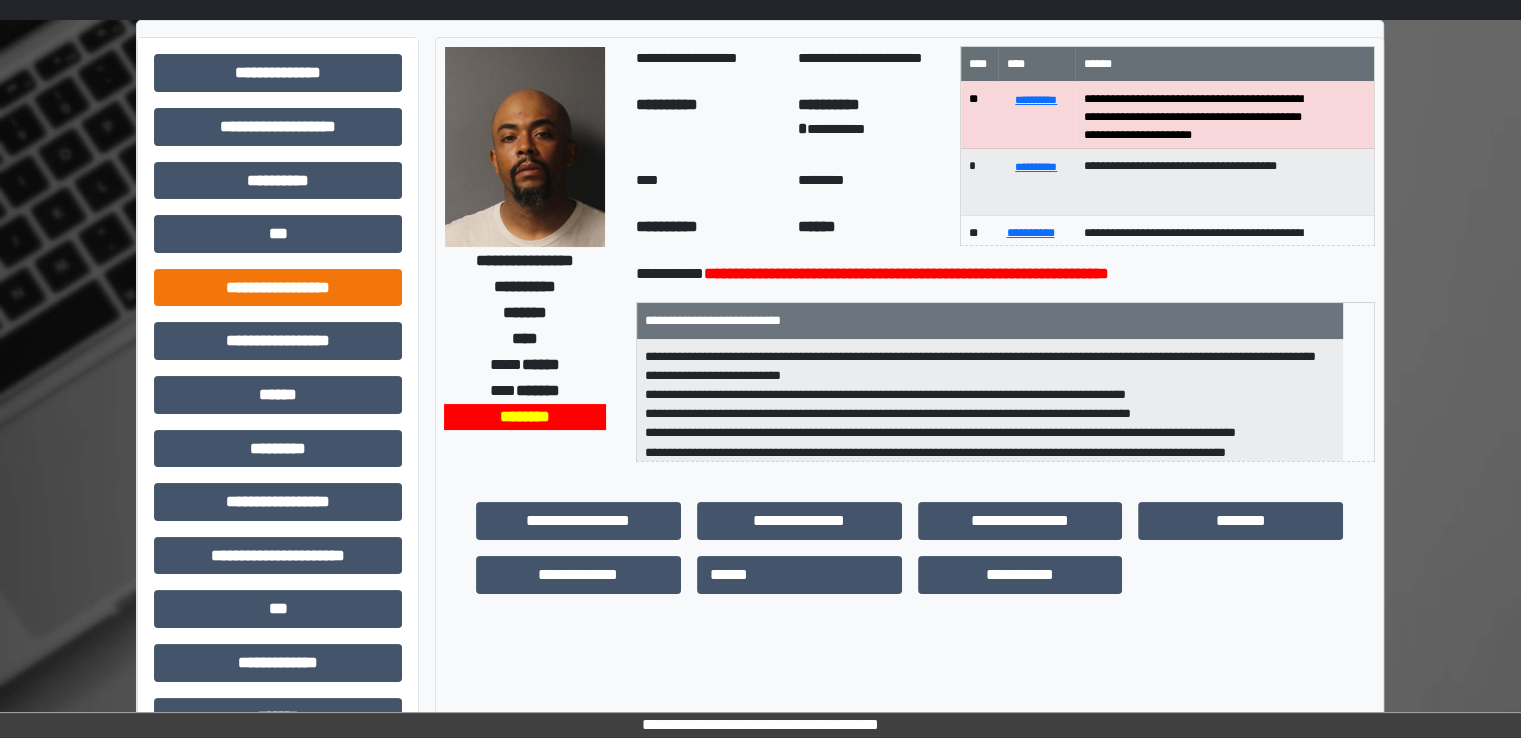 scroll, scrollTop: 0, scrollLeft: 0, axis: both 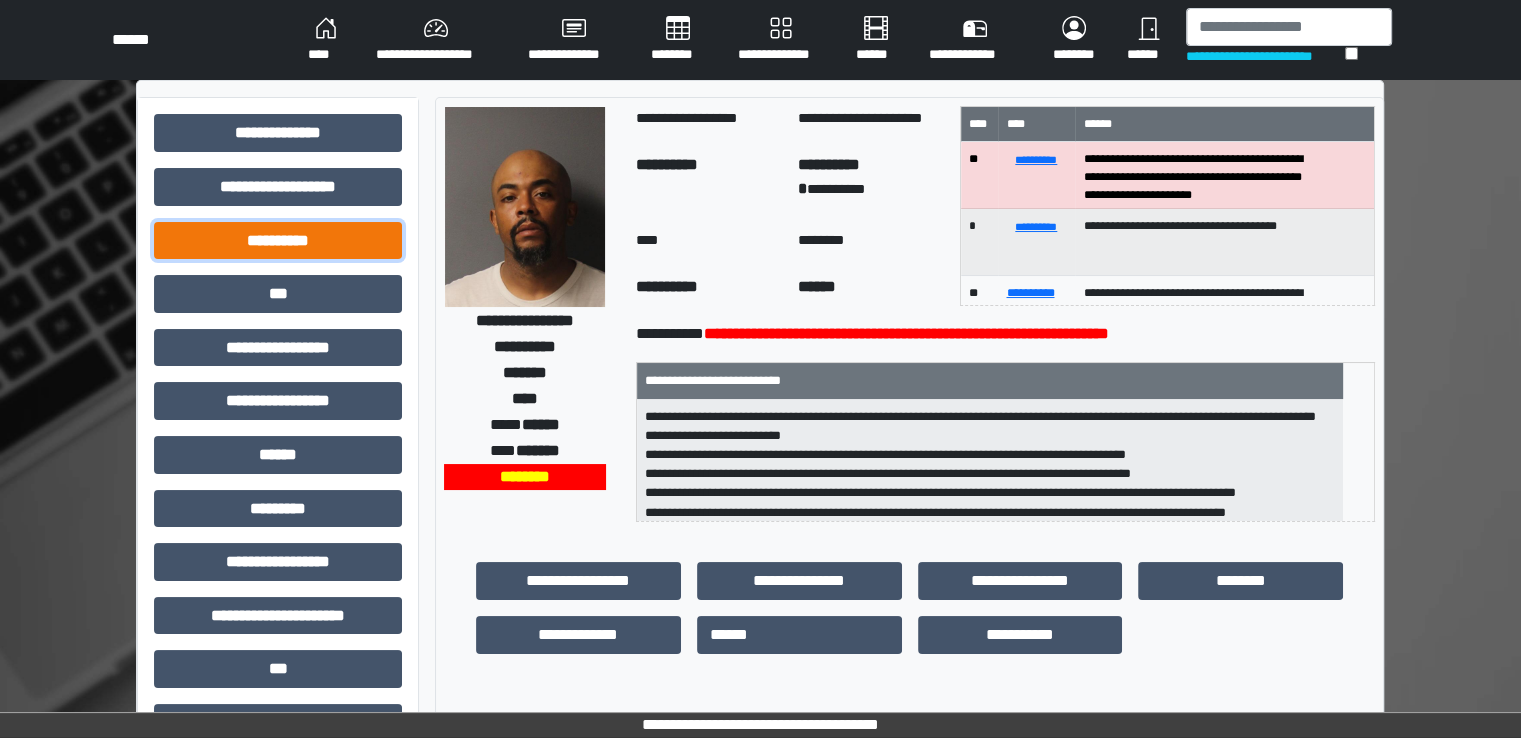 click on "**********" at bounding box center (278, 241) 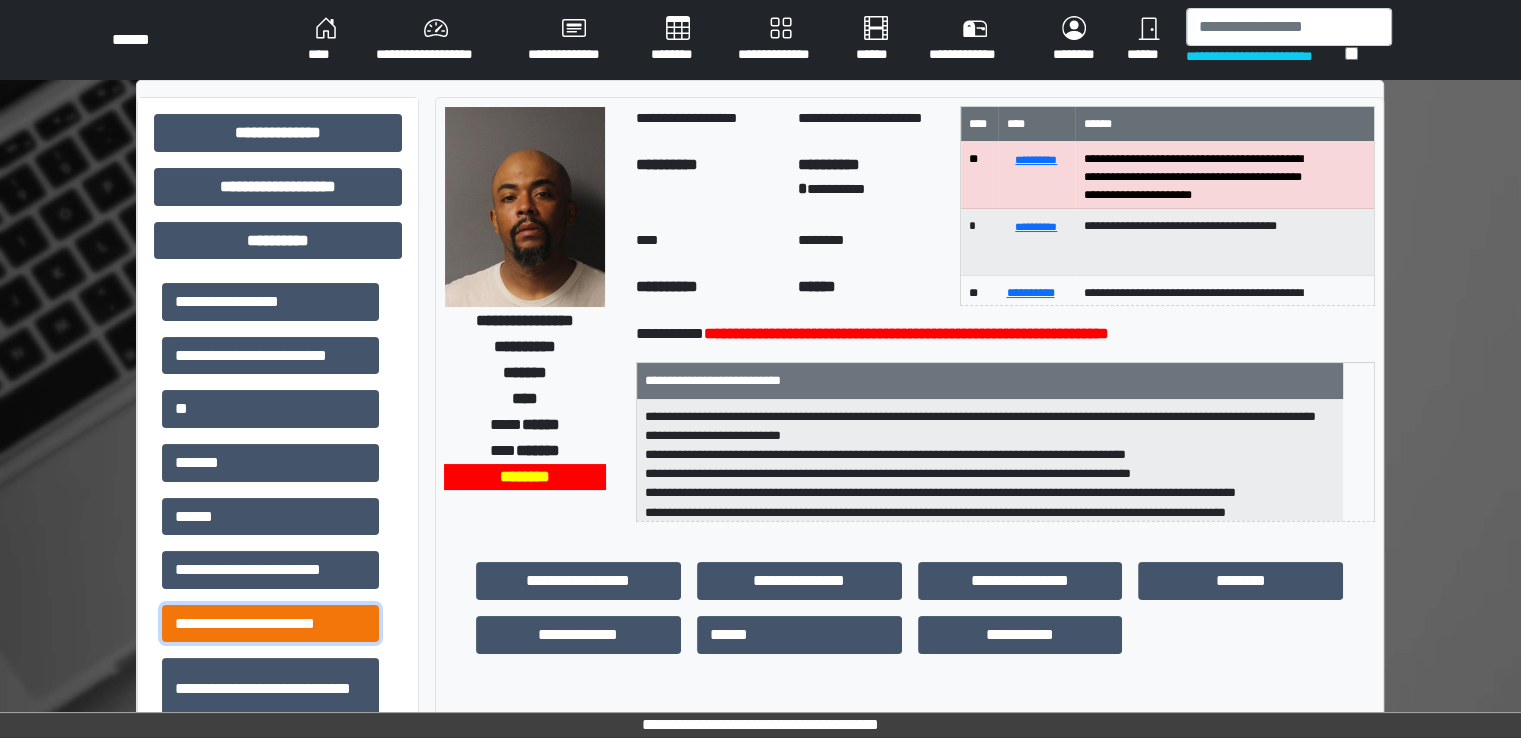 click on "**********" at bounding box center (270, 624) 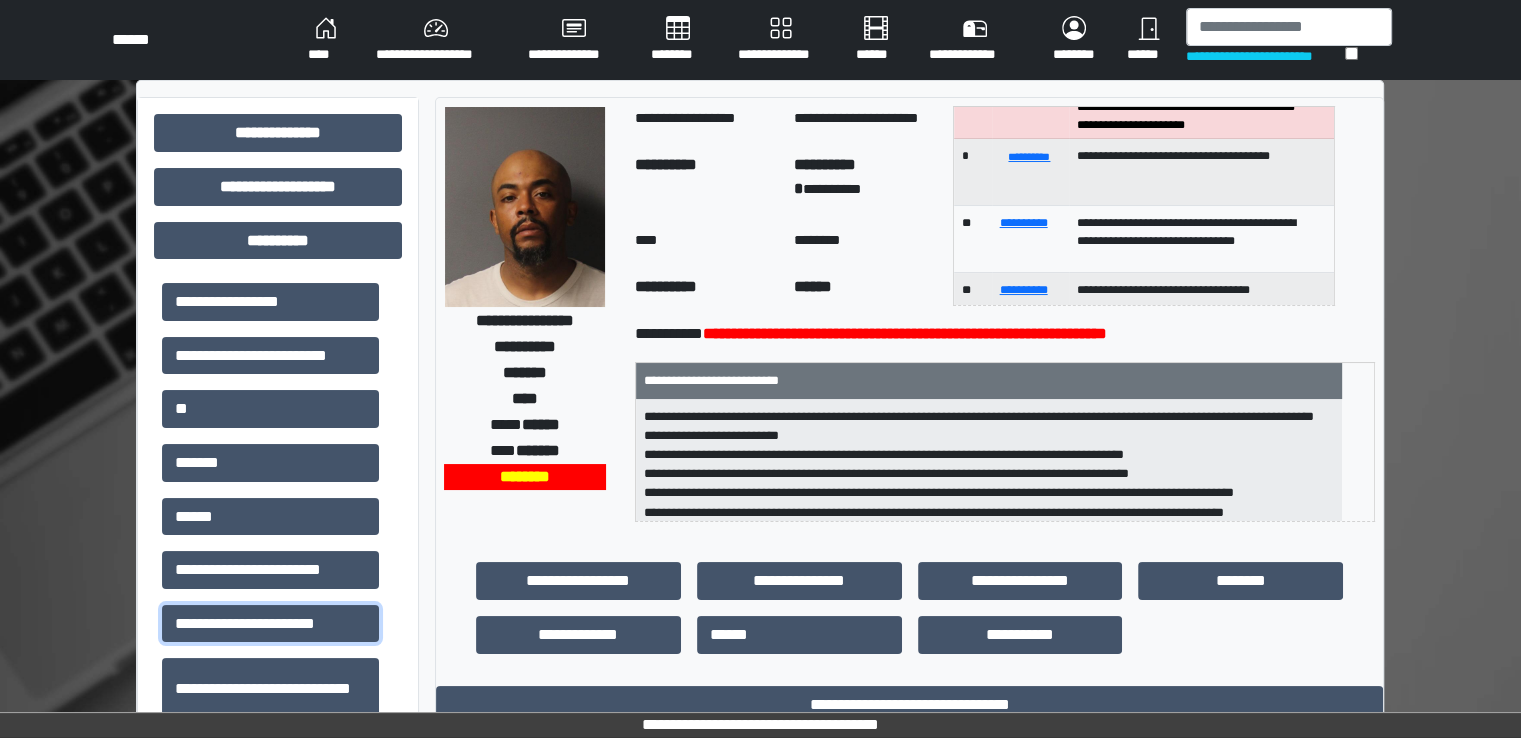 scroll, scrollTop: 119, scrollLeft: 0, axis: vertical 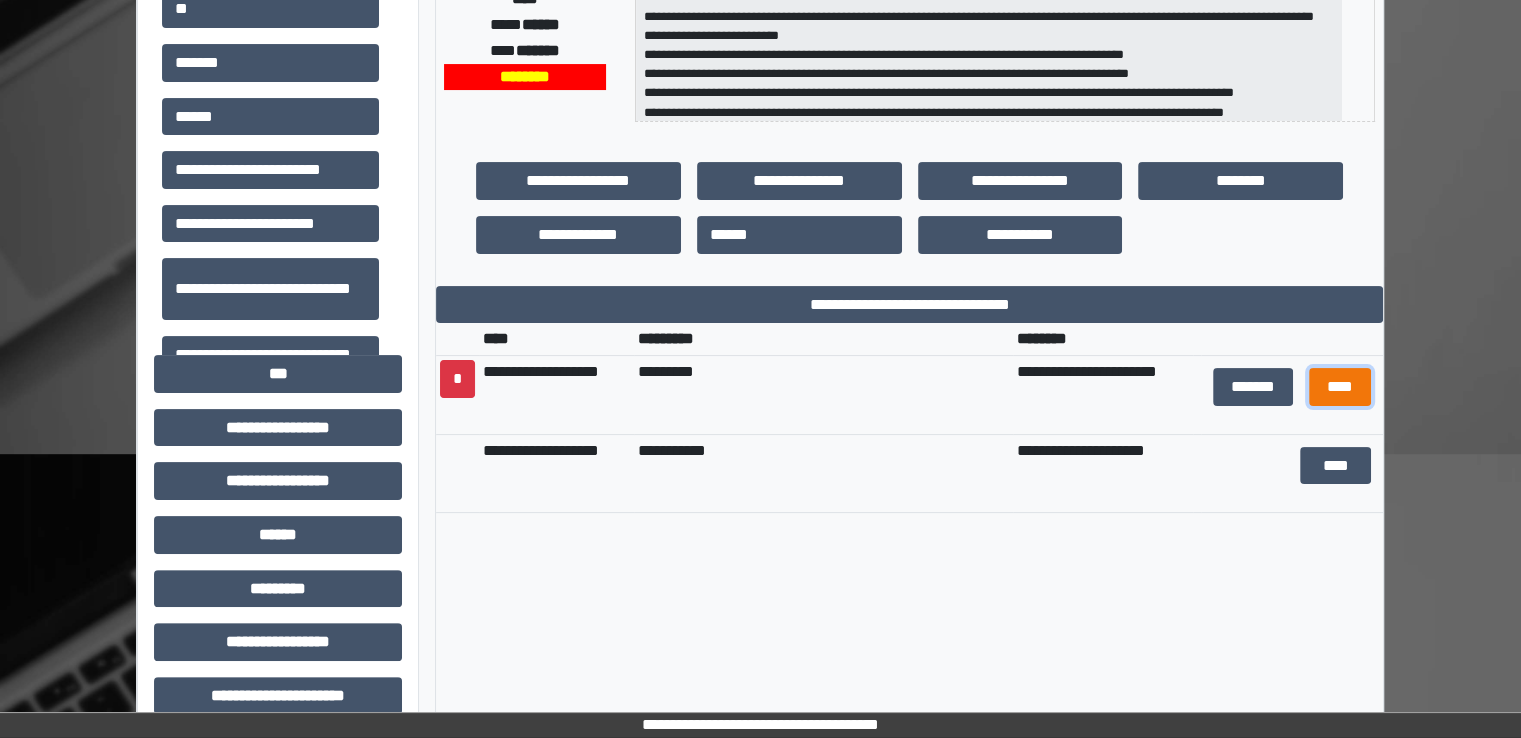 click on "****" at bounding box center (1340, 387) 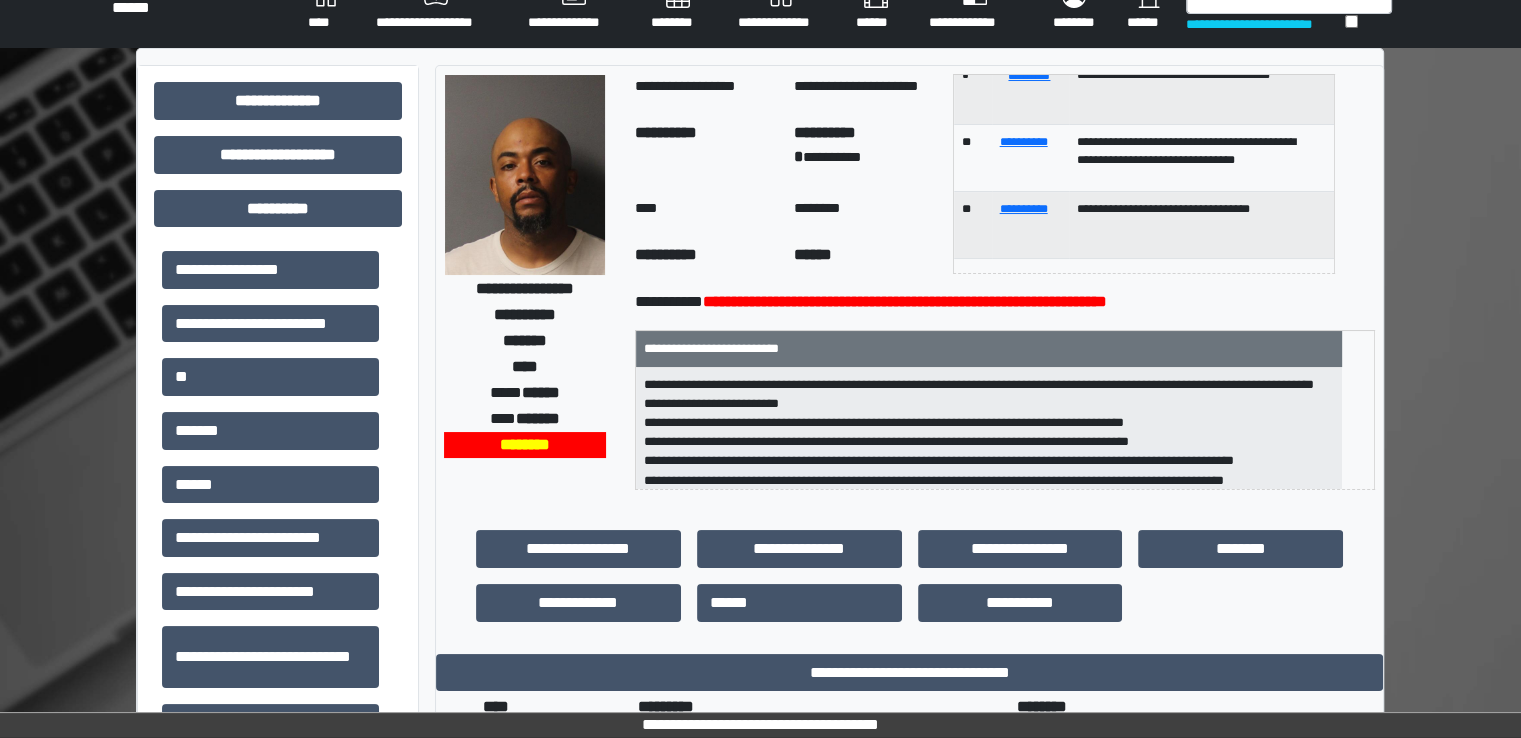scroll, scrollTop: 0, scrollLeft: 0, axis: both 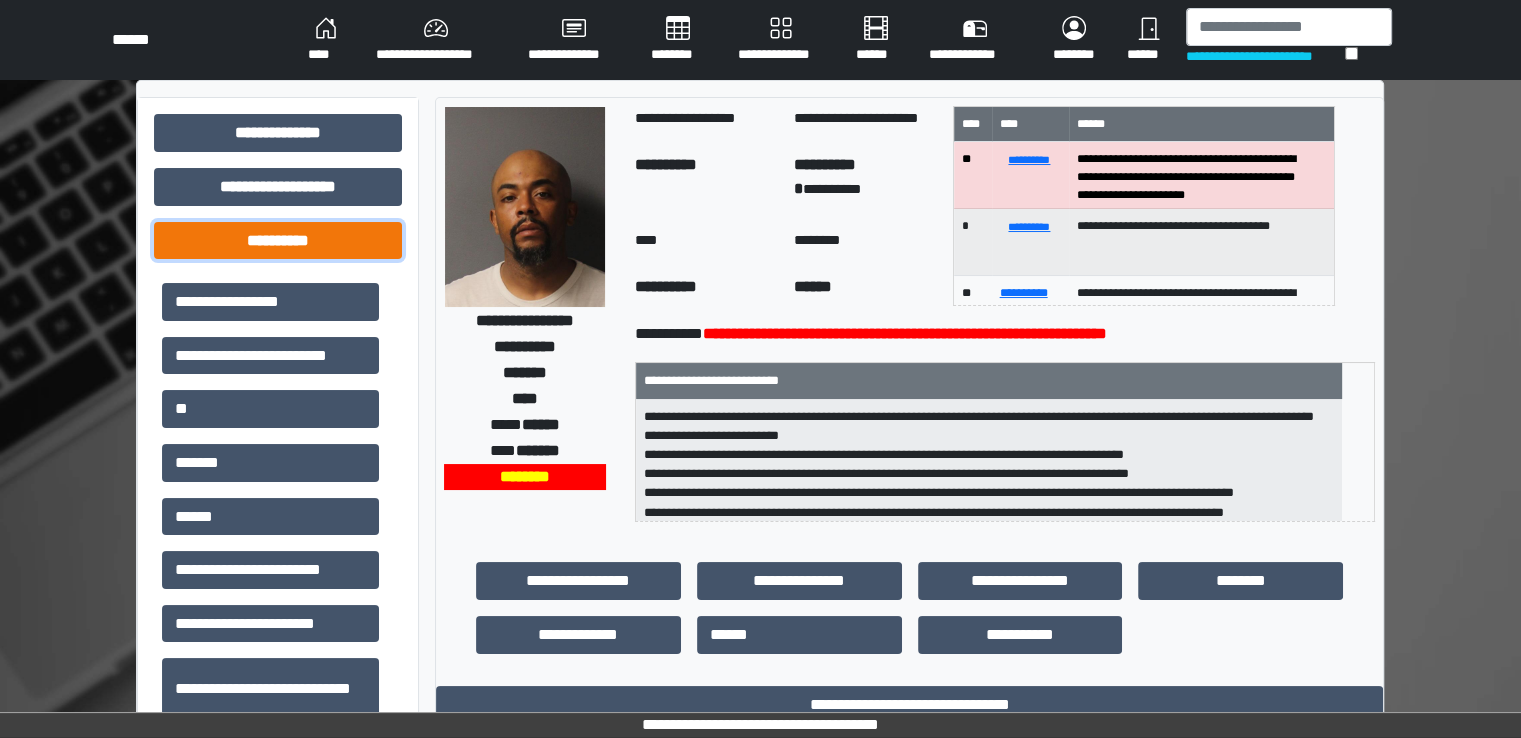 click on "**********" at bounding box center (278, 241) 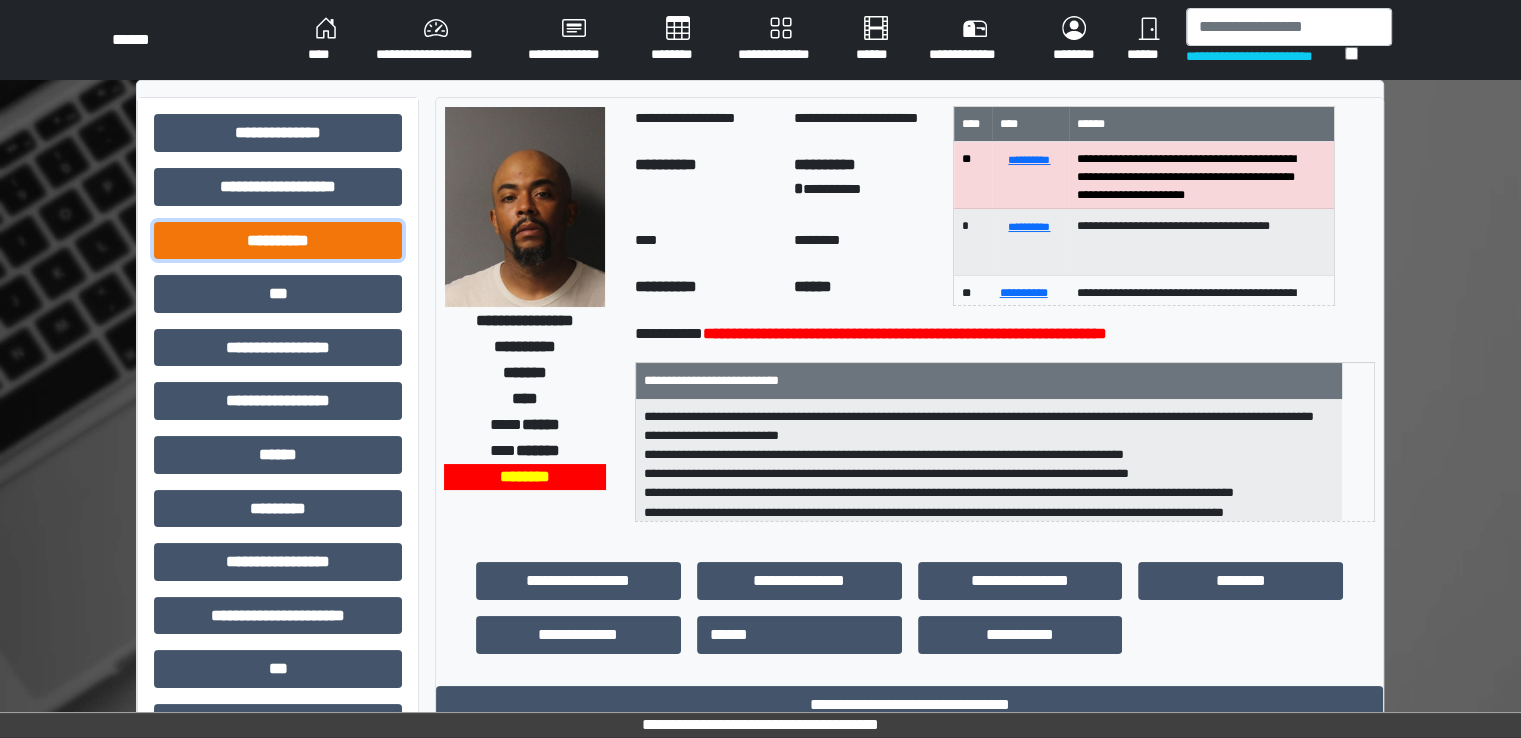click on "**********" at bounding box center (278, 241) 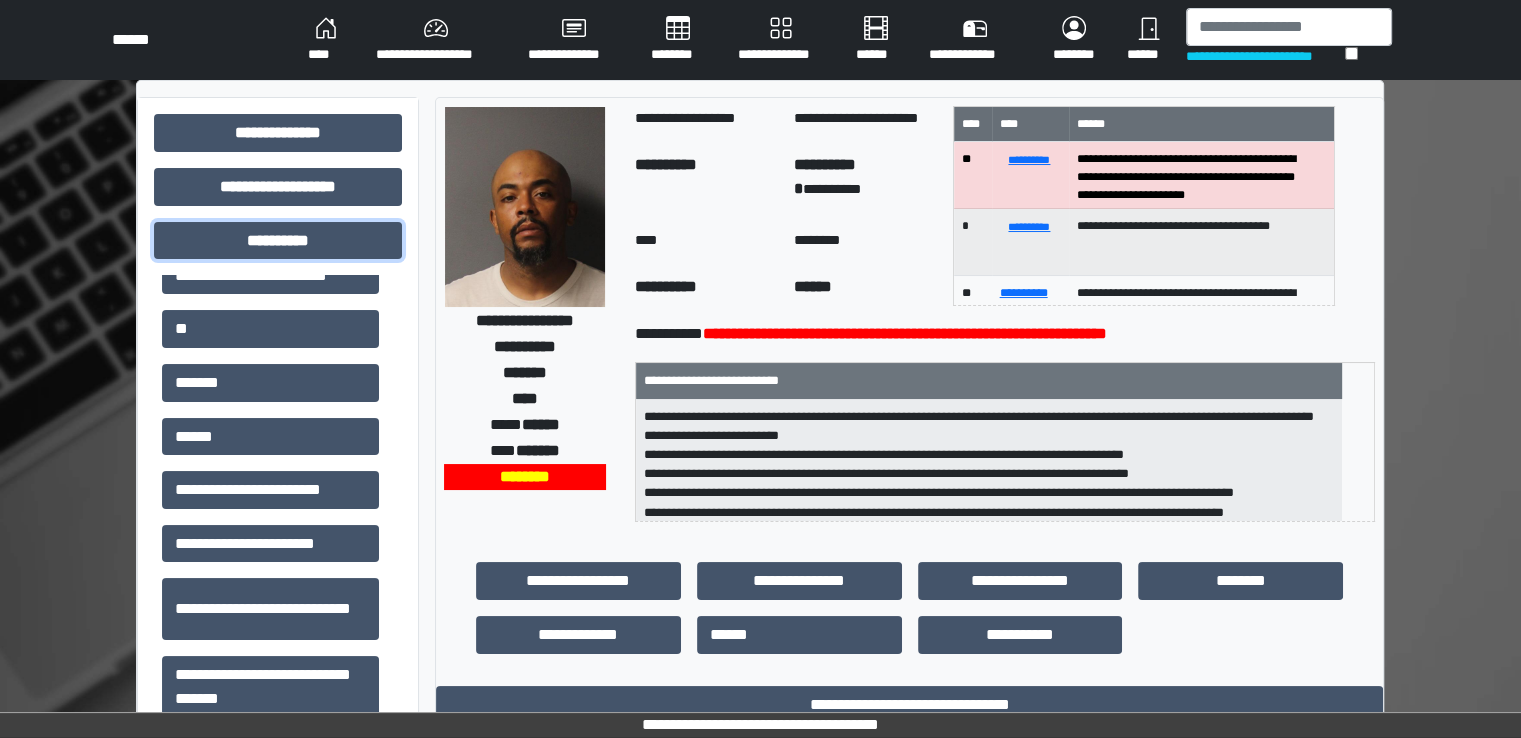 scroll, scrollTop: 197, scrollLeft: 0, axis: vertical 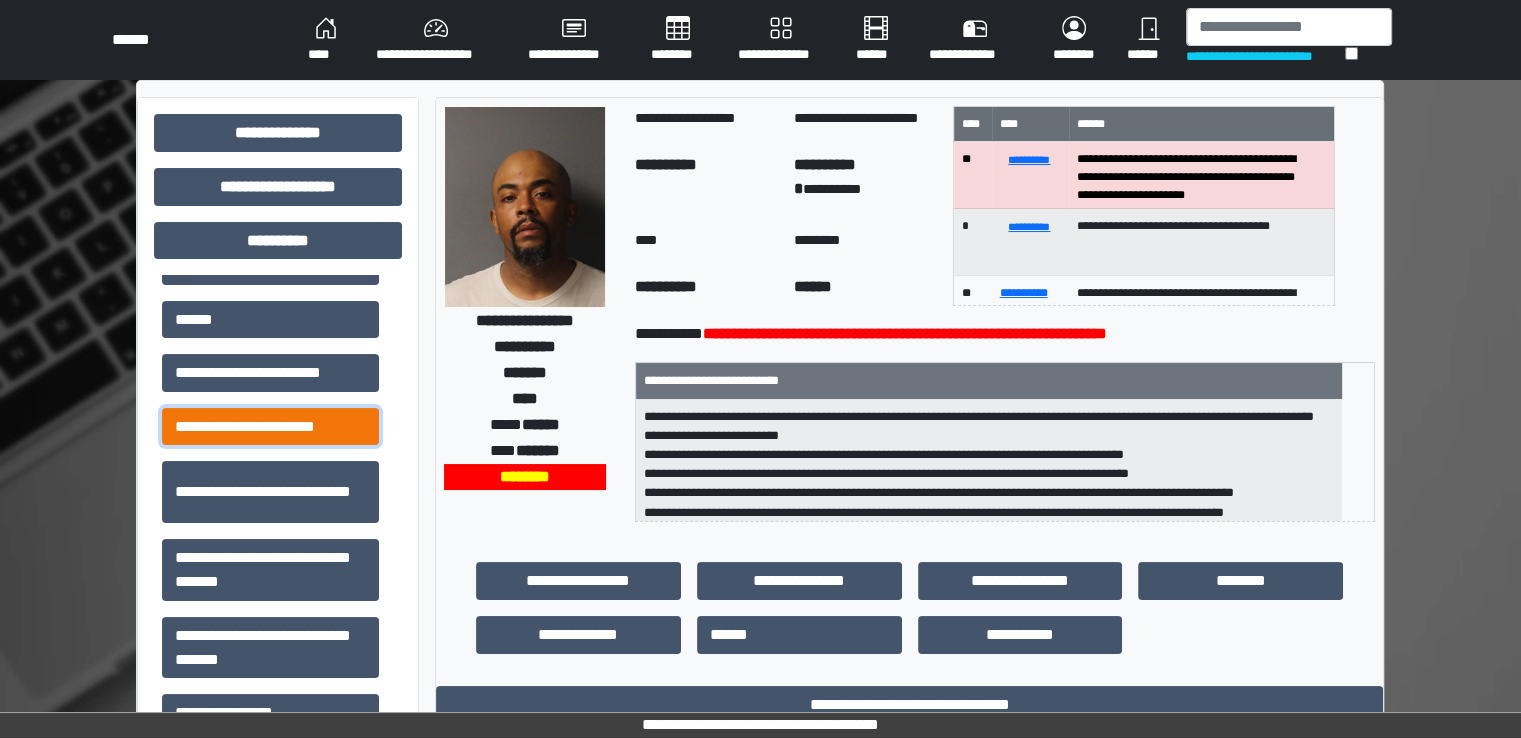click on "**********" at bounding box center (270, 427) 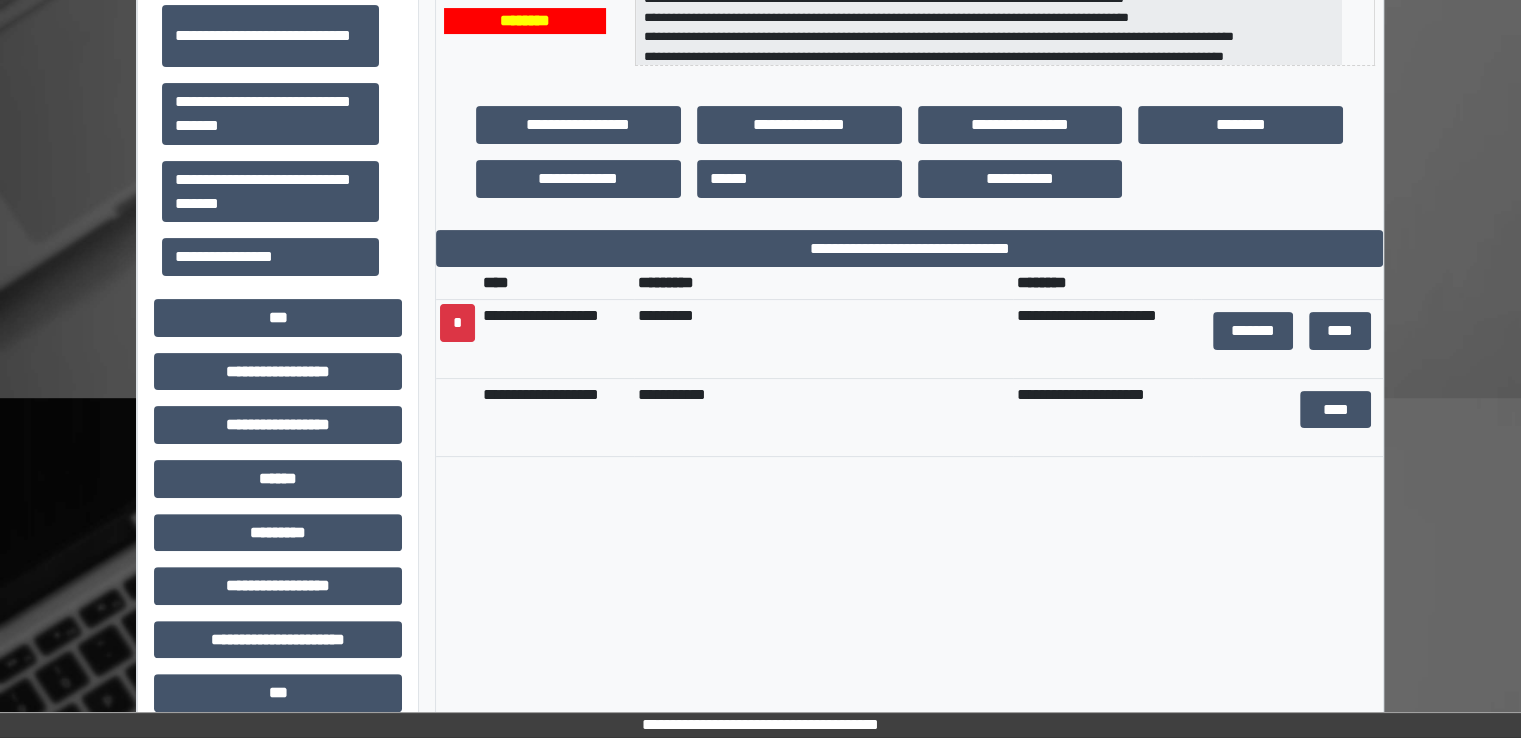 scroll, scrollTop: 500, scrollLeft: 0, axis: vertical 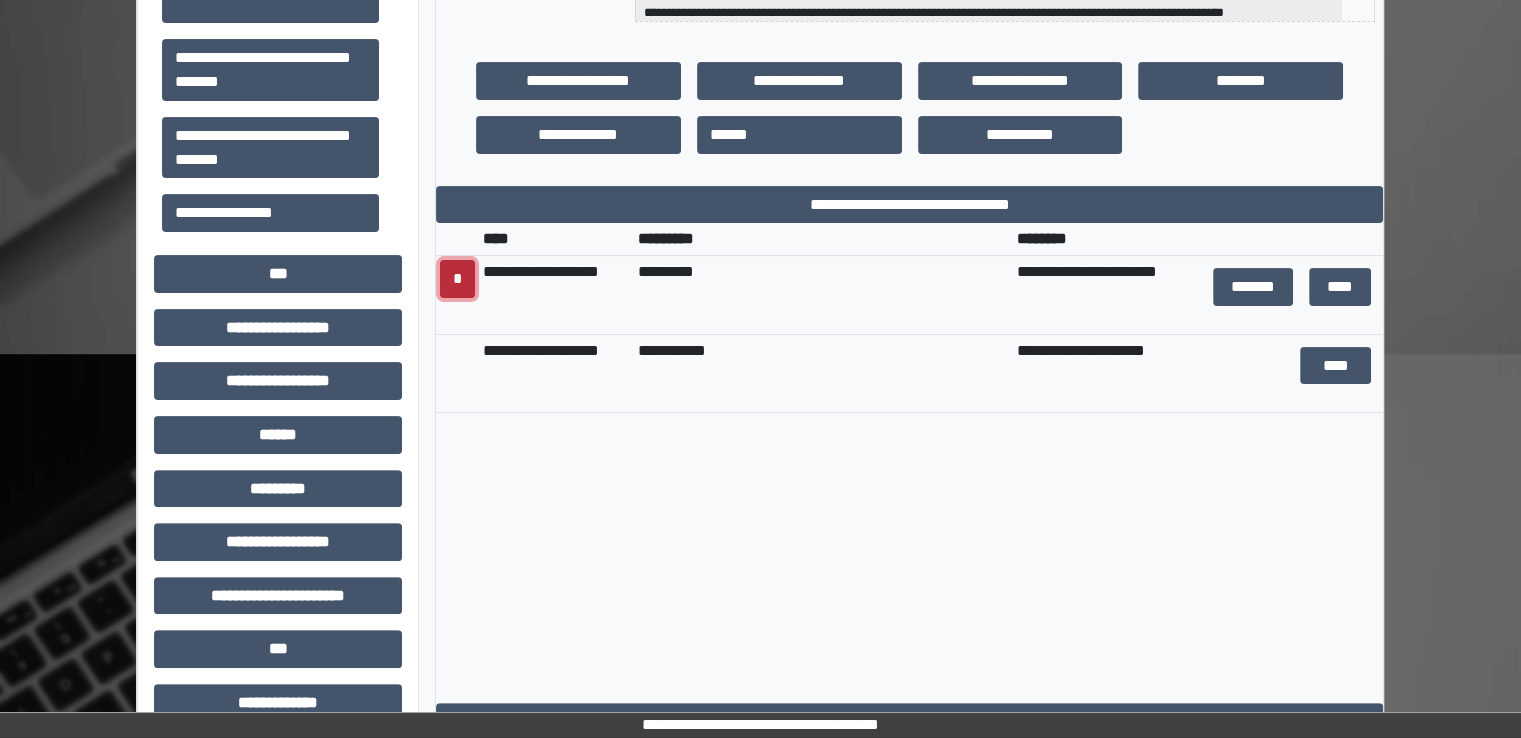 click on "*" at bounding box center (457, 279) 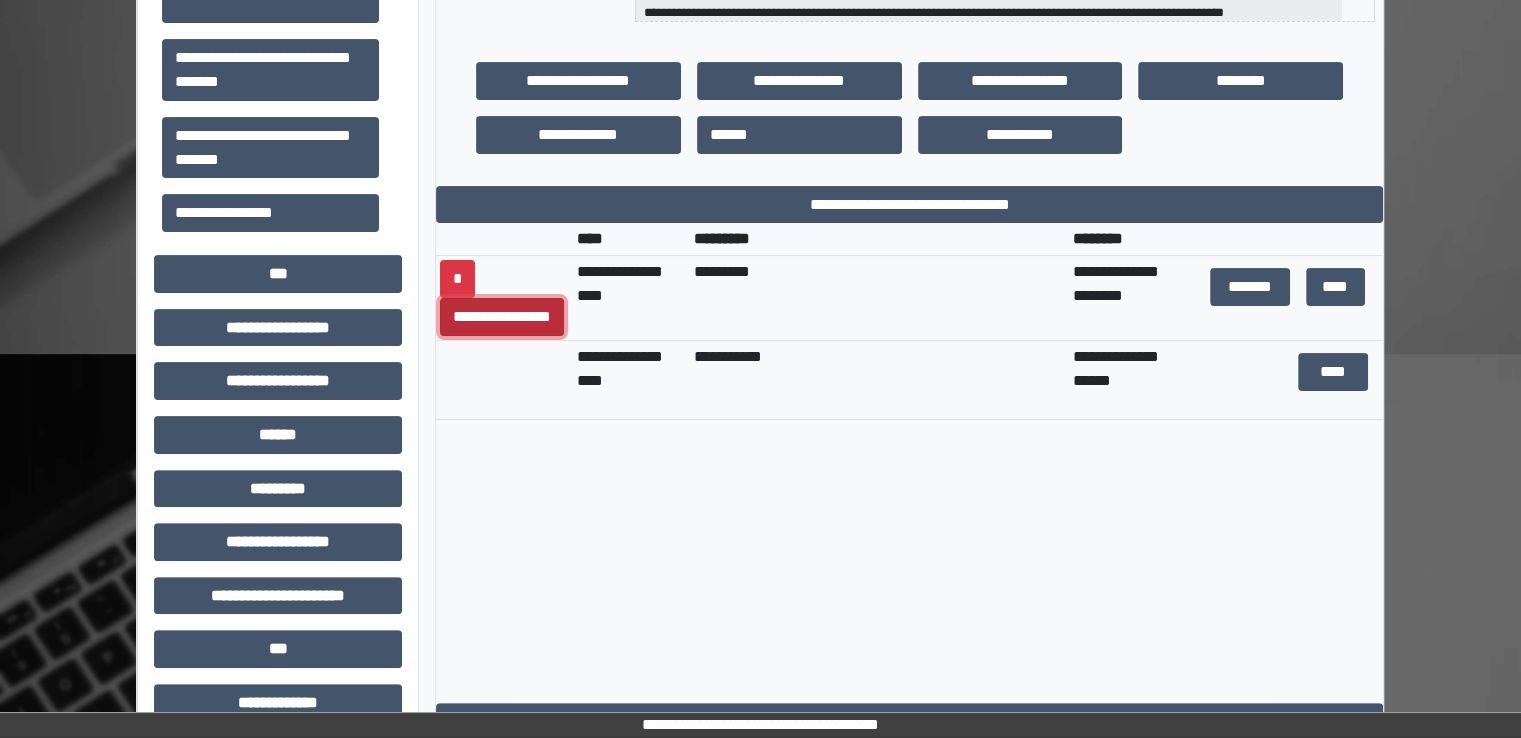 click on "**********" at bounding box center [502, 317] 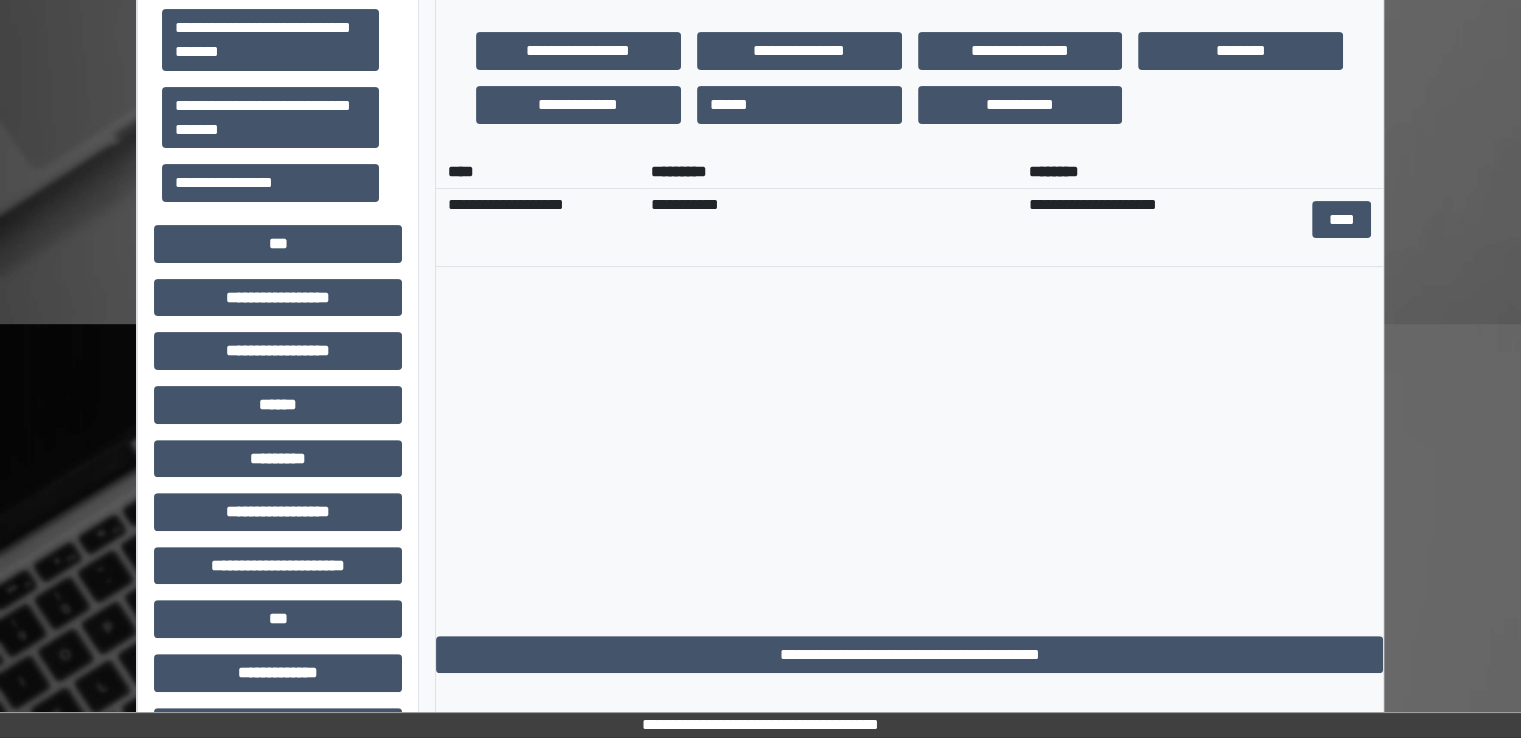 scroll, scrollTop: 500, scrollLeft: 0, axis: vertical 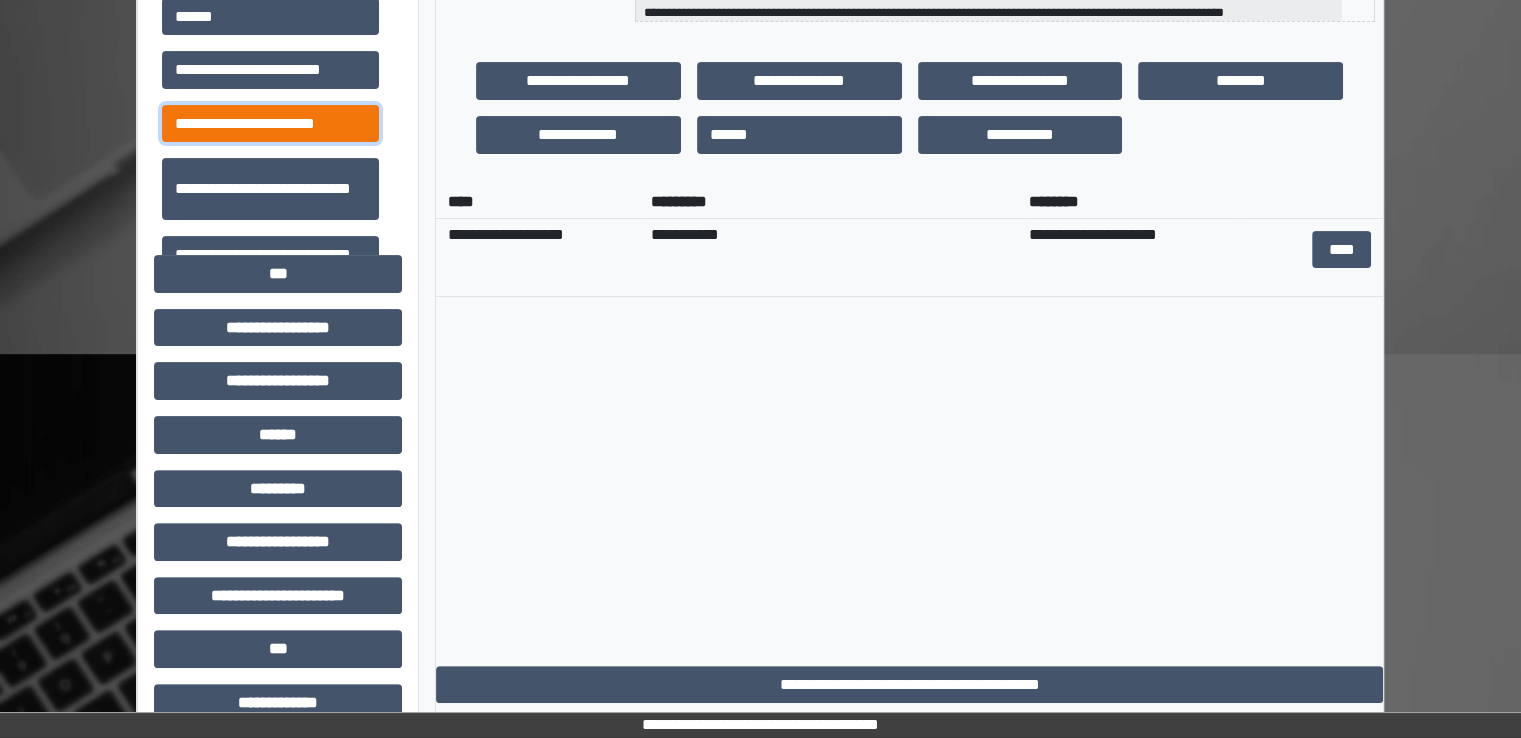 click on "**********" at bounding box center (270, 124) 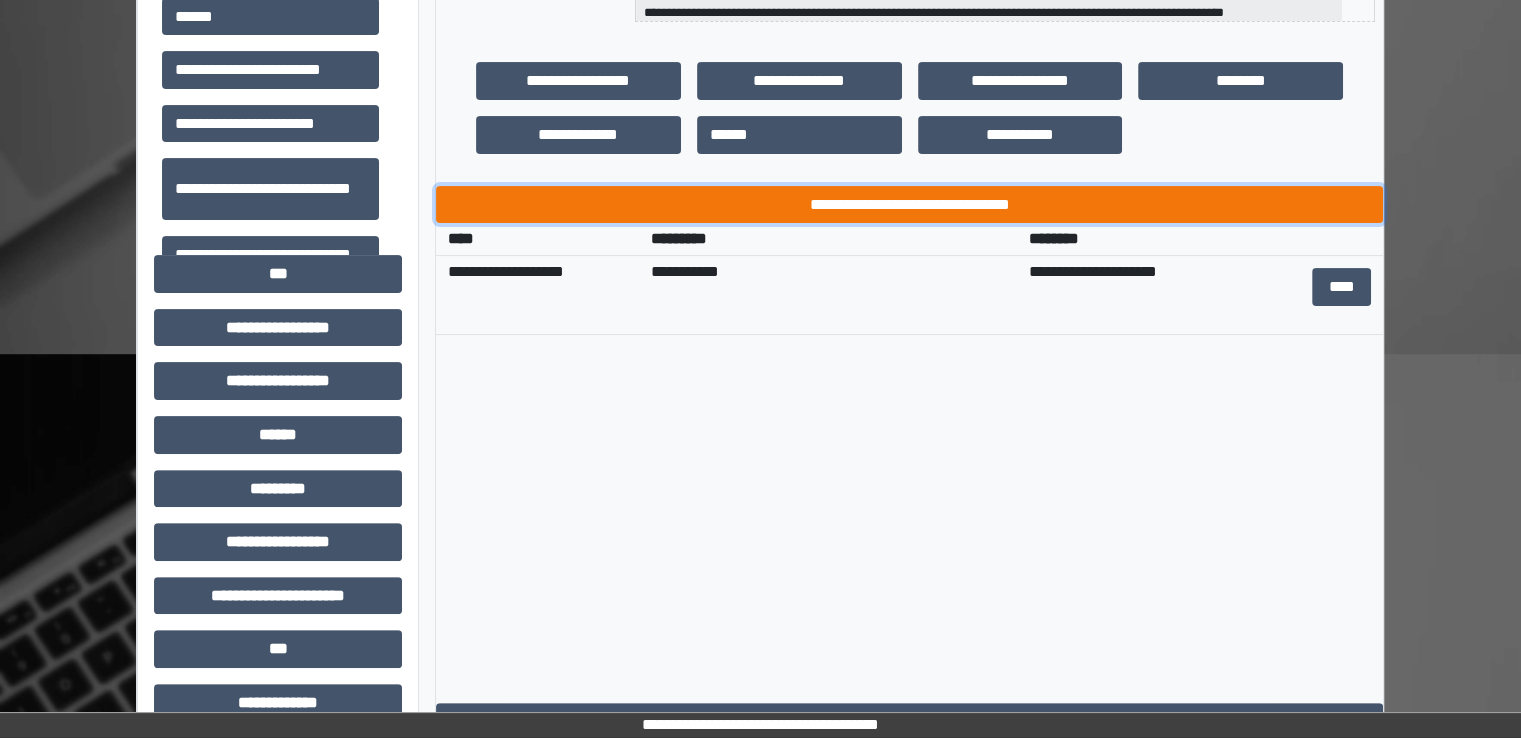 click on "**********" at bounding box center (909, 205) 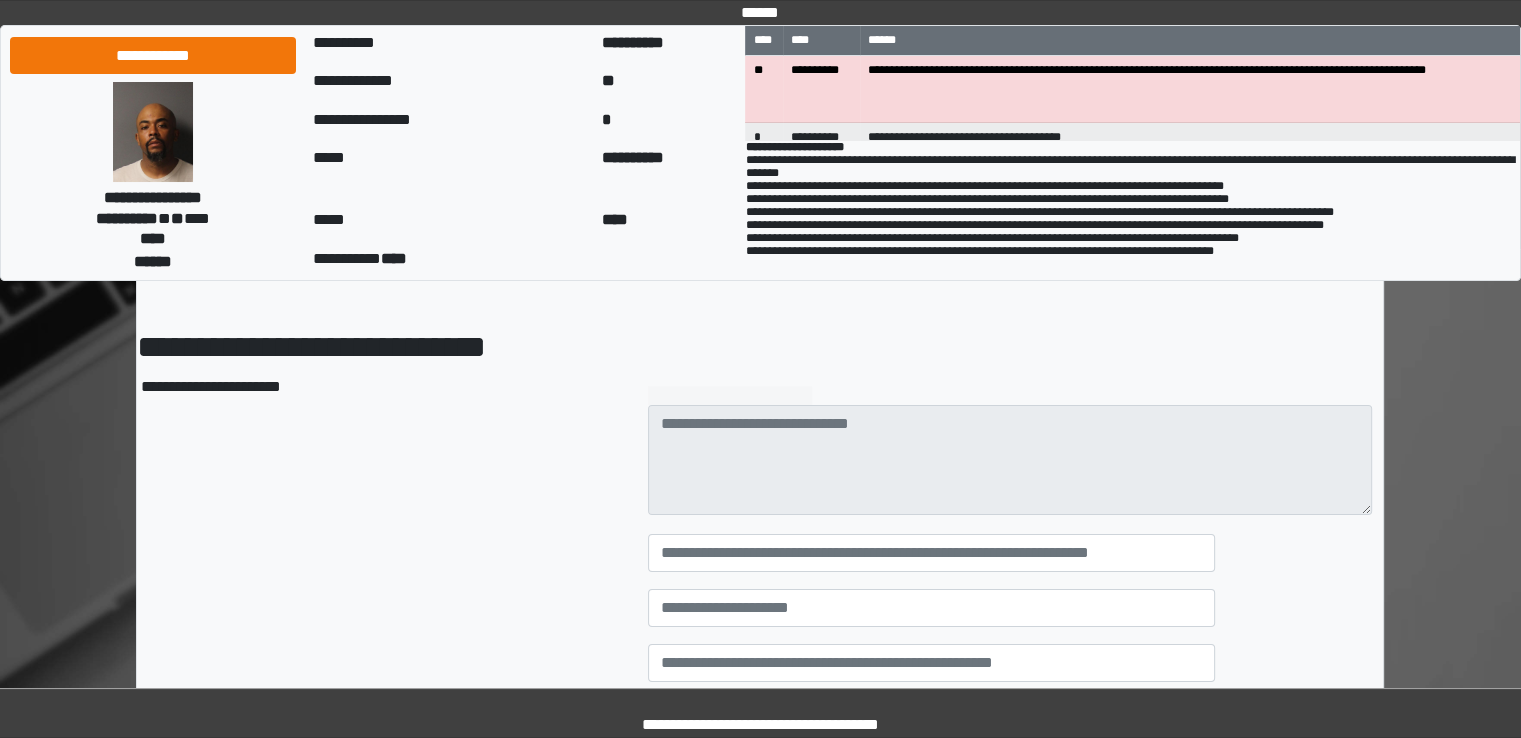 scroll, scrollTop: 200, scrollLeft: 0, axis: vertical 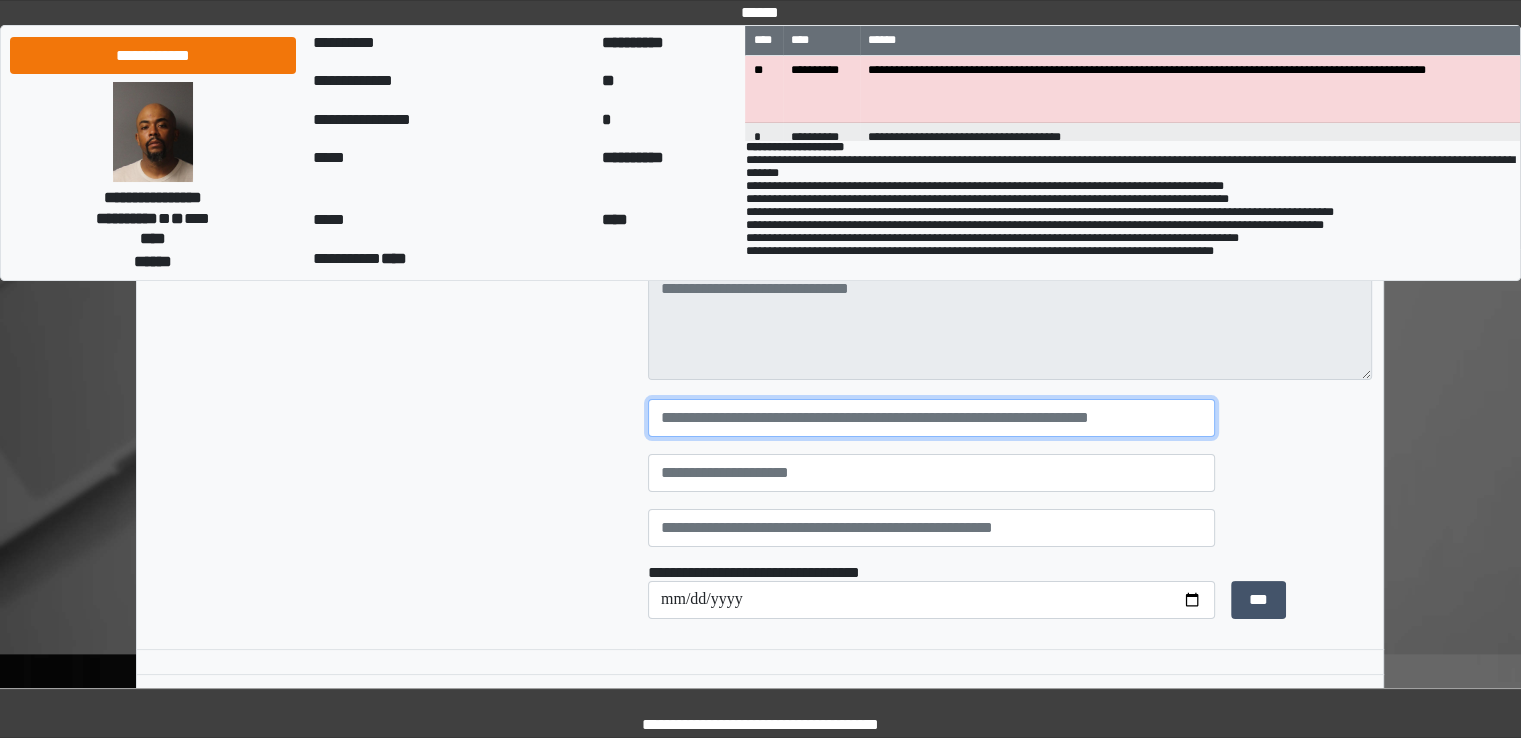 click at bounding box center (931, 418) 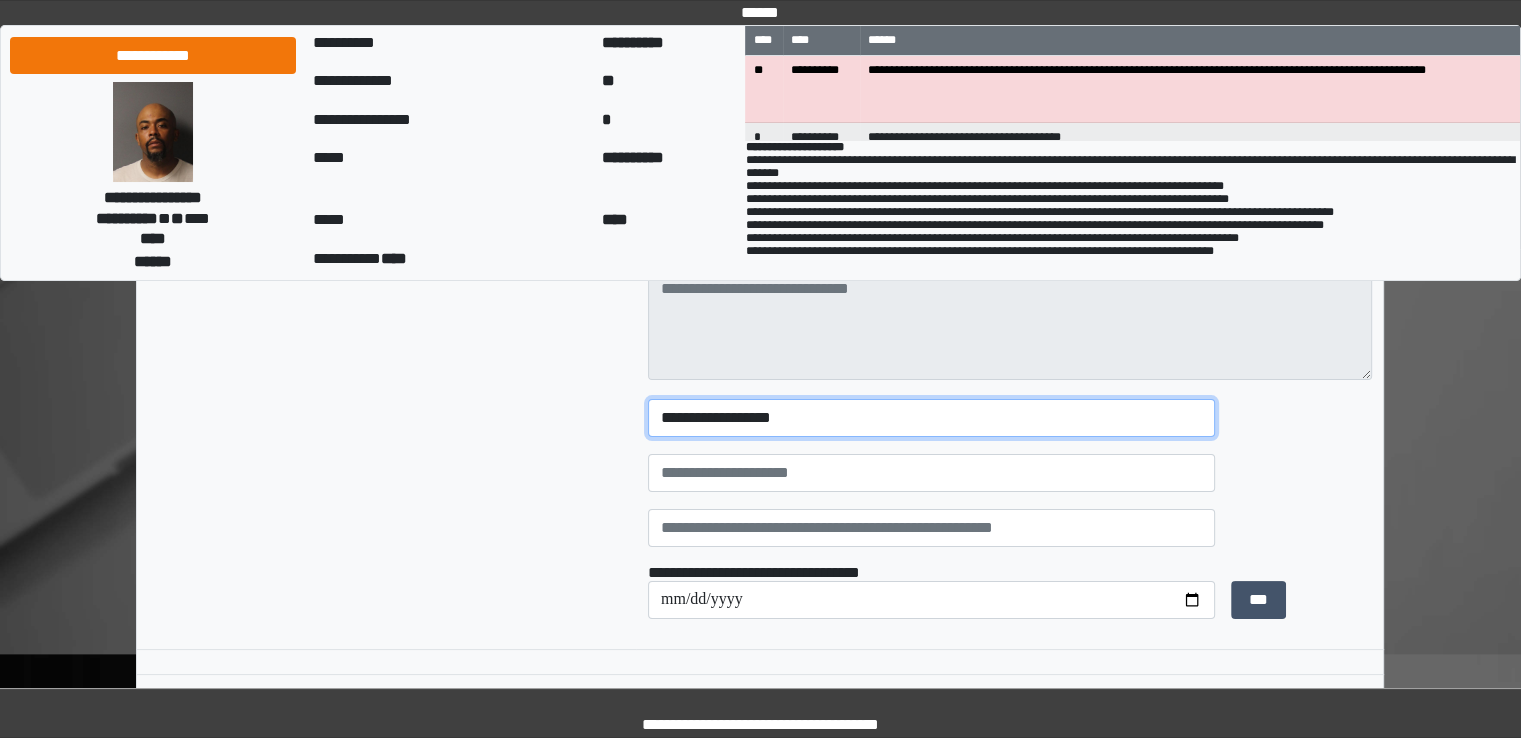 type on "**********" 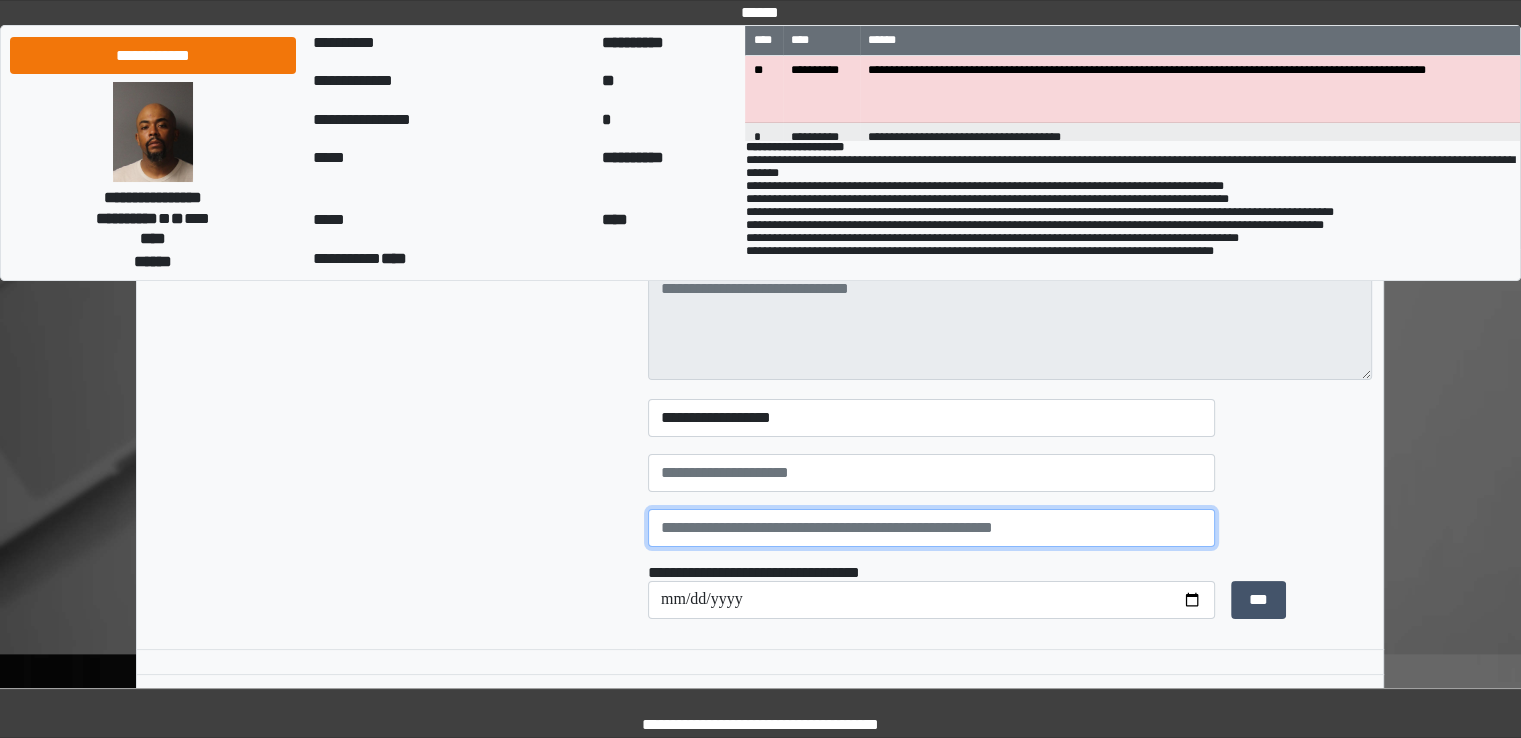 click at bounding box center (931, 528) 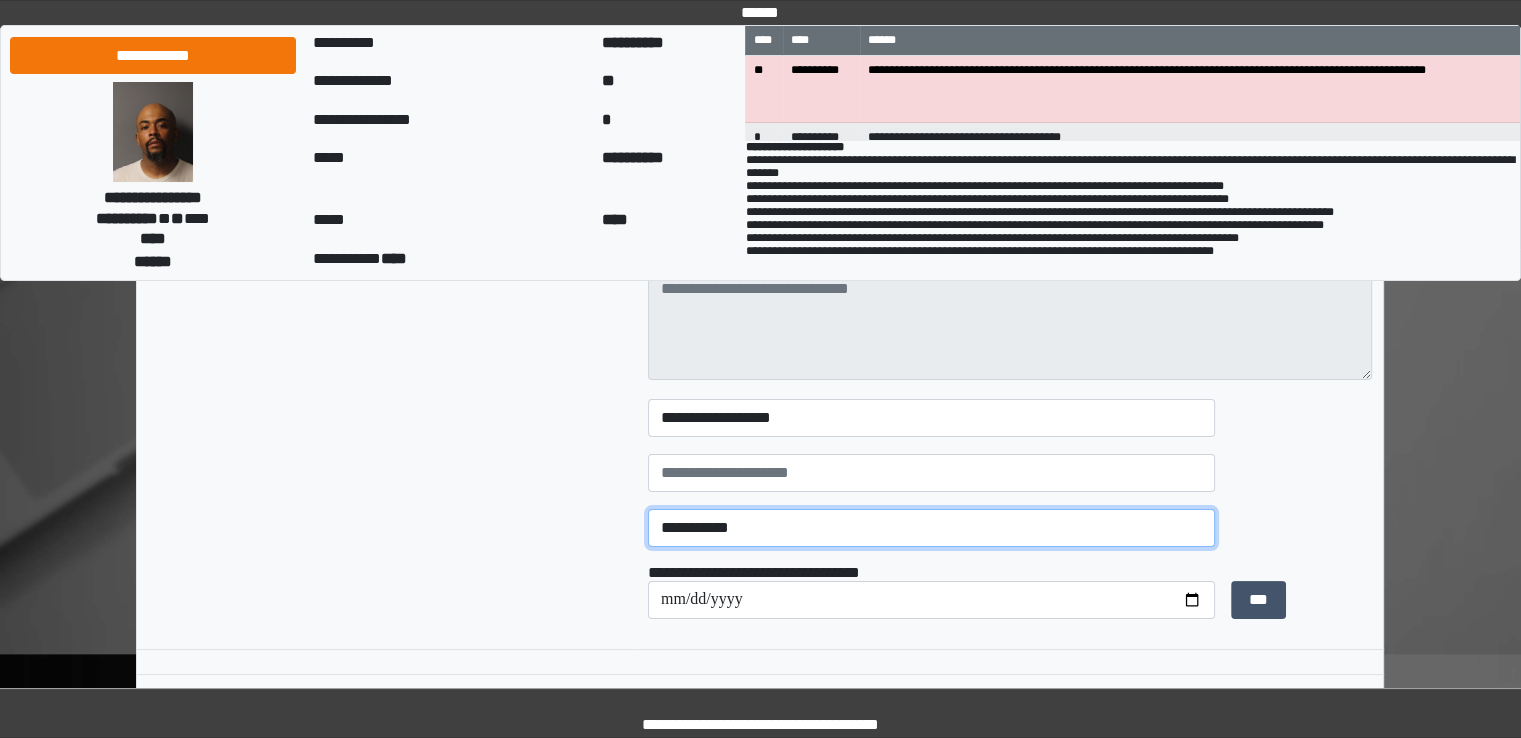 type on "**********" 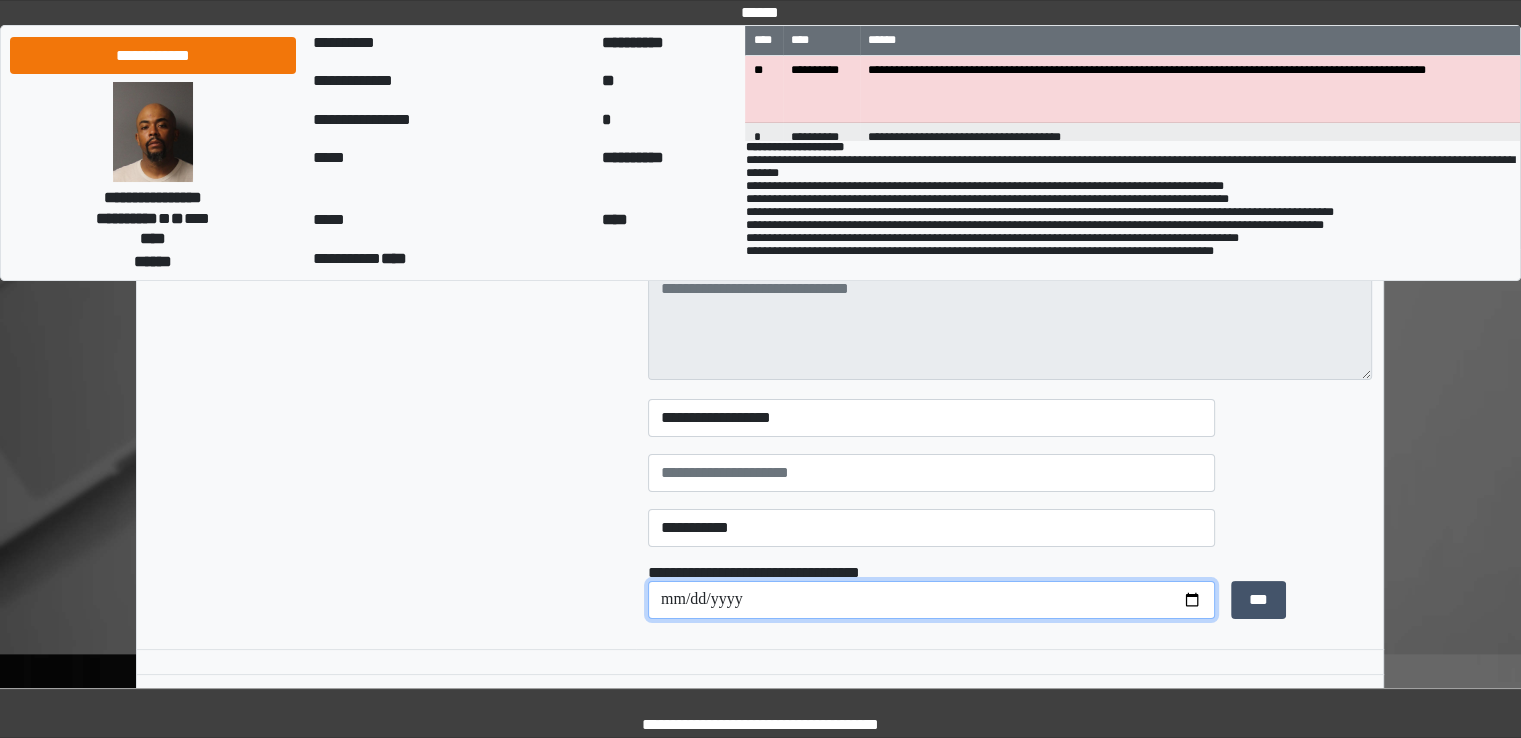click at bounding box center (931, 600) 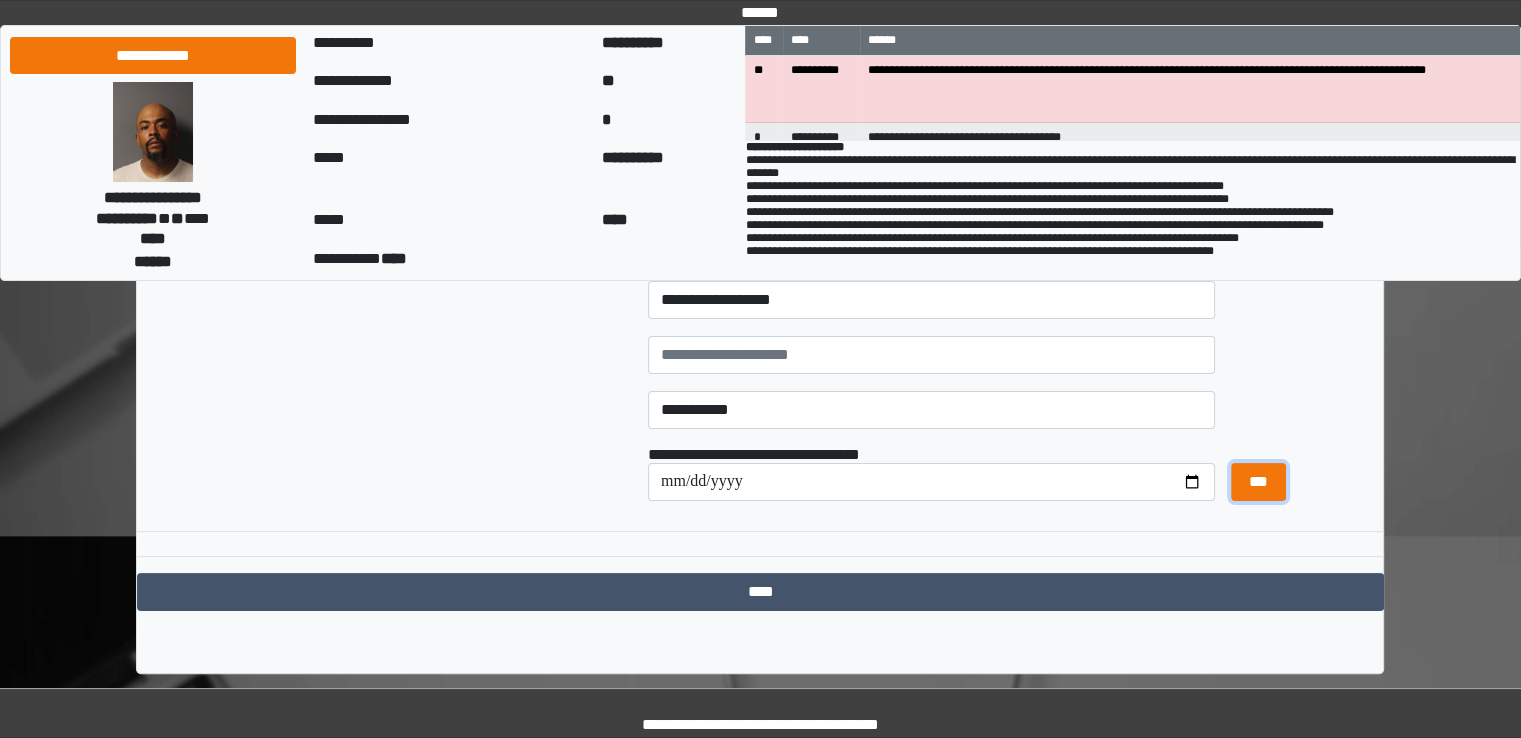 click on "***" at bounding box center [1258, 482] 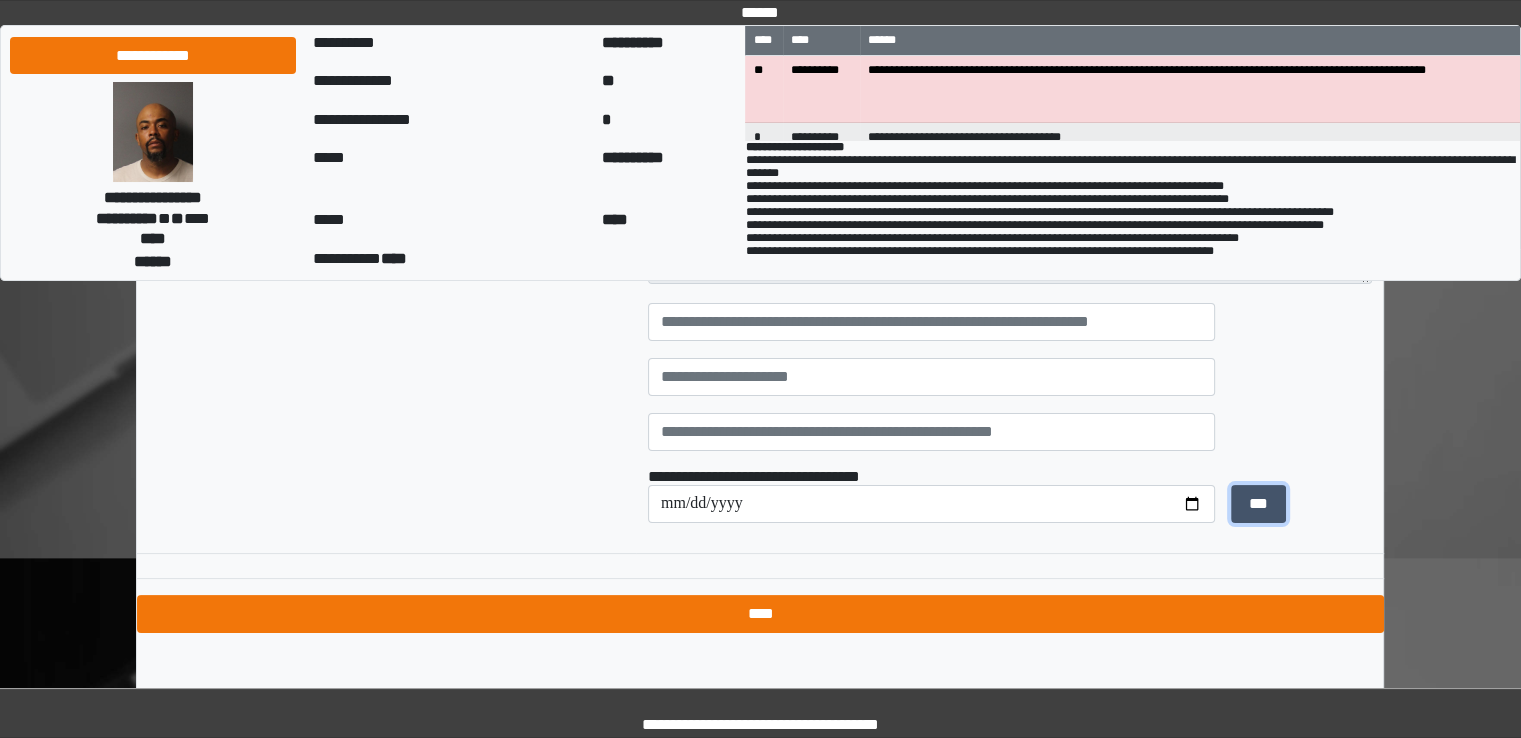 scroll, scrollTop: 319, scrollLeft: 0, axis: vertical 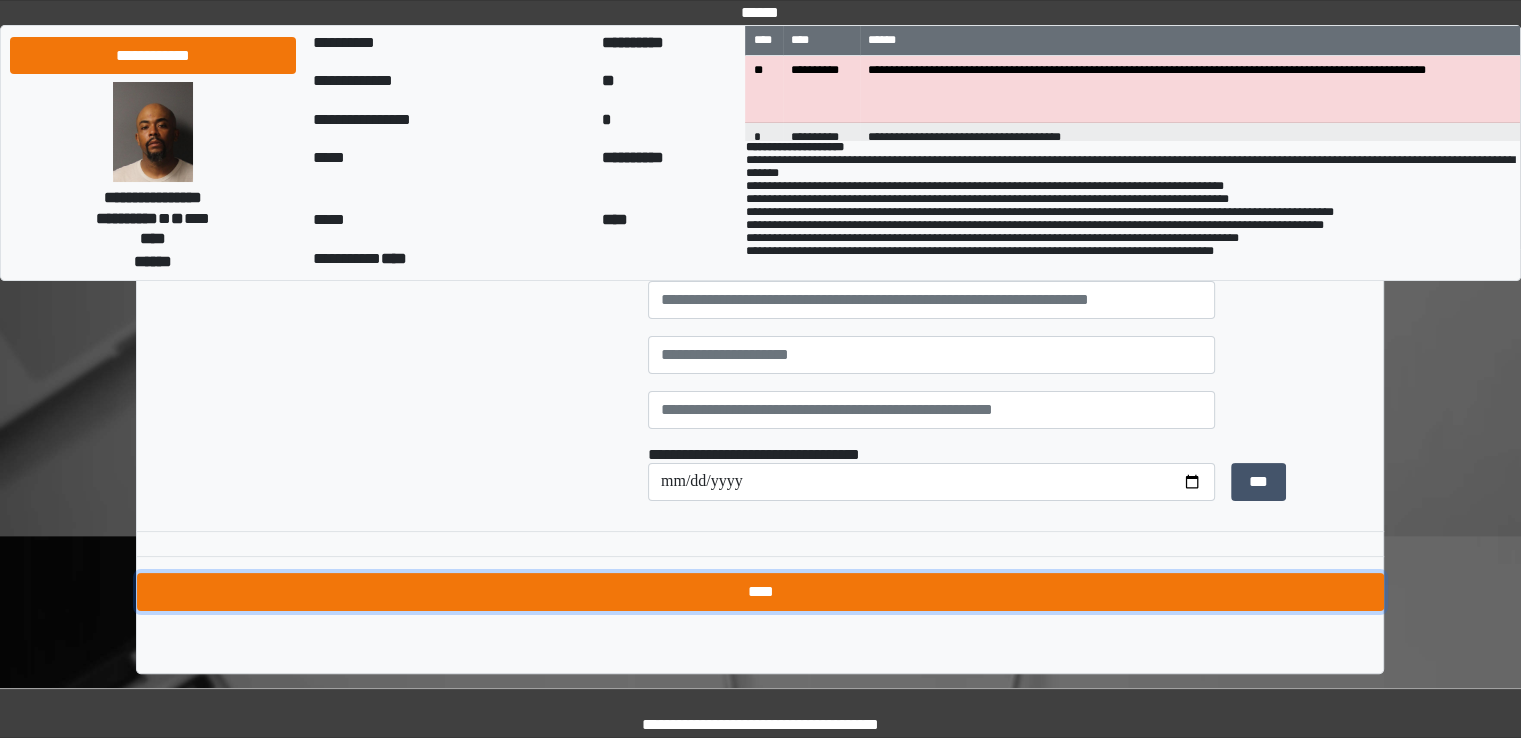 click on "****" at bounding box center [760, 592] 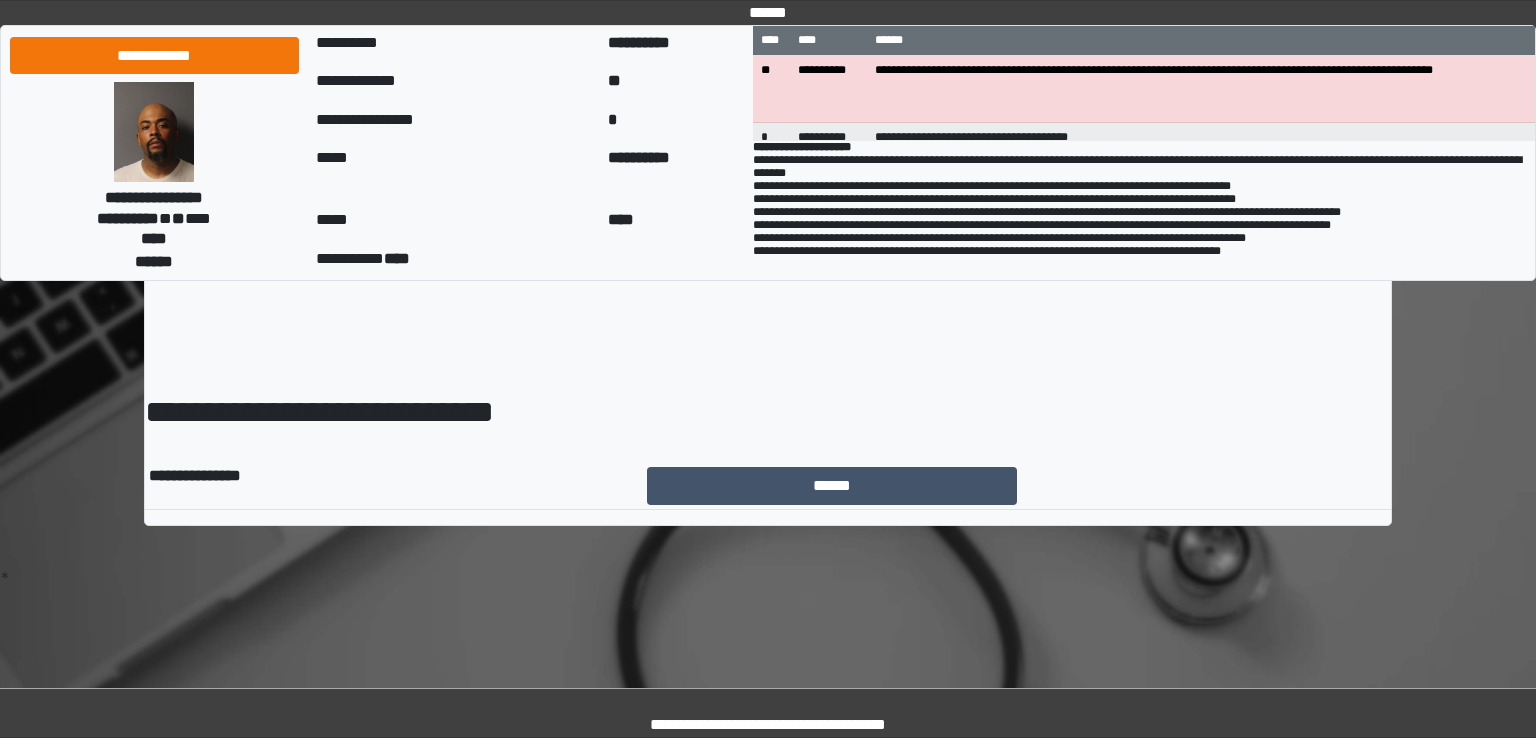 scroll, scrollTop: 0, scrollLeft: 0, axis: both 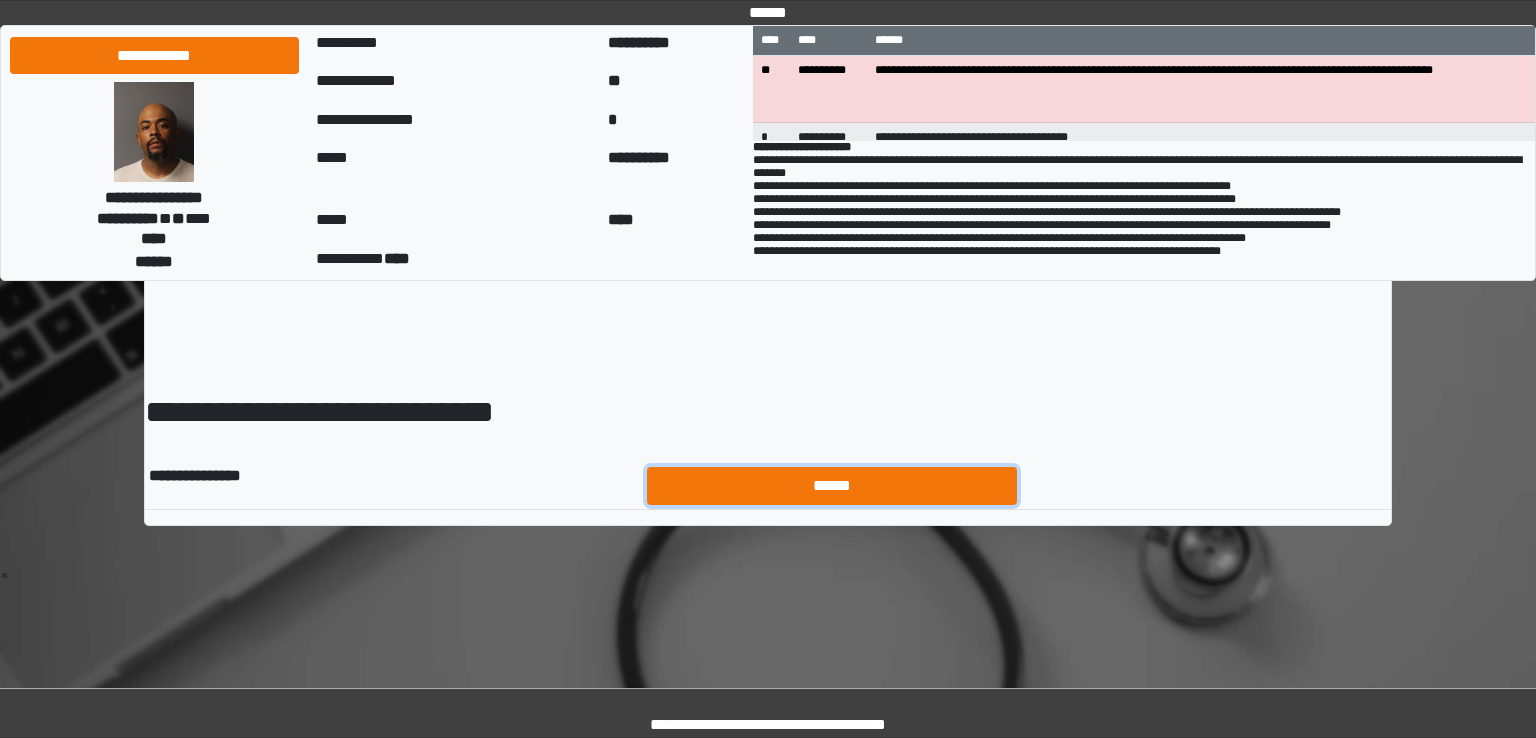 click on "******" at bounding box center [832, 486] 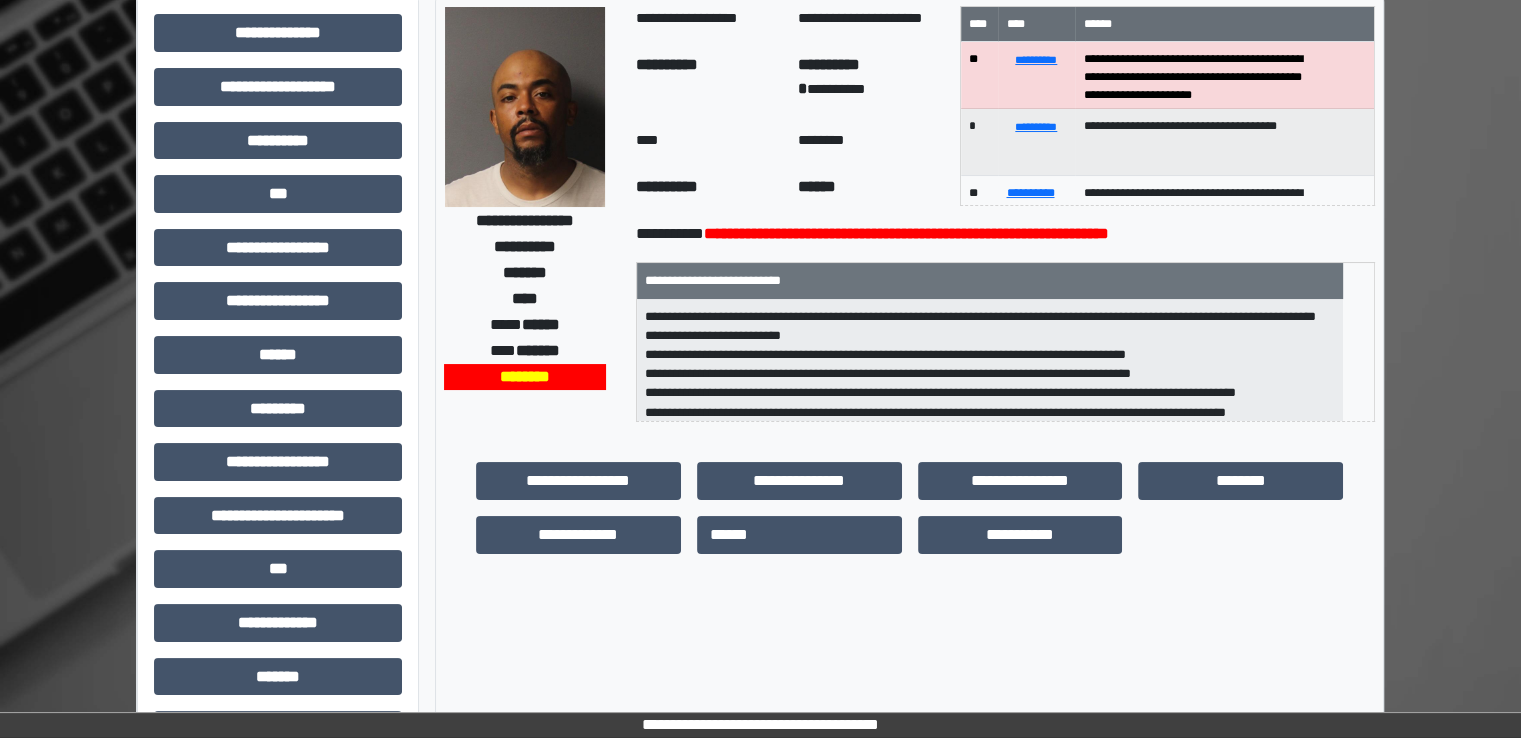 scroll, scrollTop: 0, scrollLeft: 0, axis: both 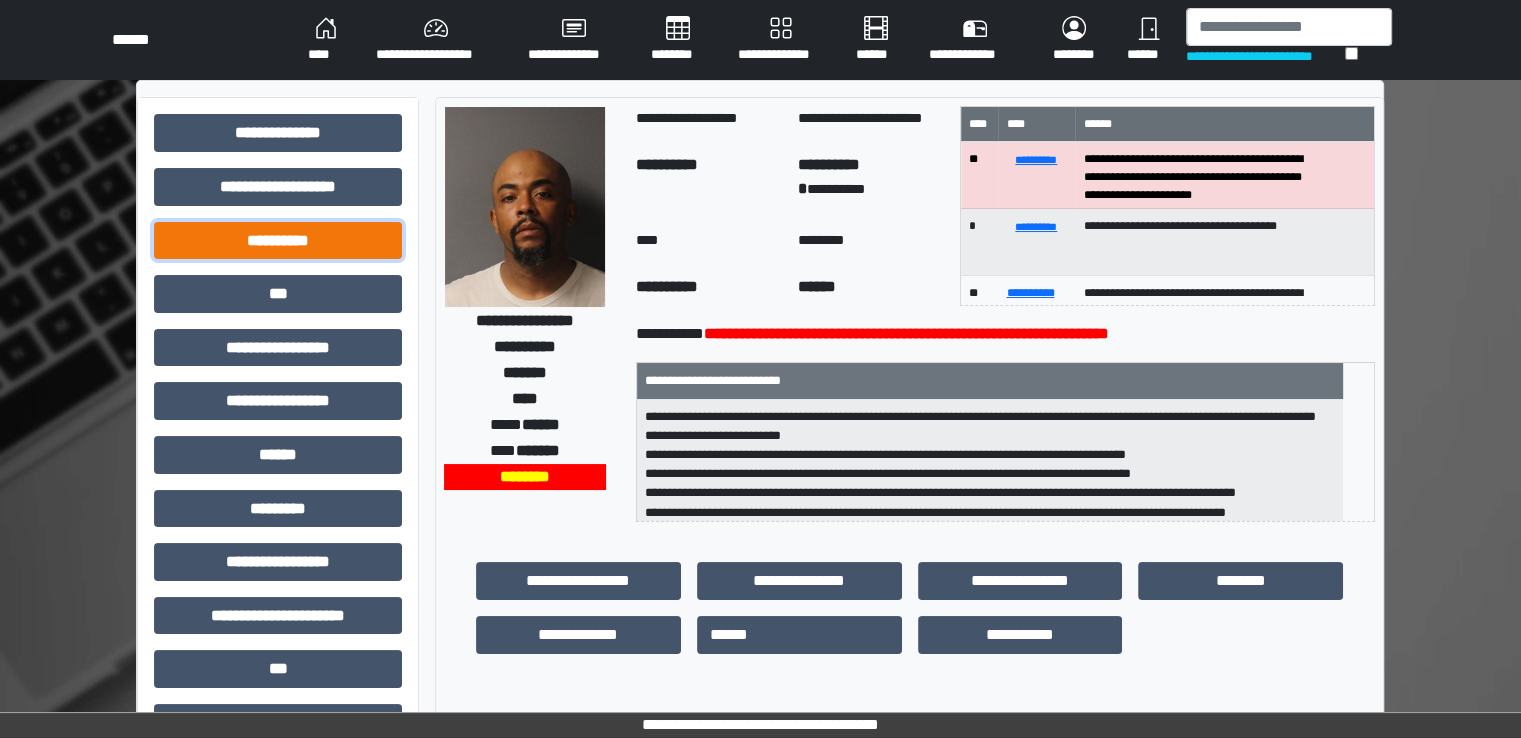 click on "**********" at bounding box center [278, 241] 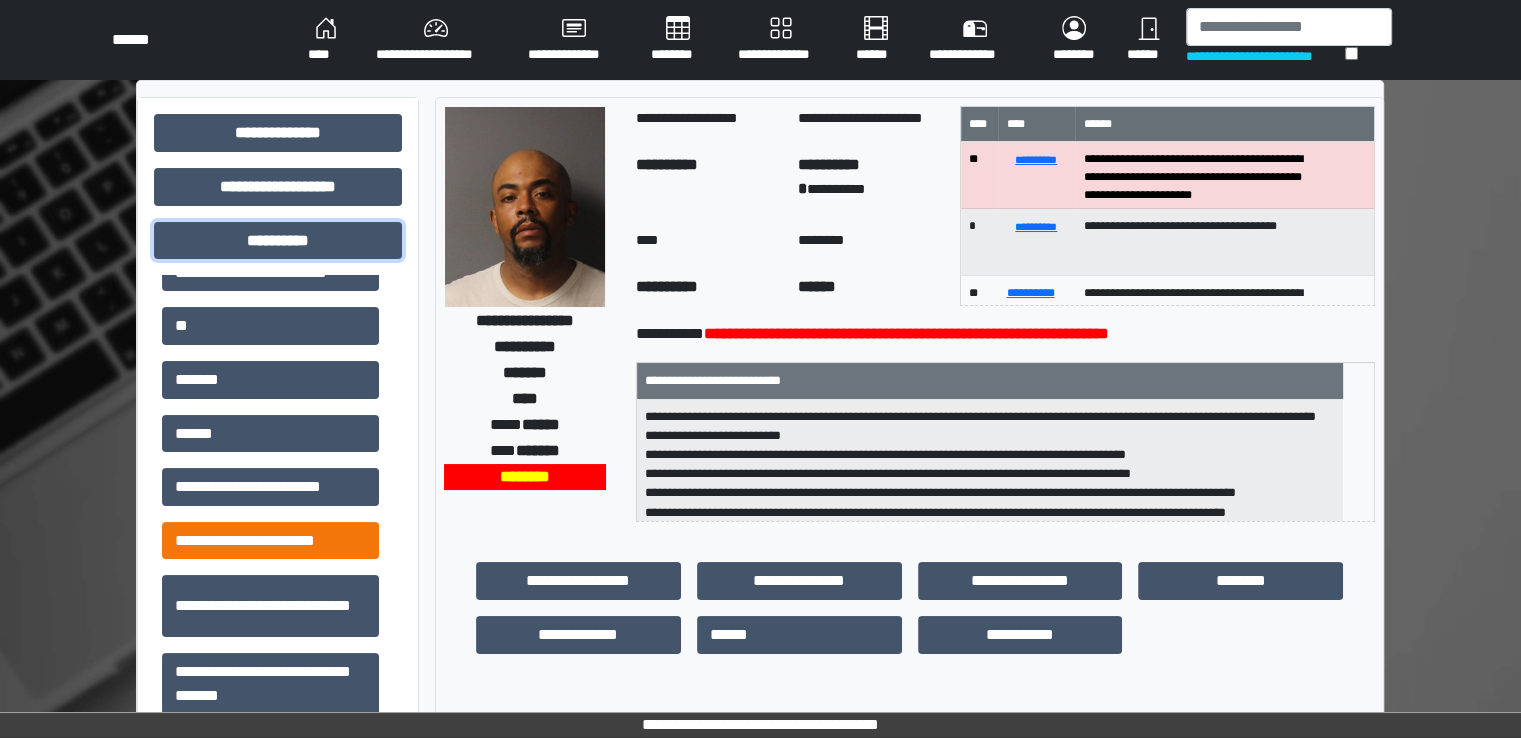 scroll, scrollTop: 197, scrollLeft: 0, axis: vertical 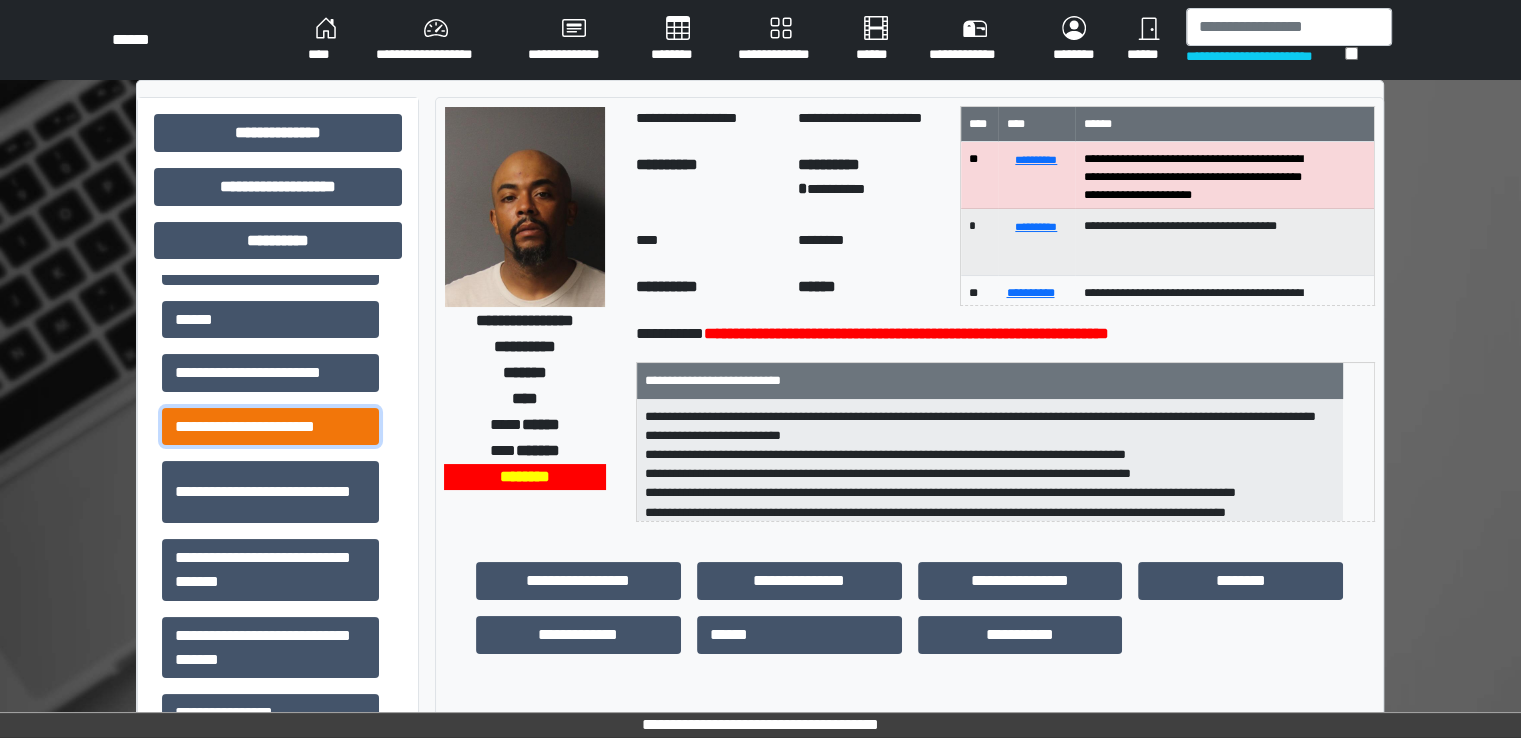 click on "**********" at bounding box center (270, 427) 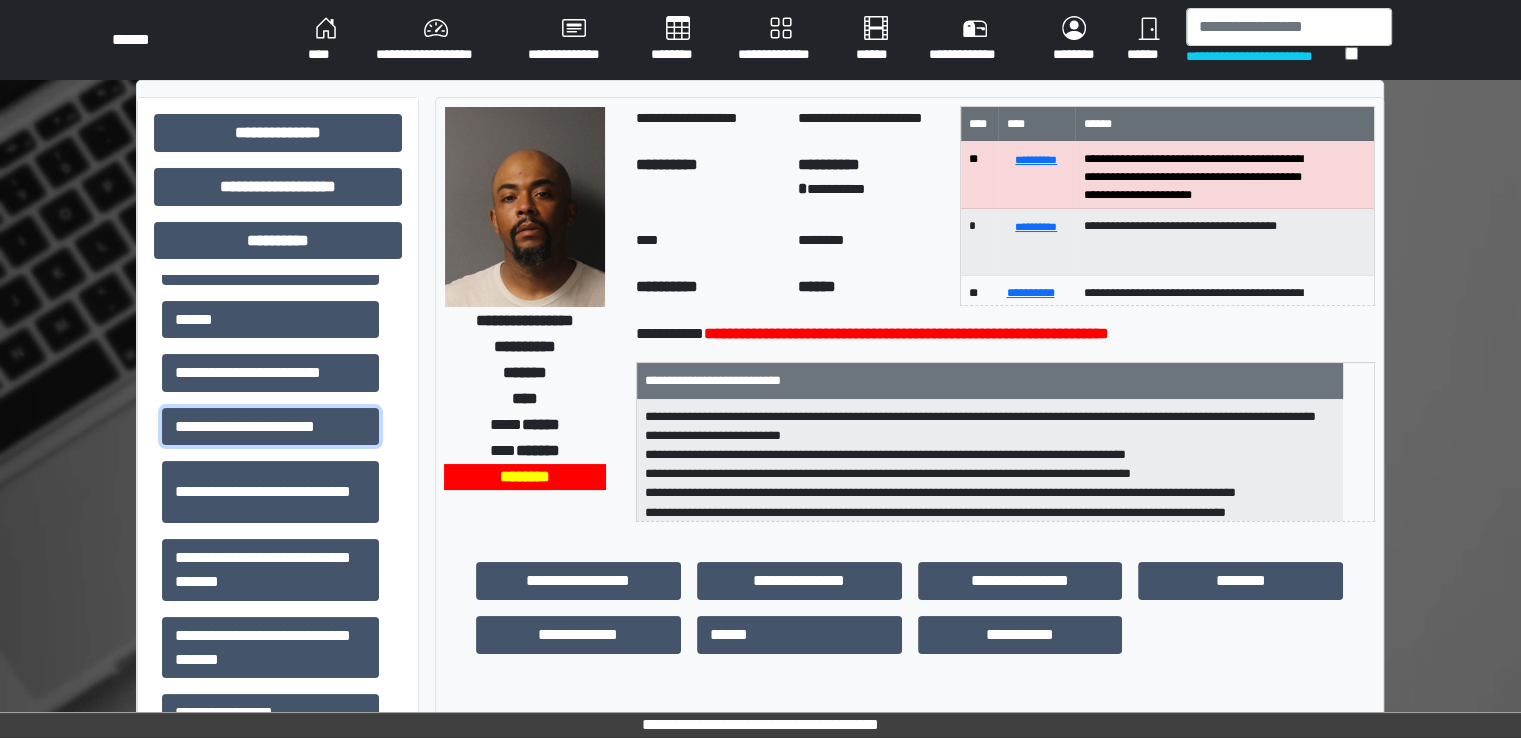 scroll, scrollTop: 1, scrollLeft: 0, axis: vertical 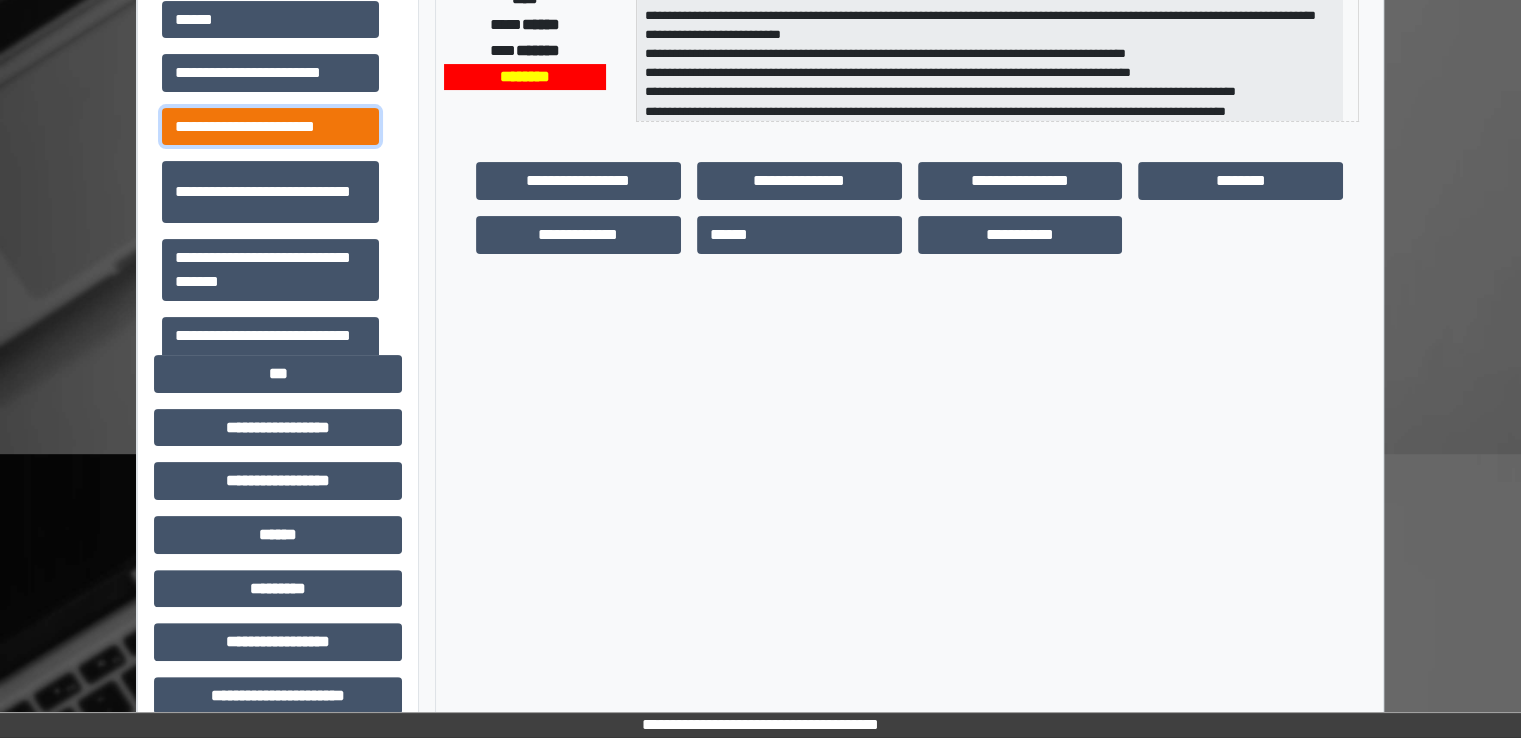 click on "**********" at bounding box center (270, 127) 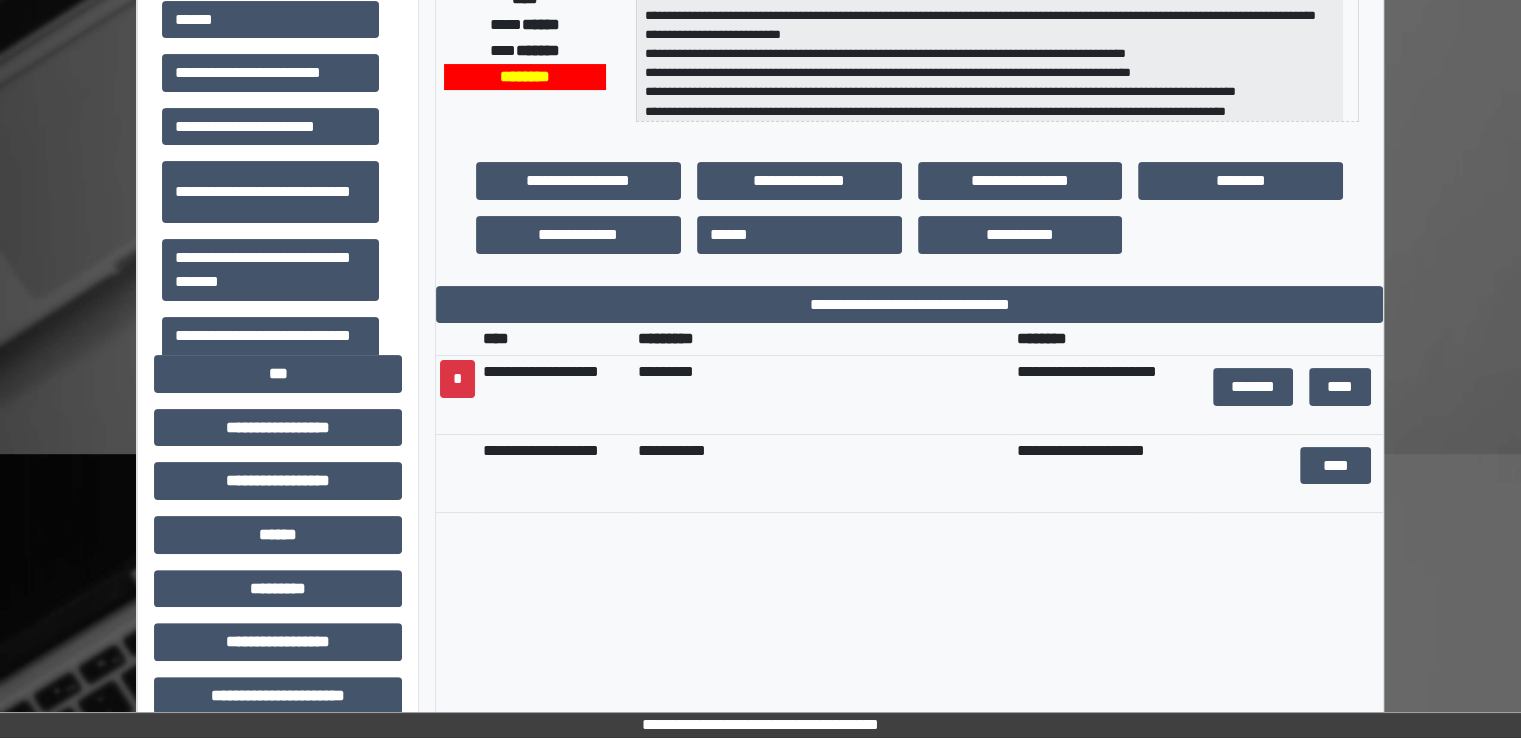 click on "**********" at bounding box center (909, 563) 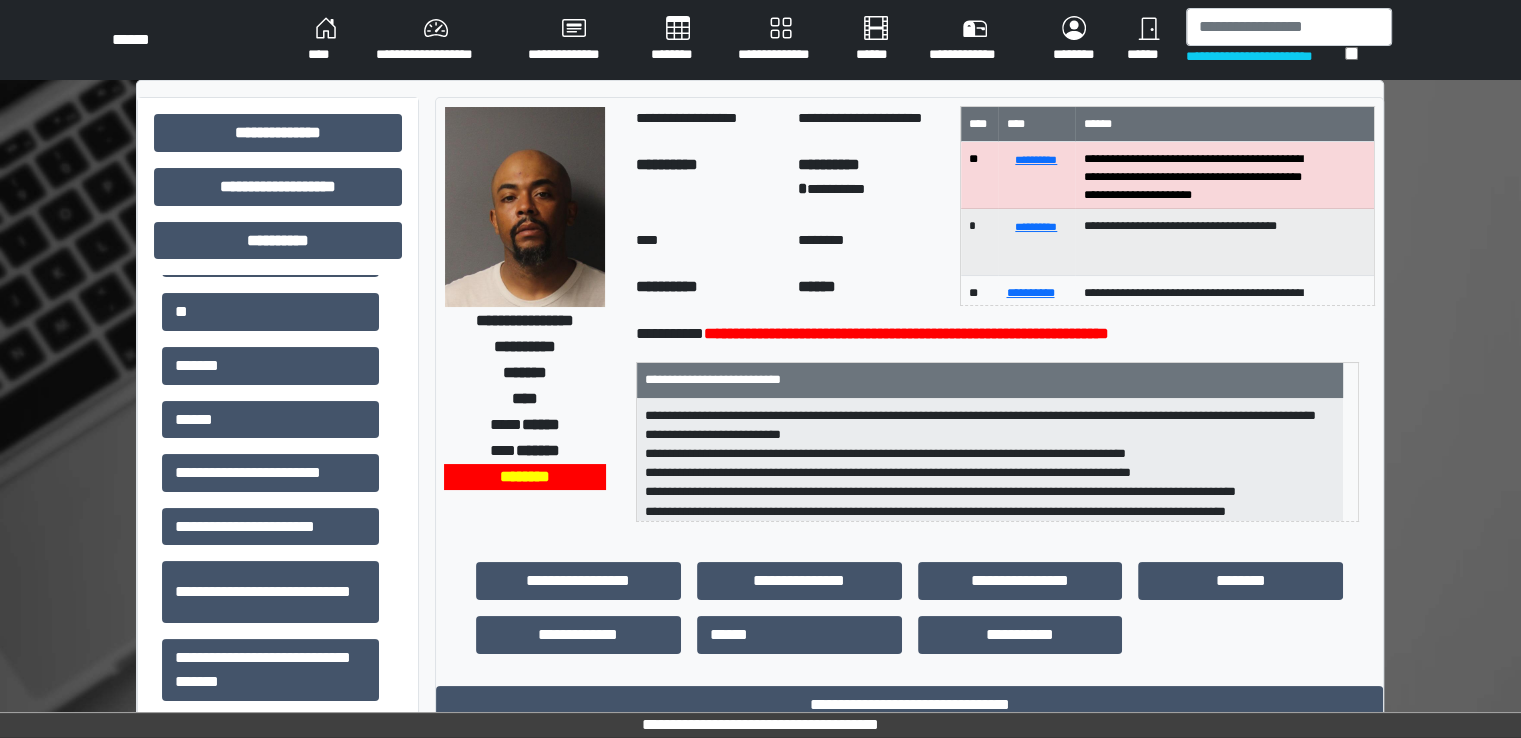 scroll, scrollTop: 0, scrollLeft: 0, axis: both 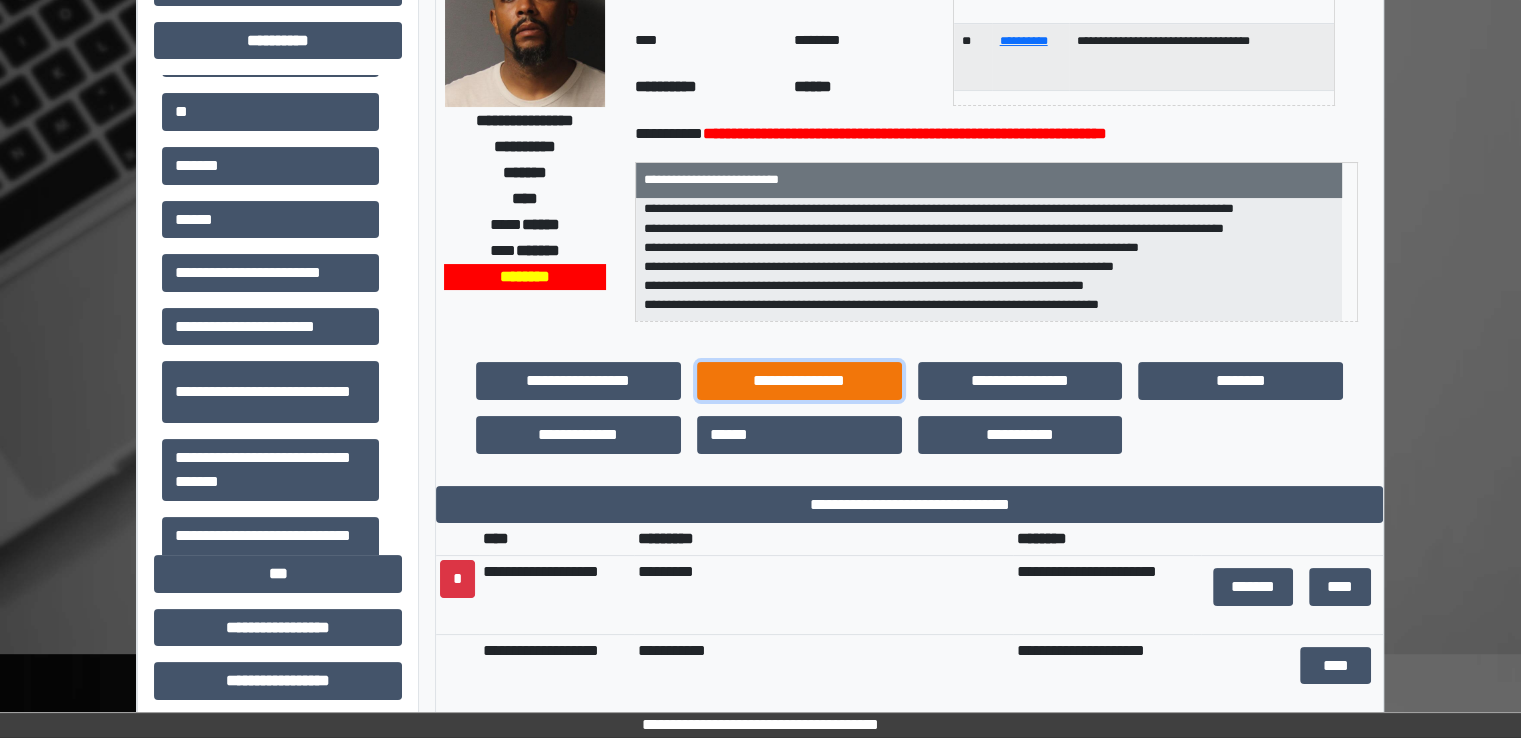 click on "**********" at bounding box center [799, 381] 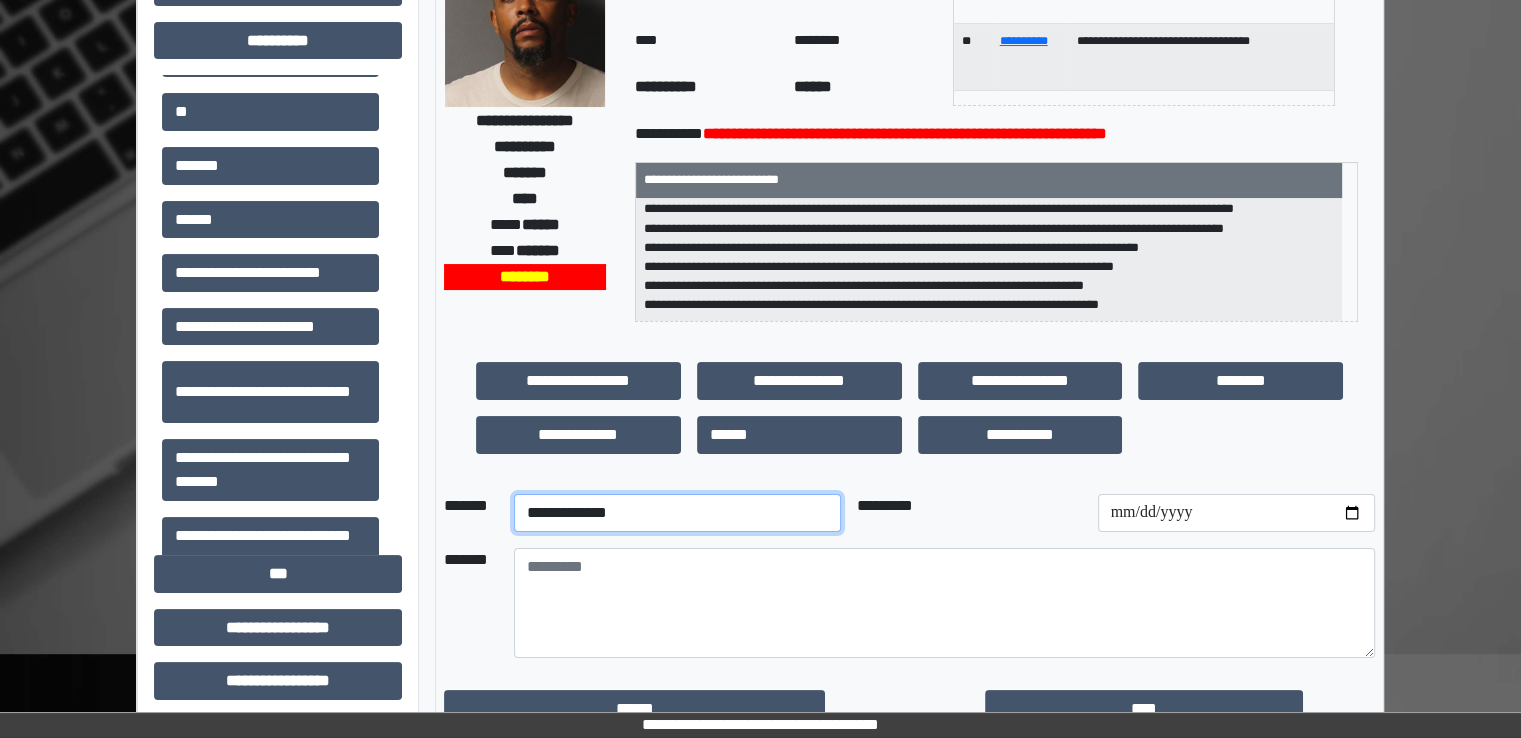click on "**********" at bounding box center [677, 513] 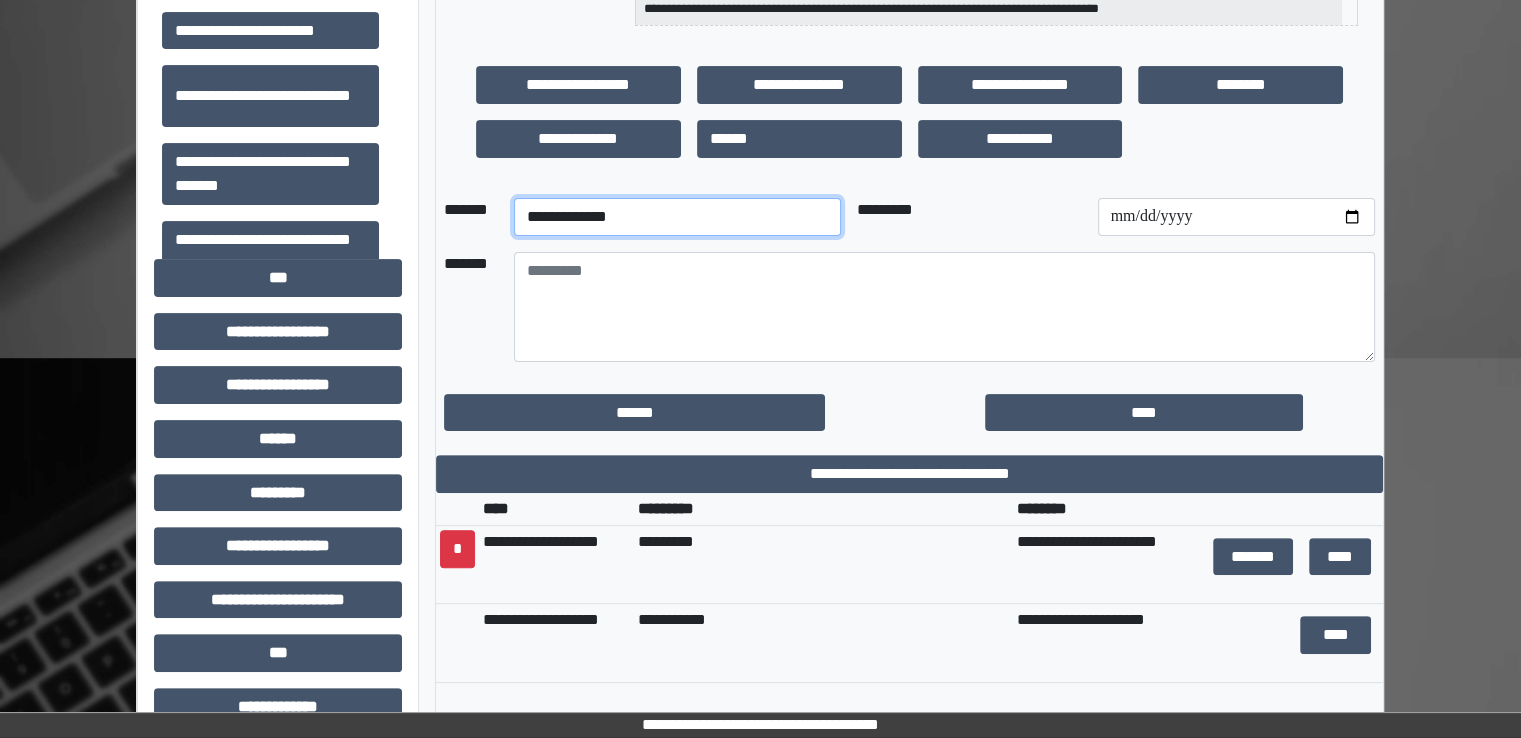 scroll, scrollTop: 500, scrollLeft: 0, axis: vertical 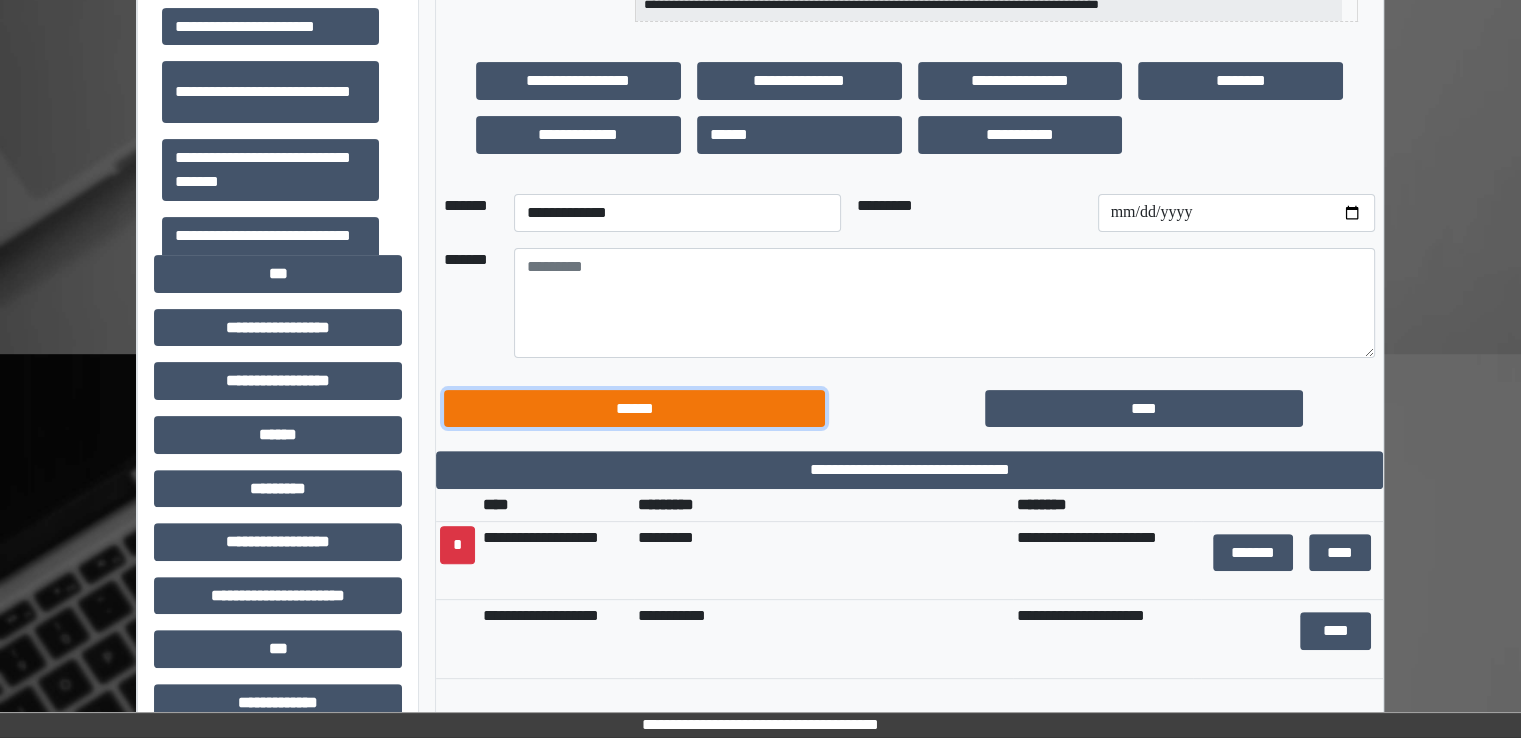 click on "******" at bounding box center [634, 409] 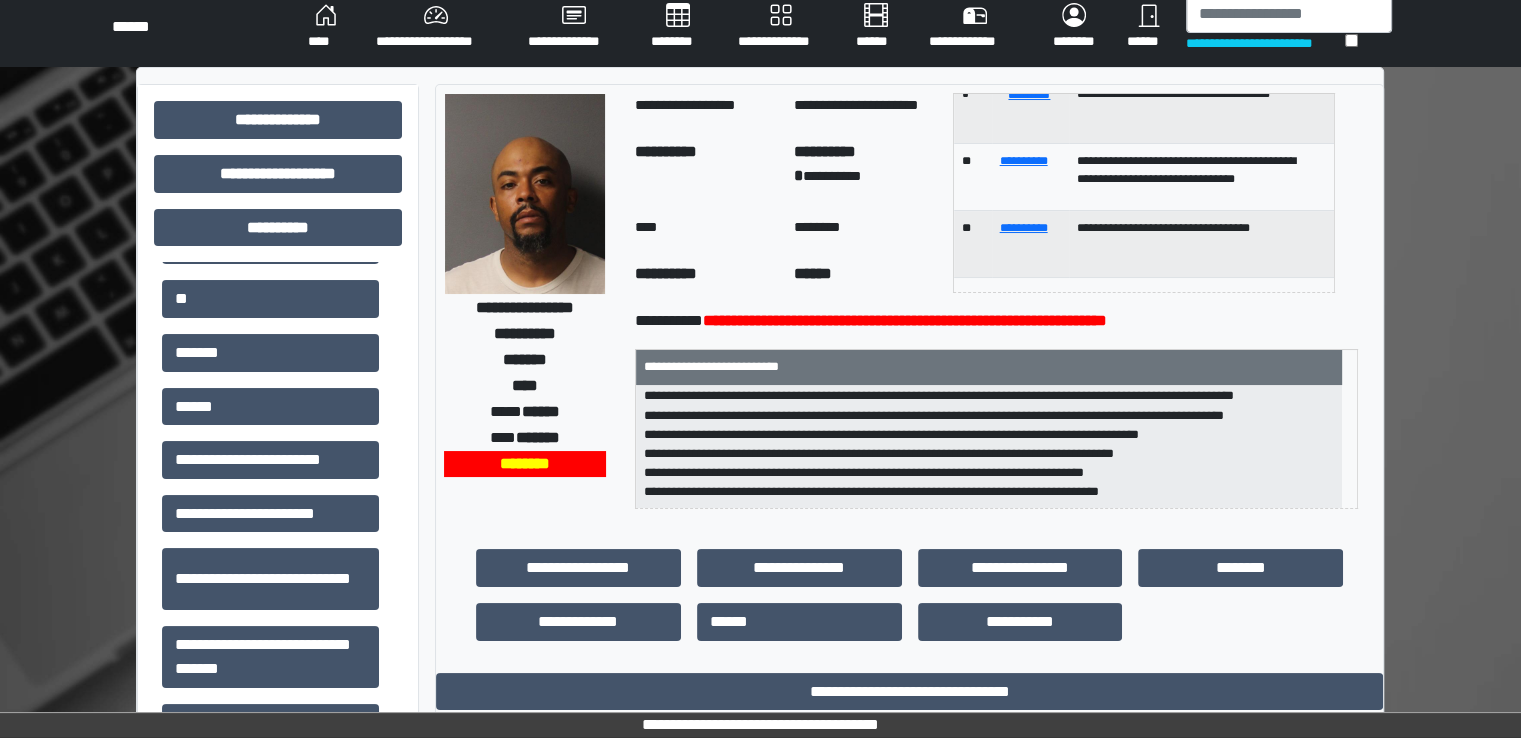 scroll, scrollTop: 0, scrollLeft: 0, axis: both 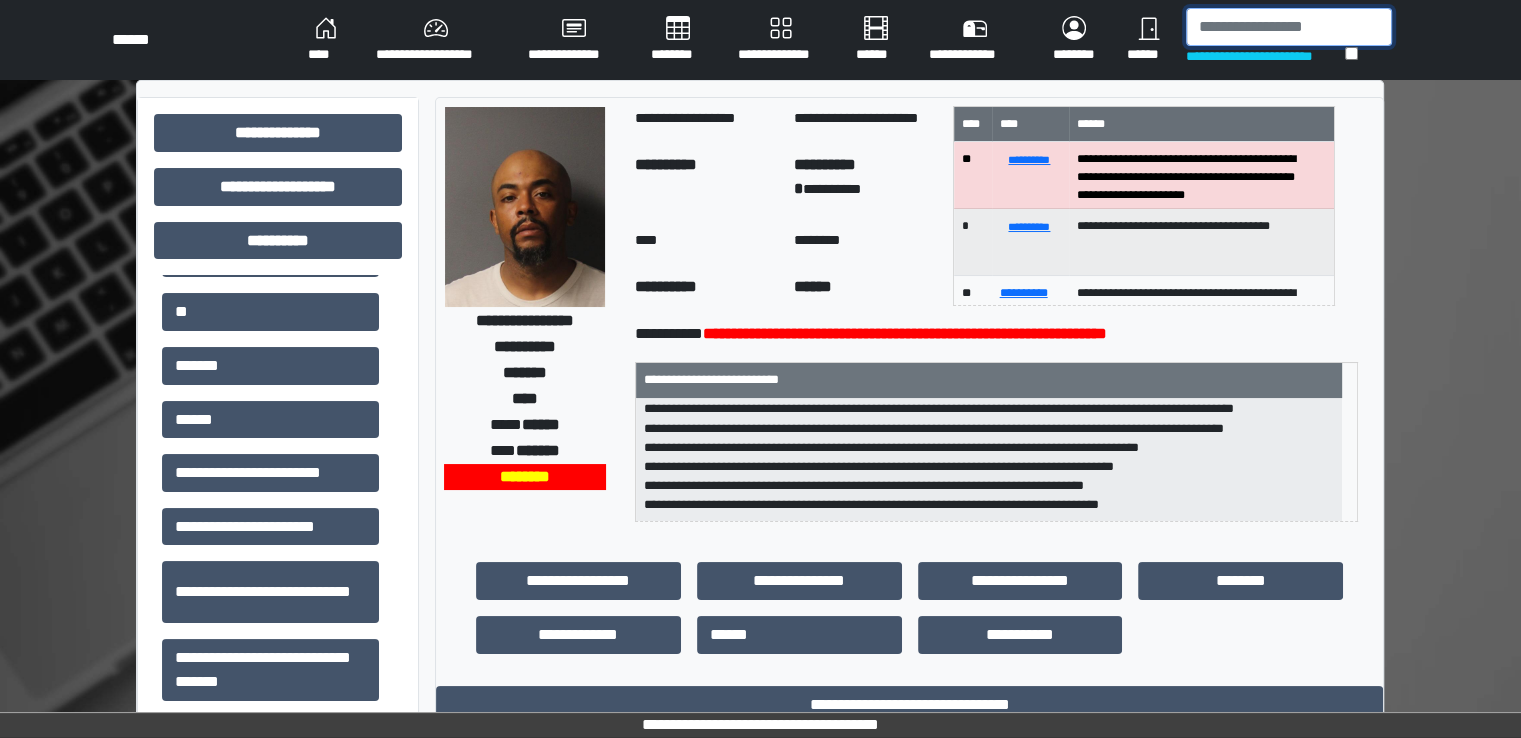 click at bounding box center [1289, 27] 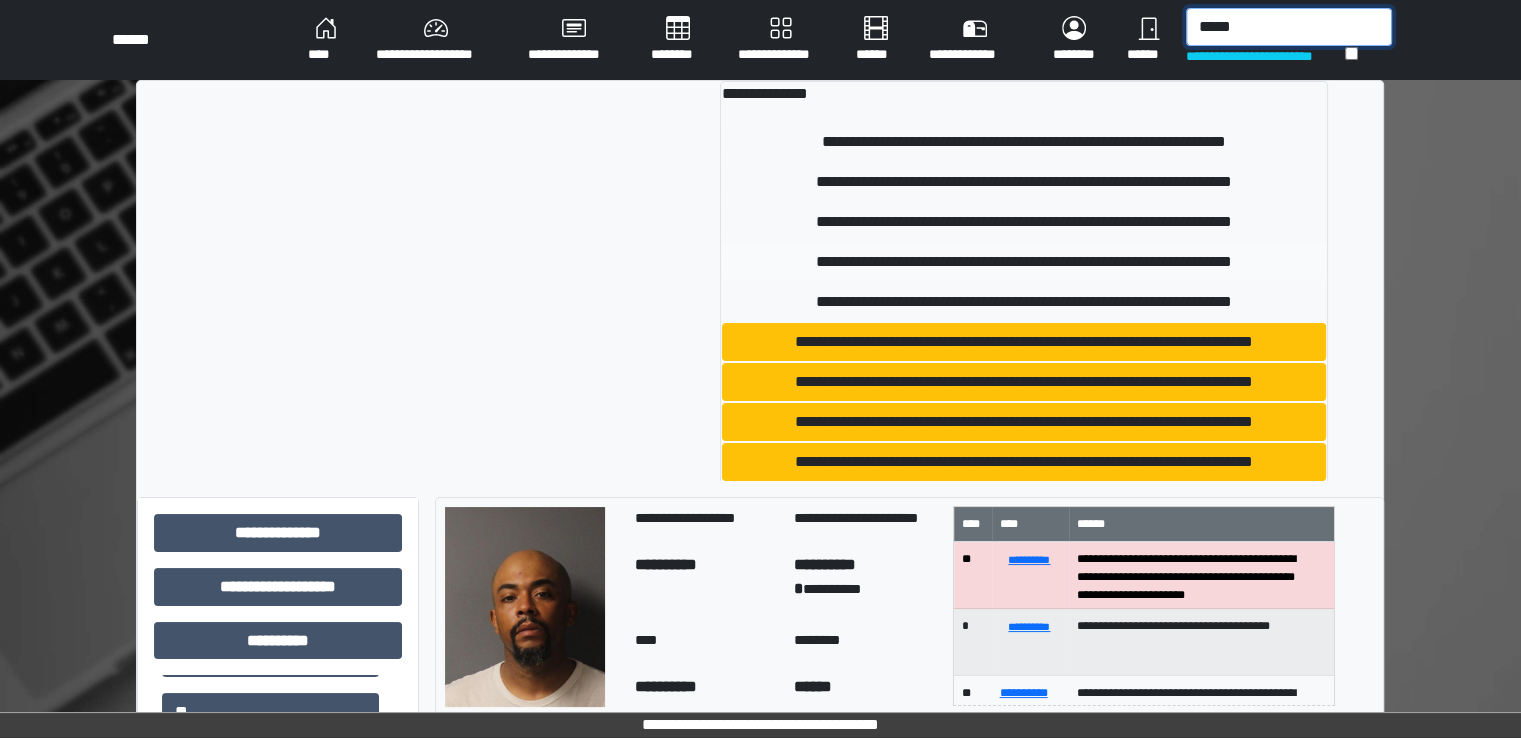 type on "*****" 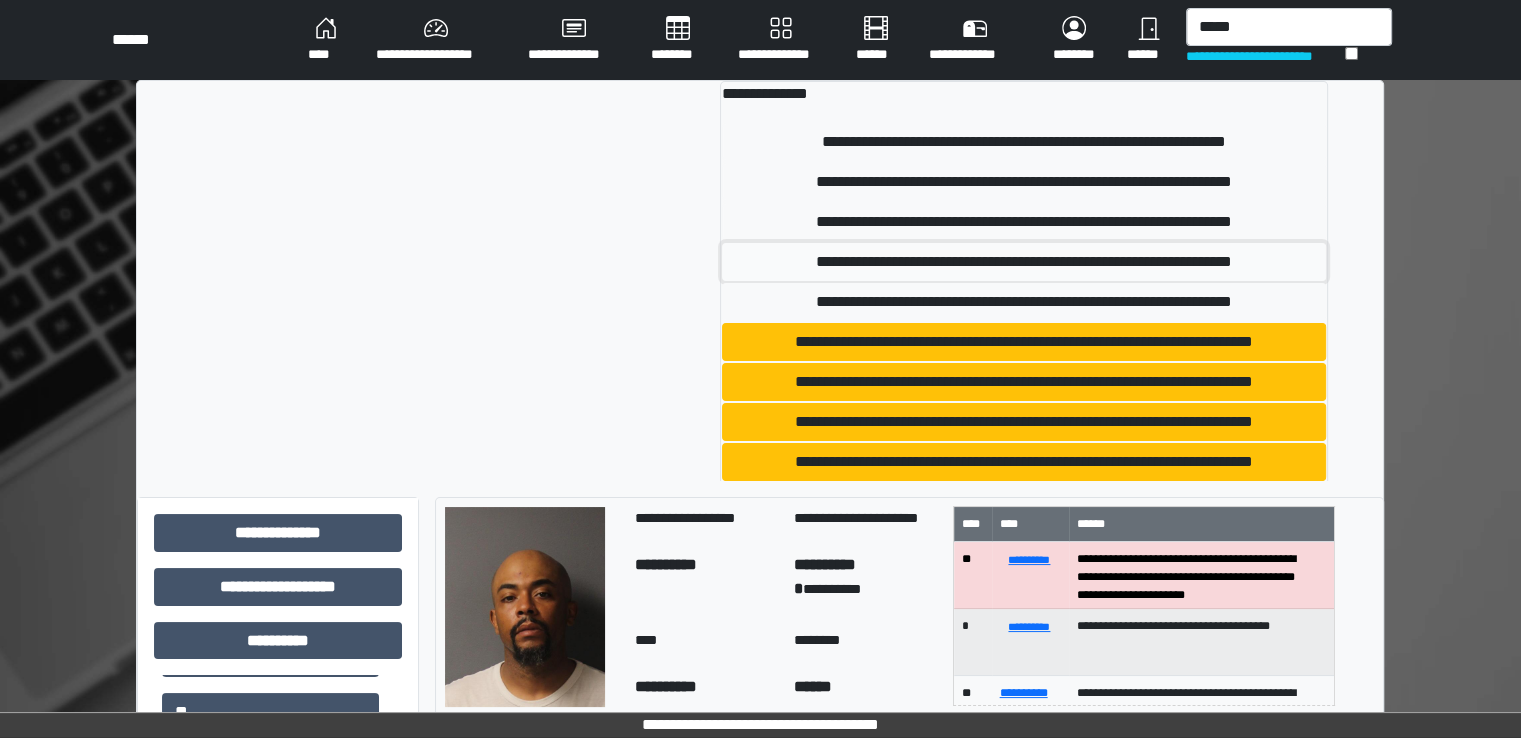 click on "**********" at bounding box center [1024, 262] 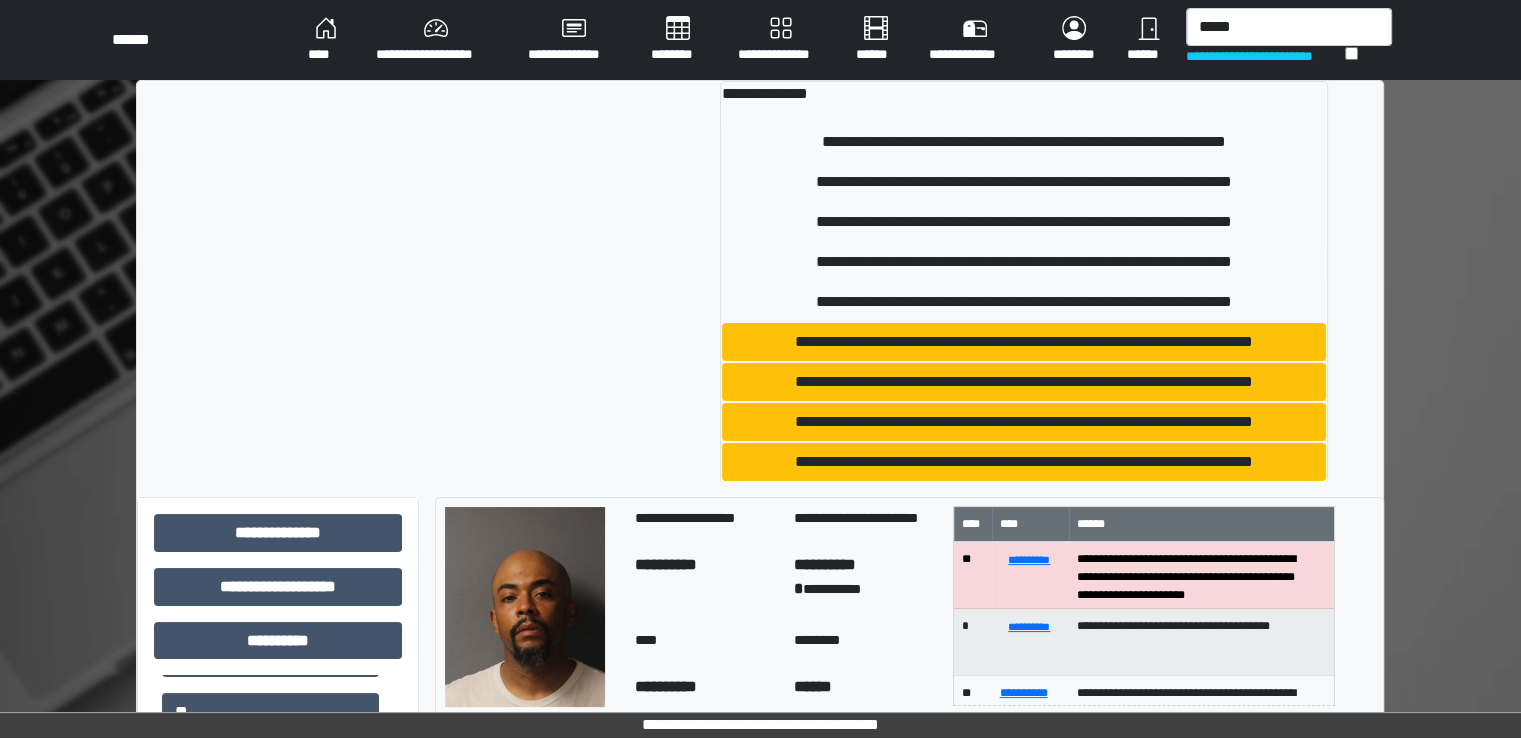 type 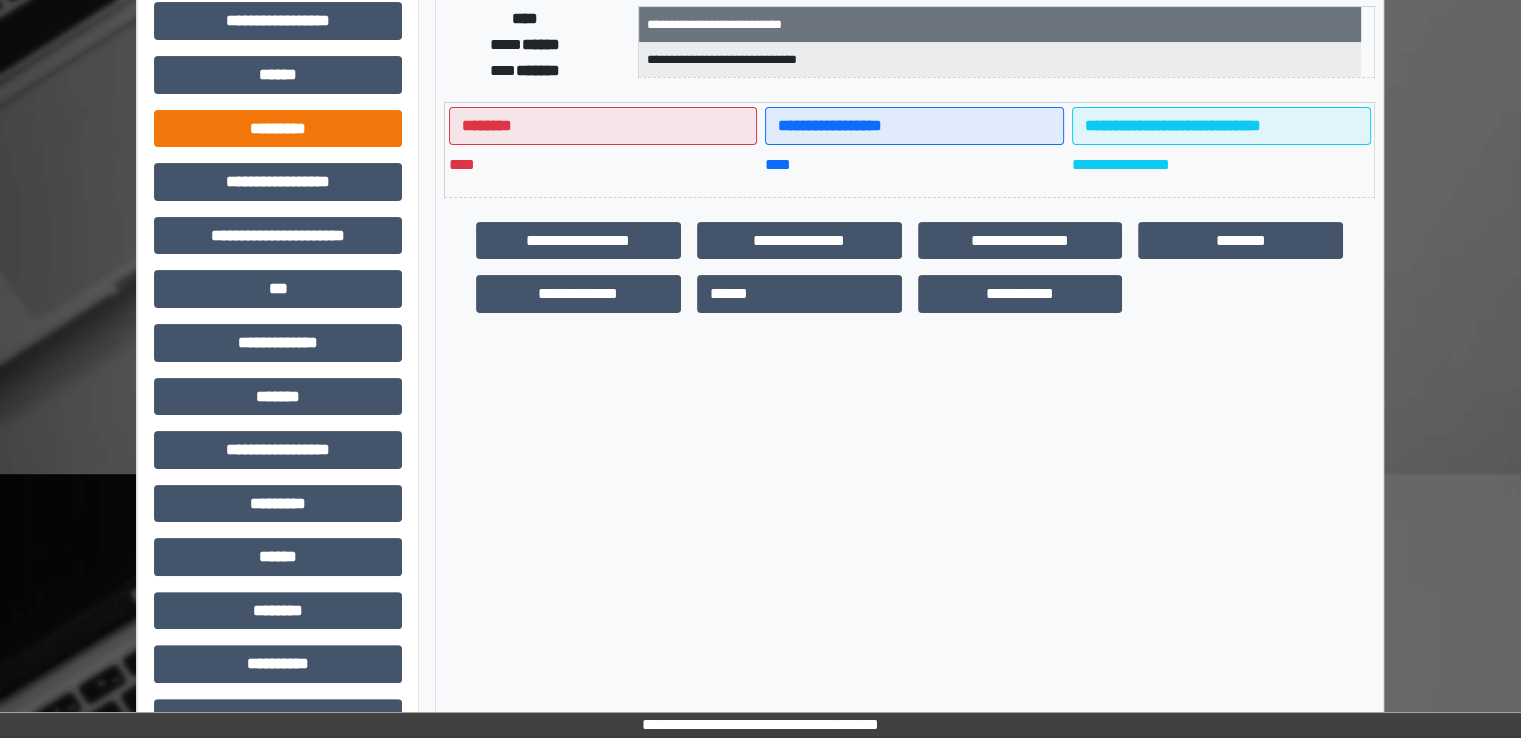 scroll, scrollTop: 400, scrollLeft: 0, axis: vertical 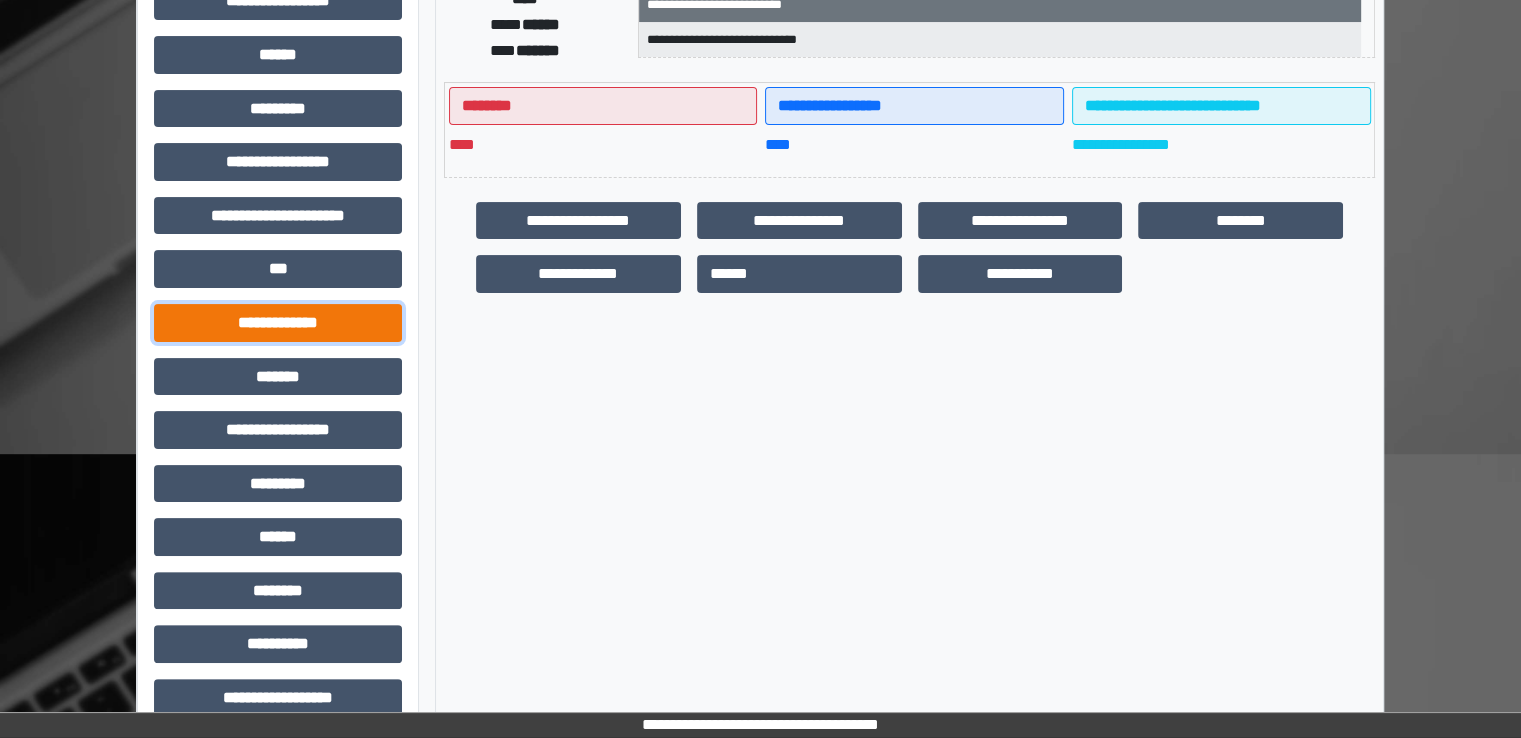 click on "**********" at bounding box center [278, 323] 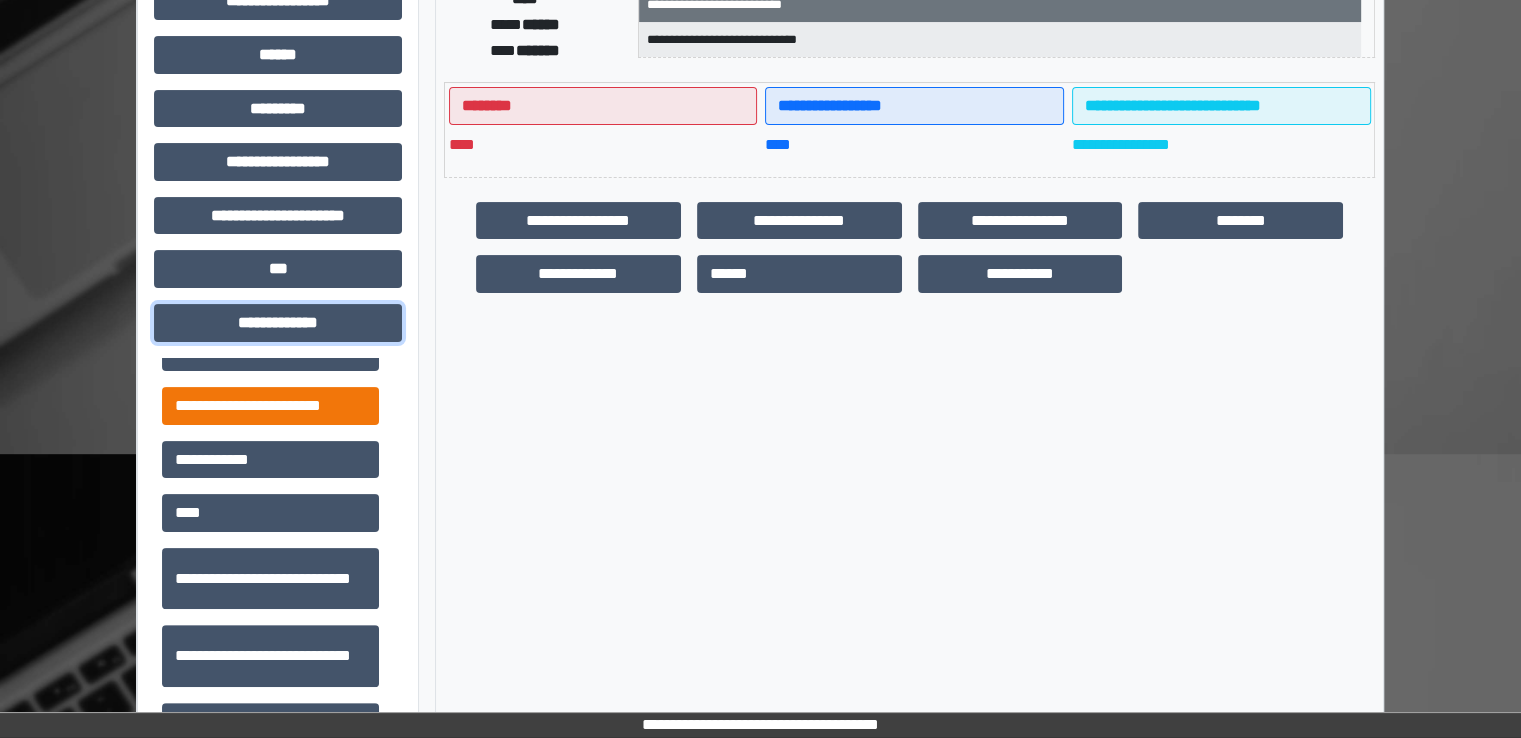 scroll, scrollTop: 698, scrollLeft: 0, axis: vertical 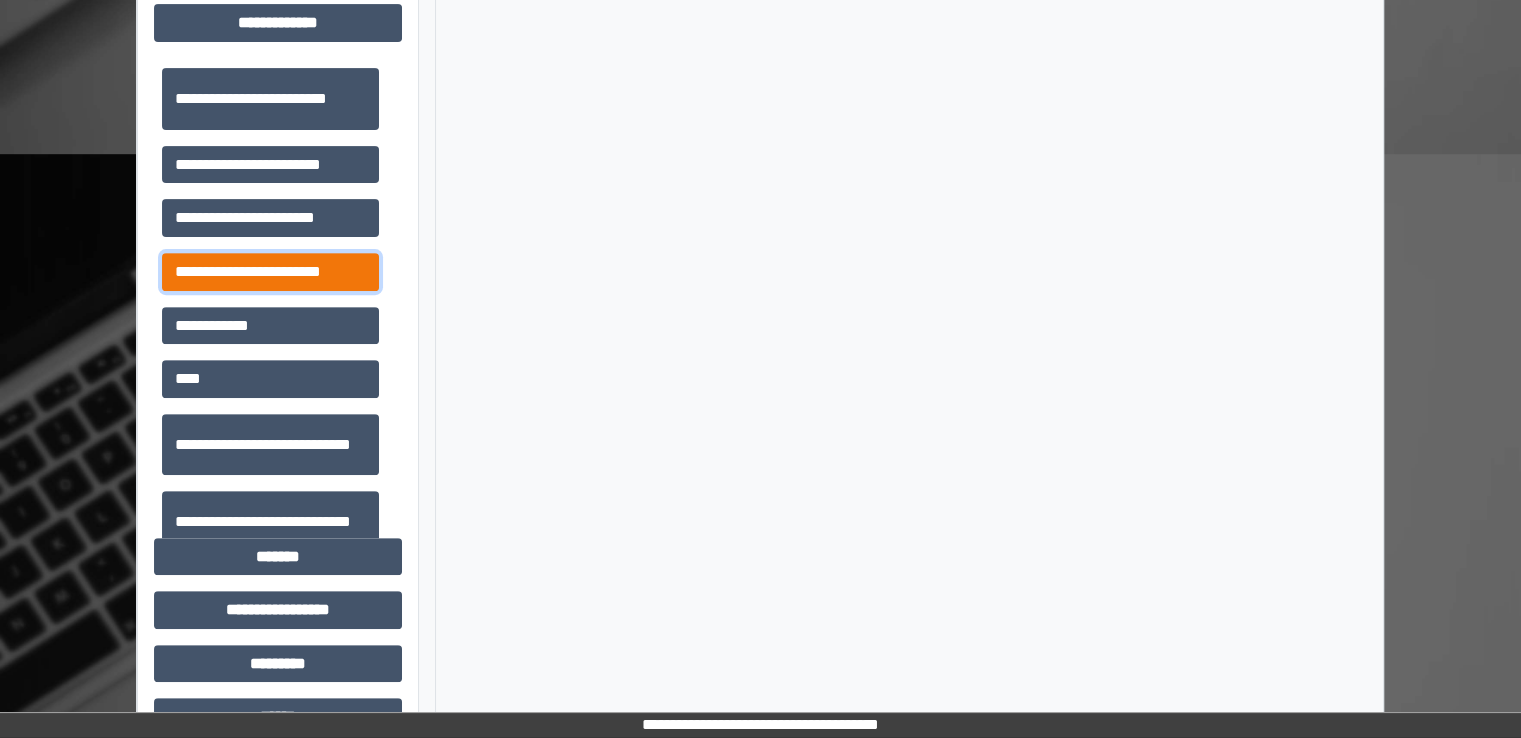 click on "**********" at bounding box center [270, 272] 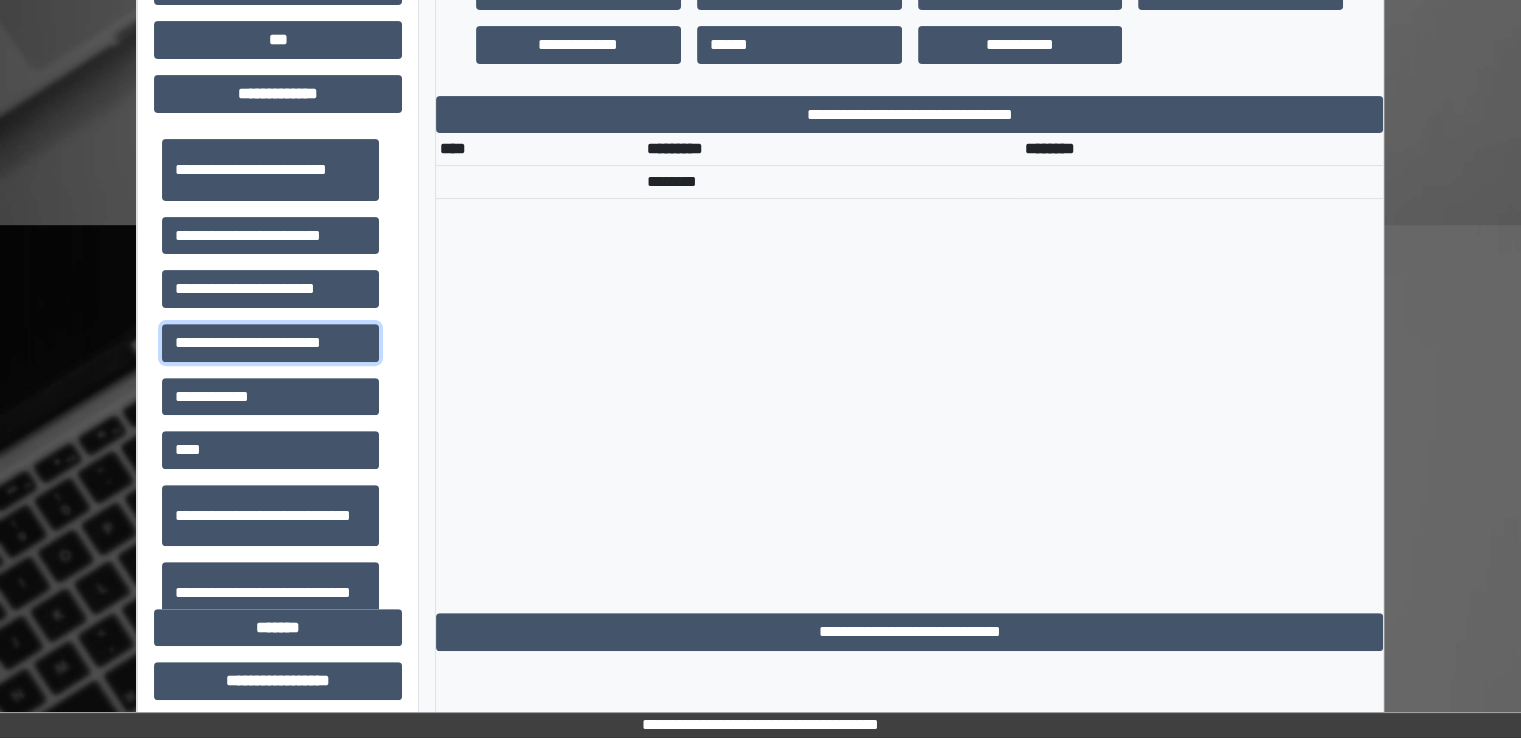 scroll, scrollTop: 600, scrollLeft: 0, axis: vertical 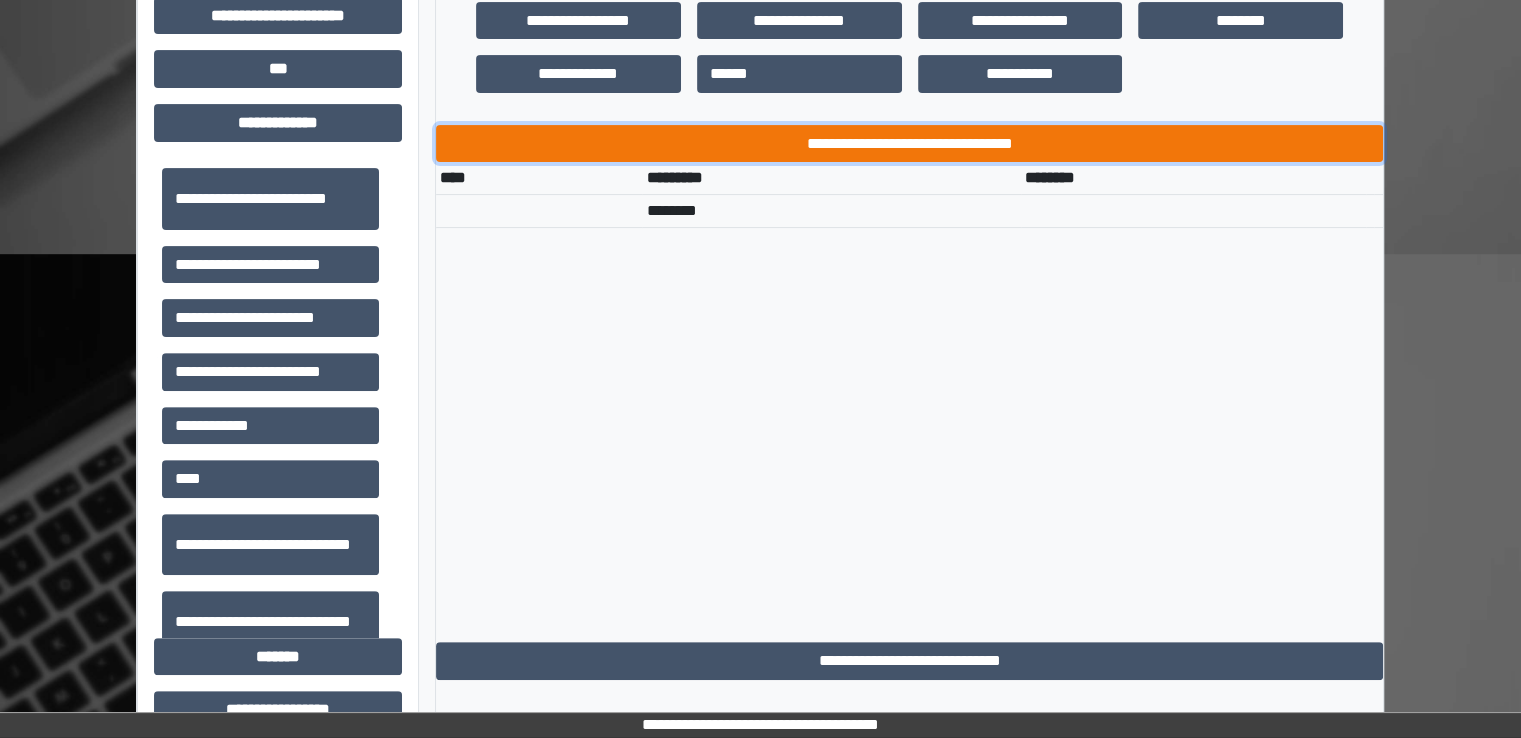 click on "**********" at bounding box center [909, 144] 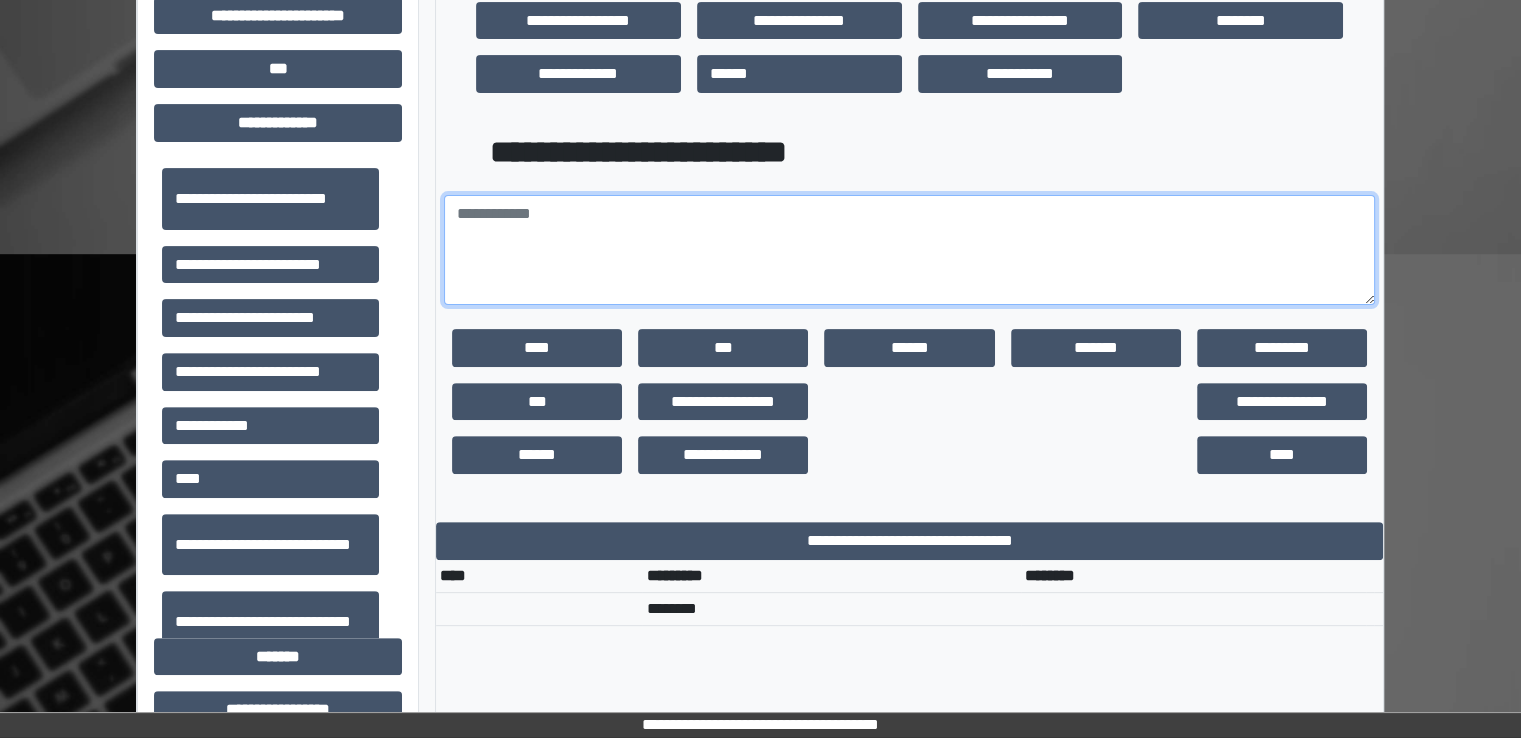 click at bounding box center [909, 250] 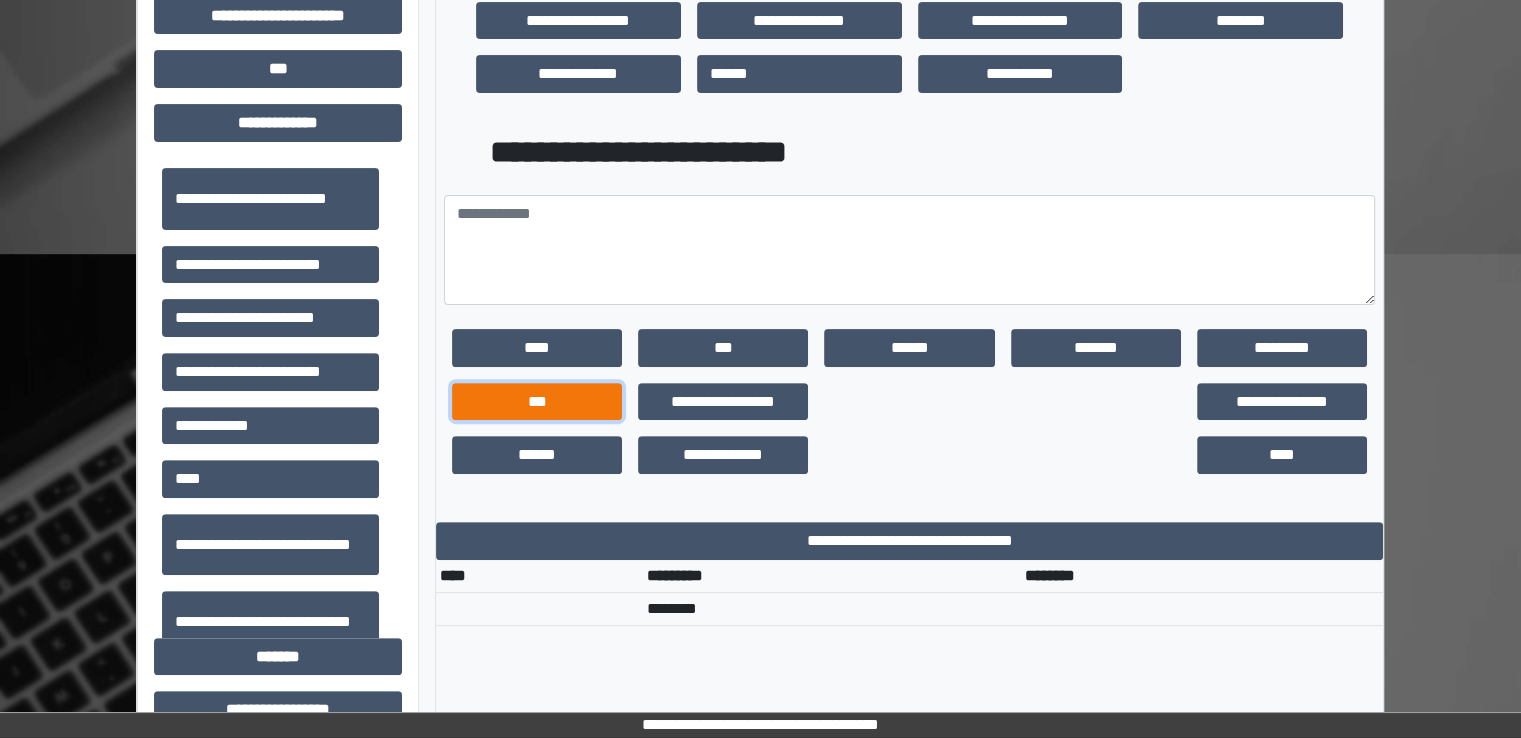 click on "***" at bounding box center (537, 402) 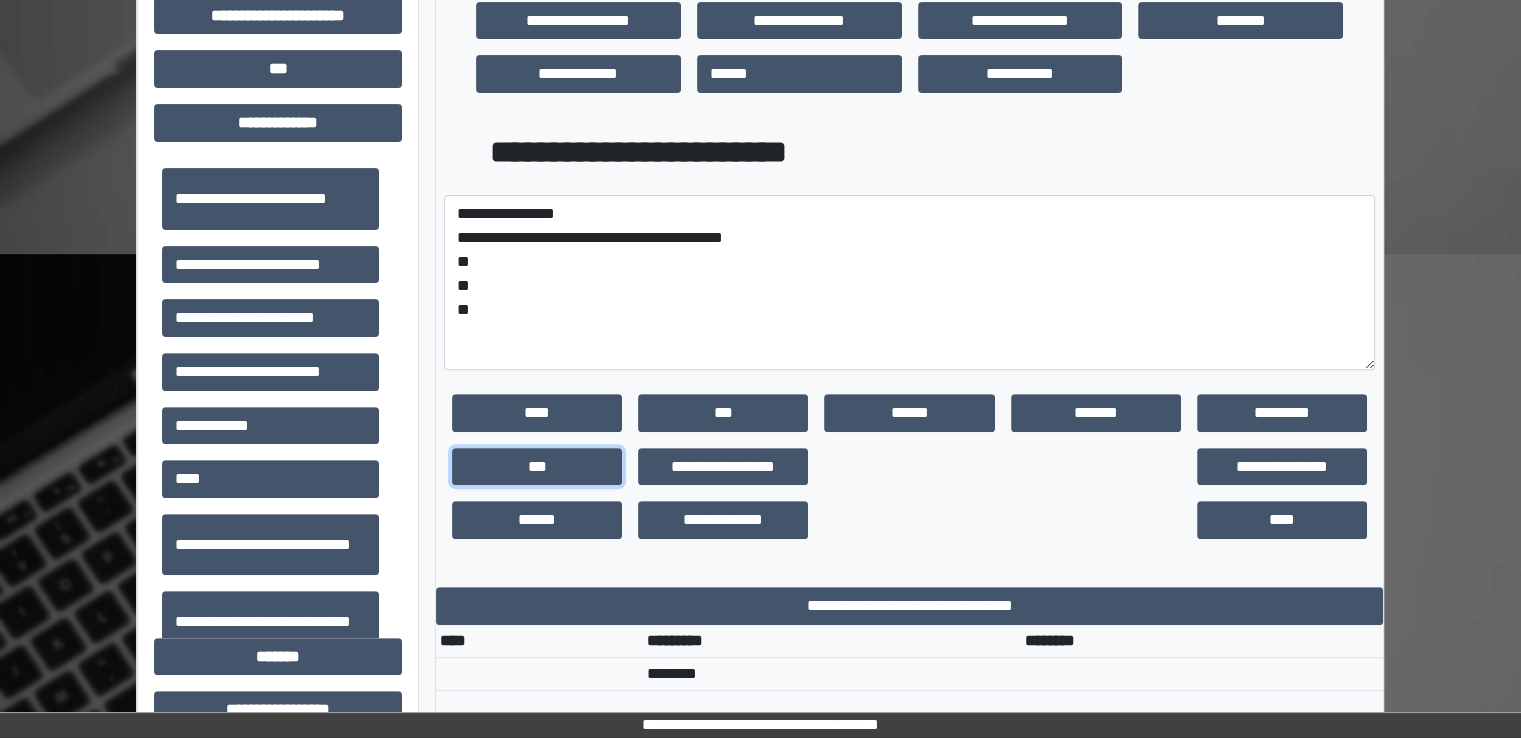 drag, startPoint x: 1366, startPoint y: 295, endPoint x: 501, endPoint y: 346, distance: 866.50214 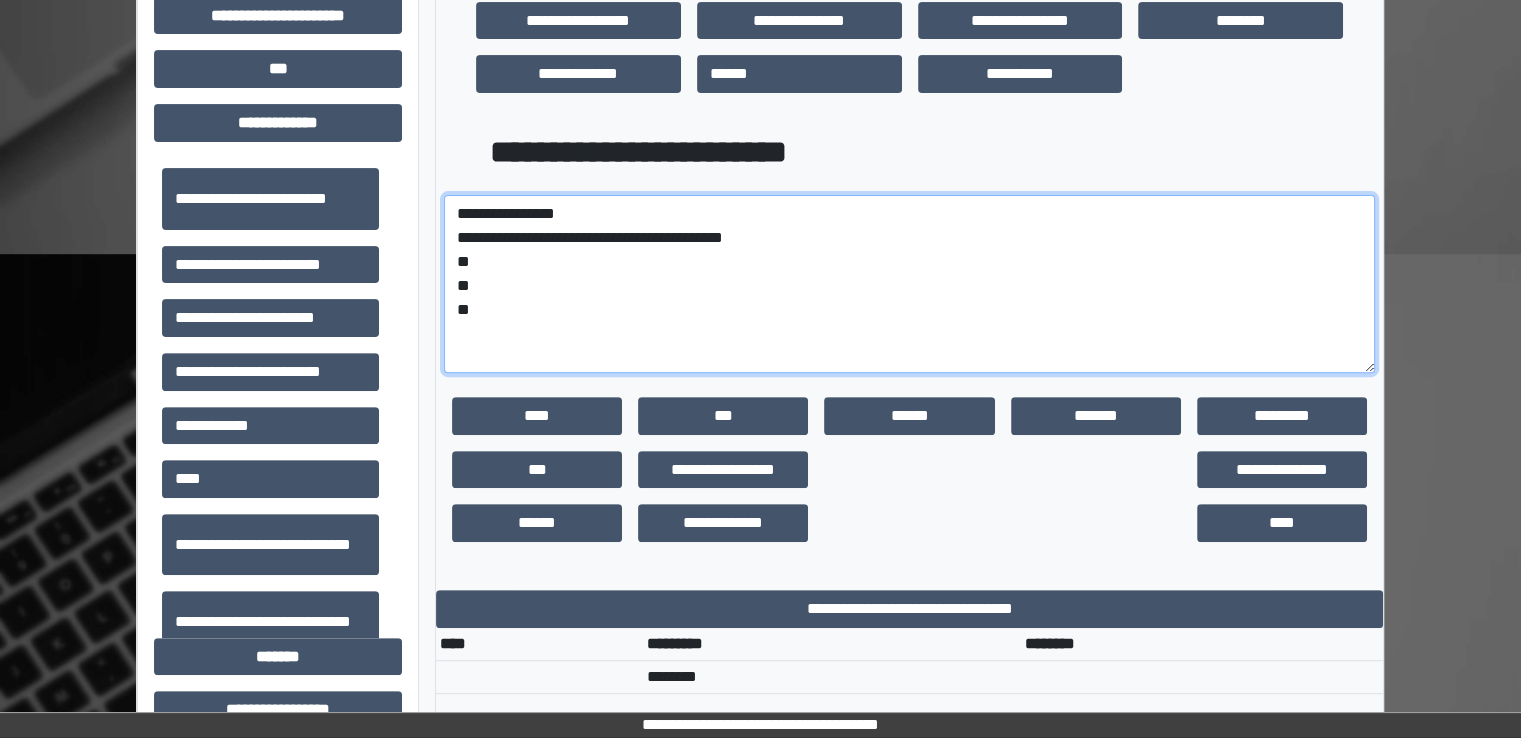 click on "**********" at bounding box center [909, 284] 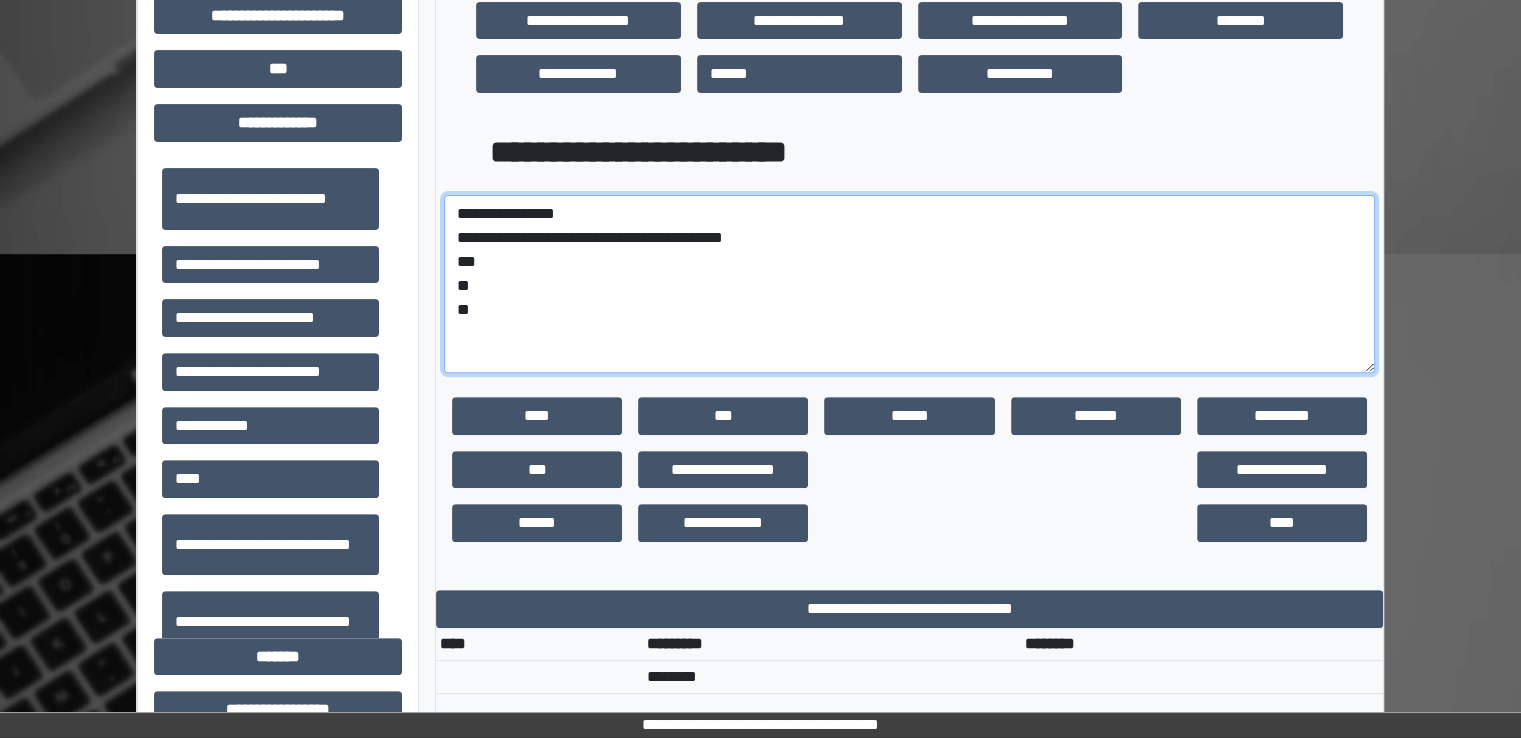 drag, startPoint x: 483, startPoint y: 313, endPoint x: 455, endPoint y: 262, distance: 58.18075 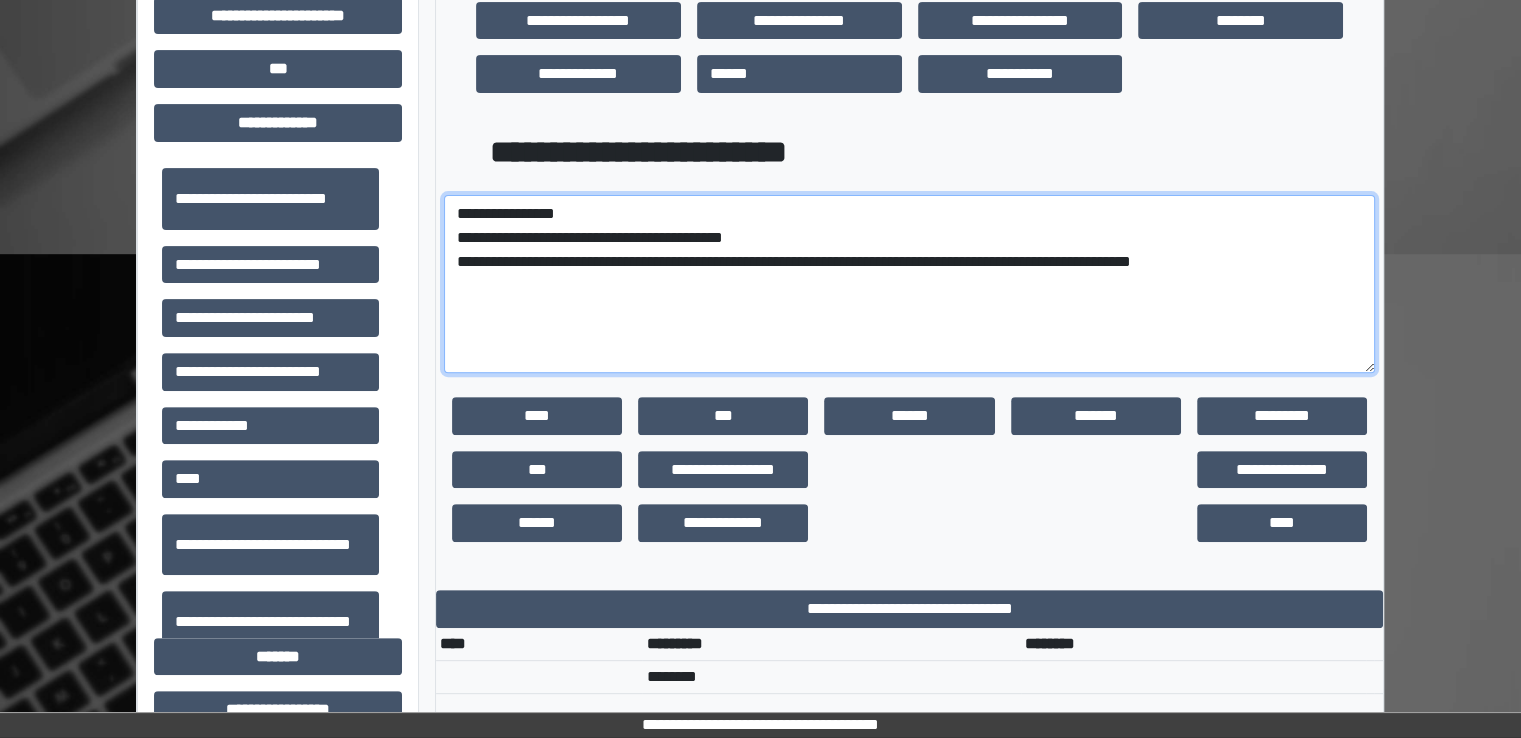 click on "**********" at bounding box center (909, 284) 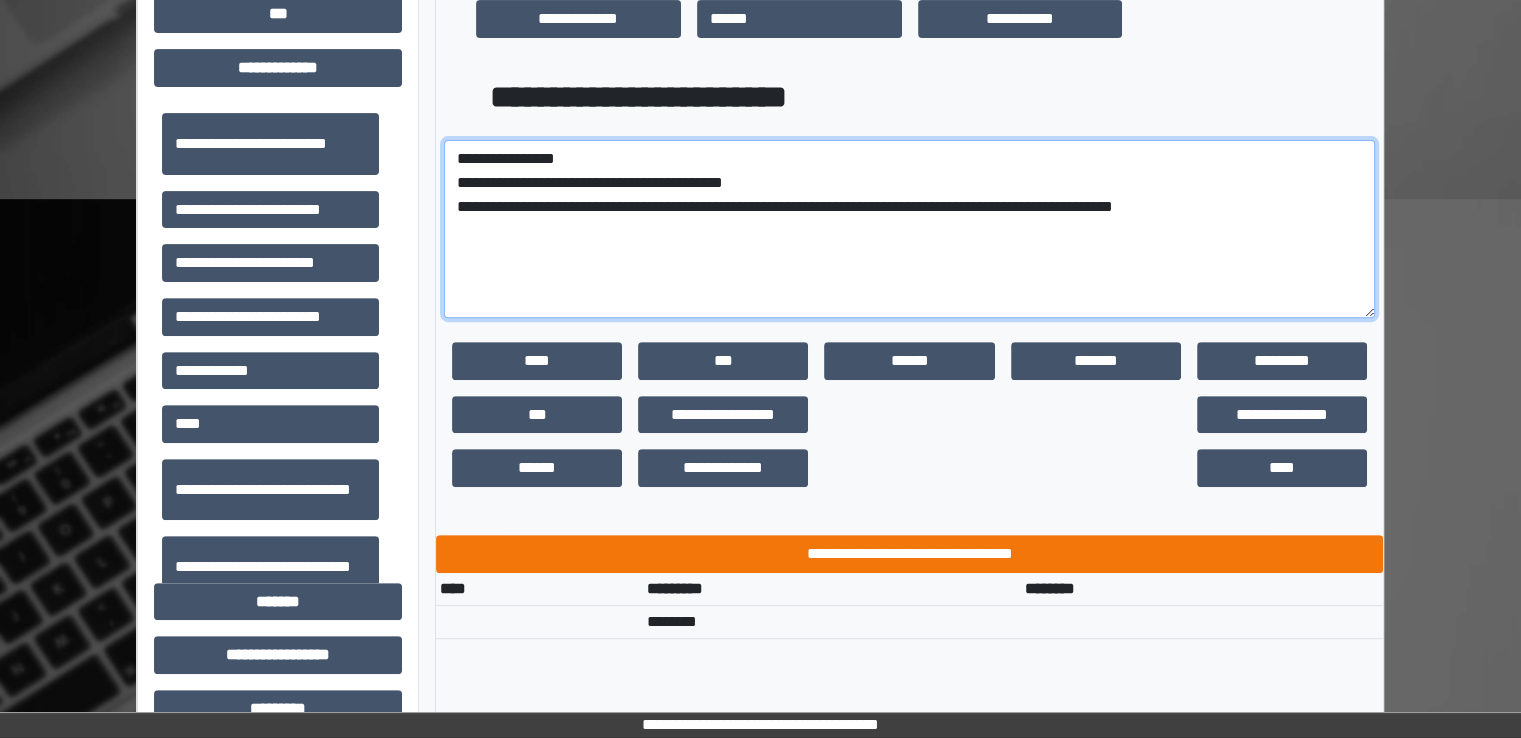 scroll, scrollTop: 700, scrollLeft: 0, axis: vertical 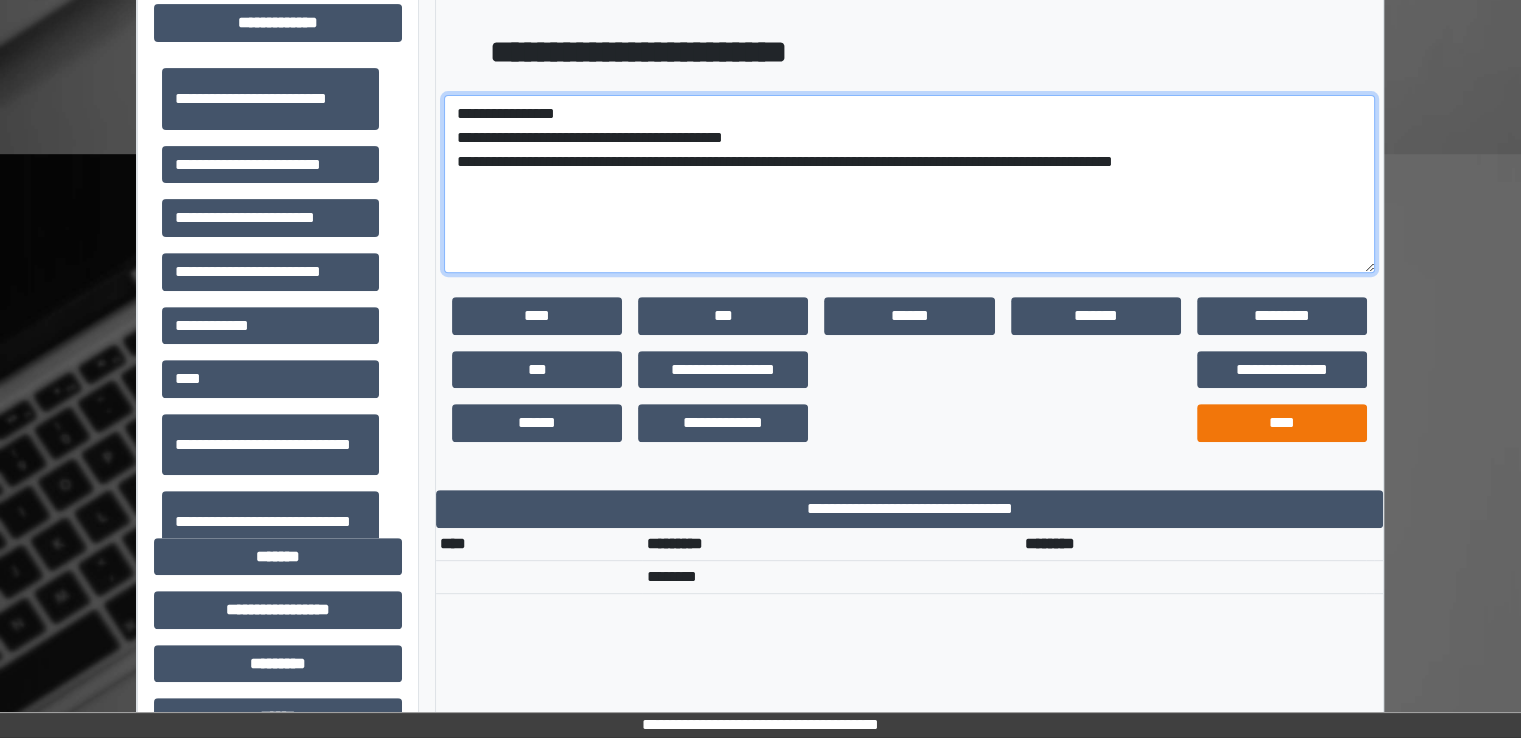 type on "**********" 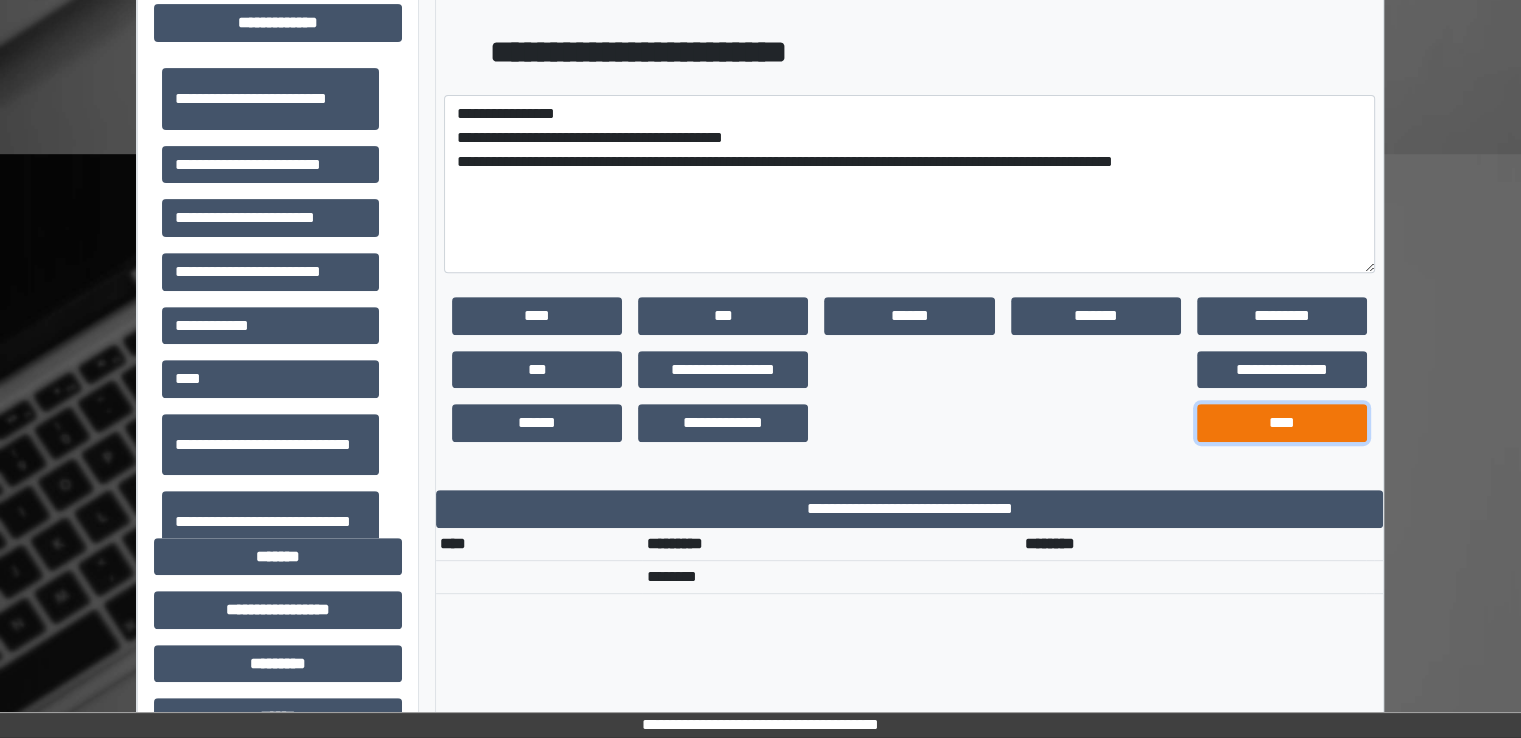 click on "****" at bounding box center [1282, 423] 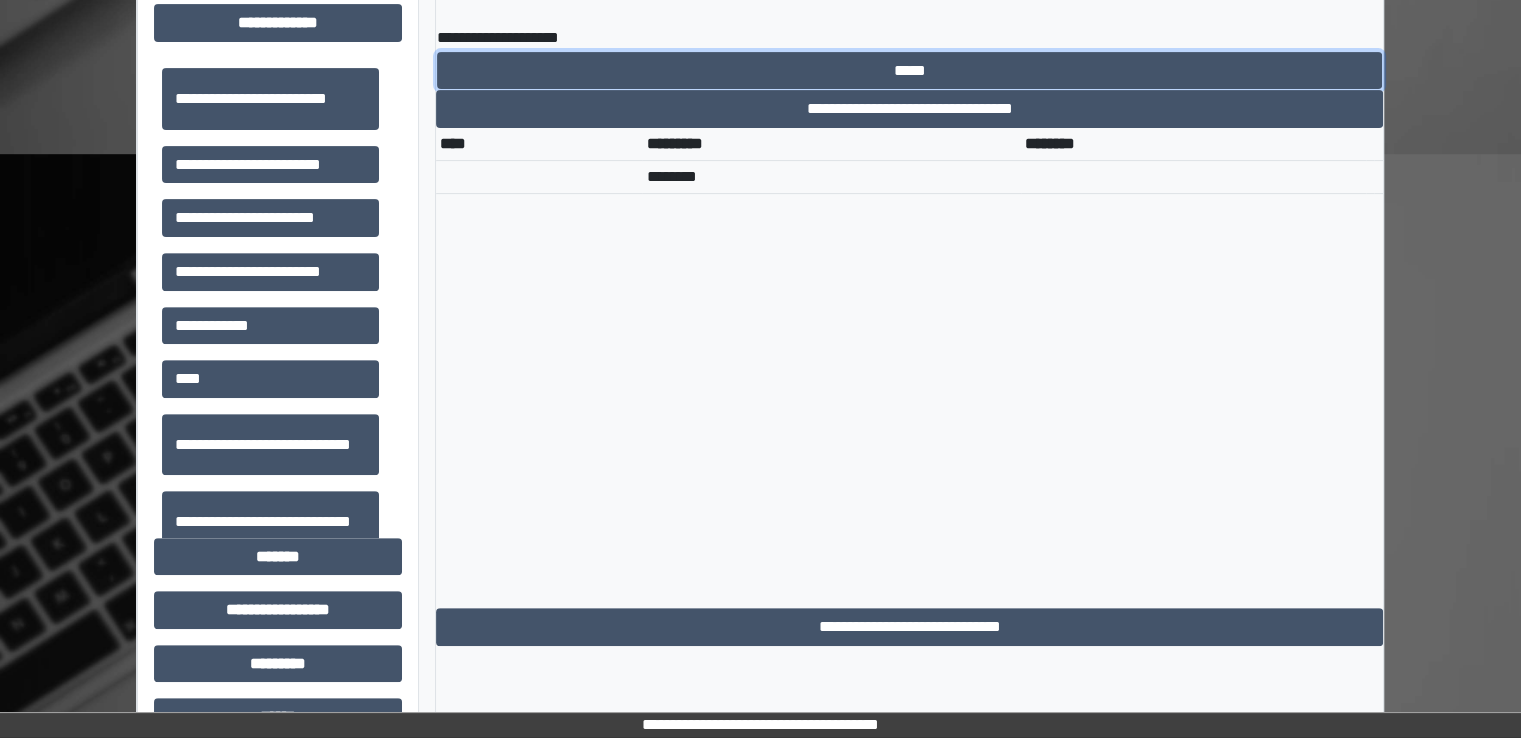 click on "*****" at bounding box center (909, 71) 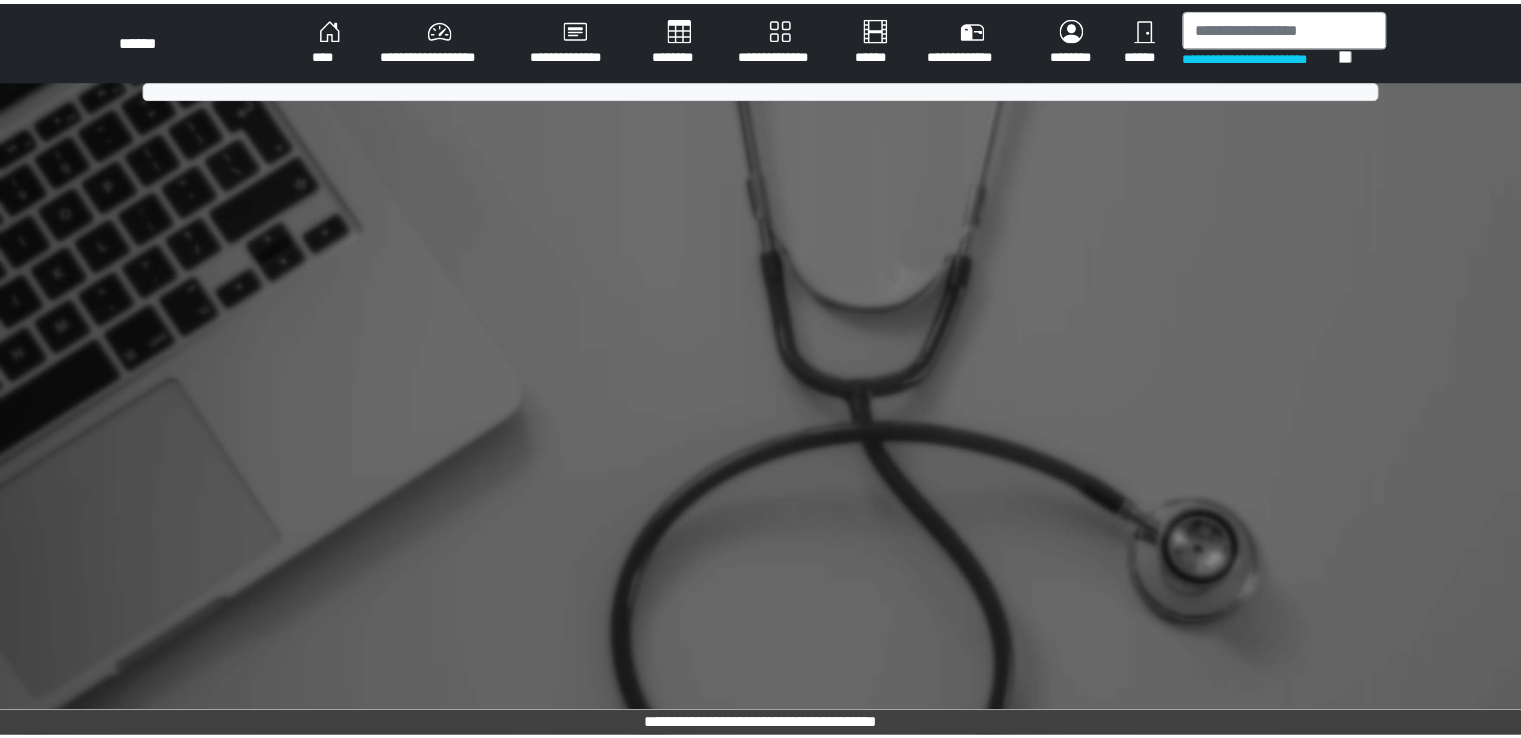 scroll, scrollTop: 0, scrollLeft: 0, axis: both 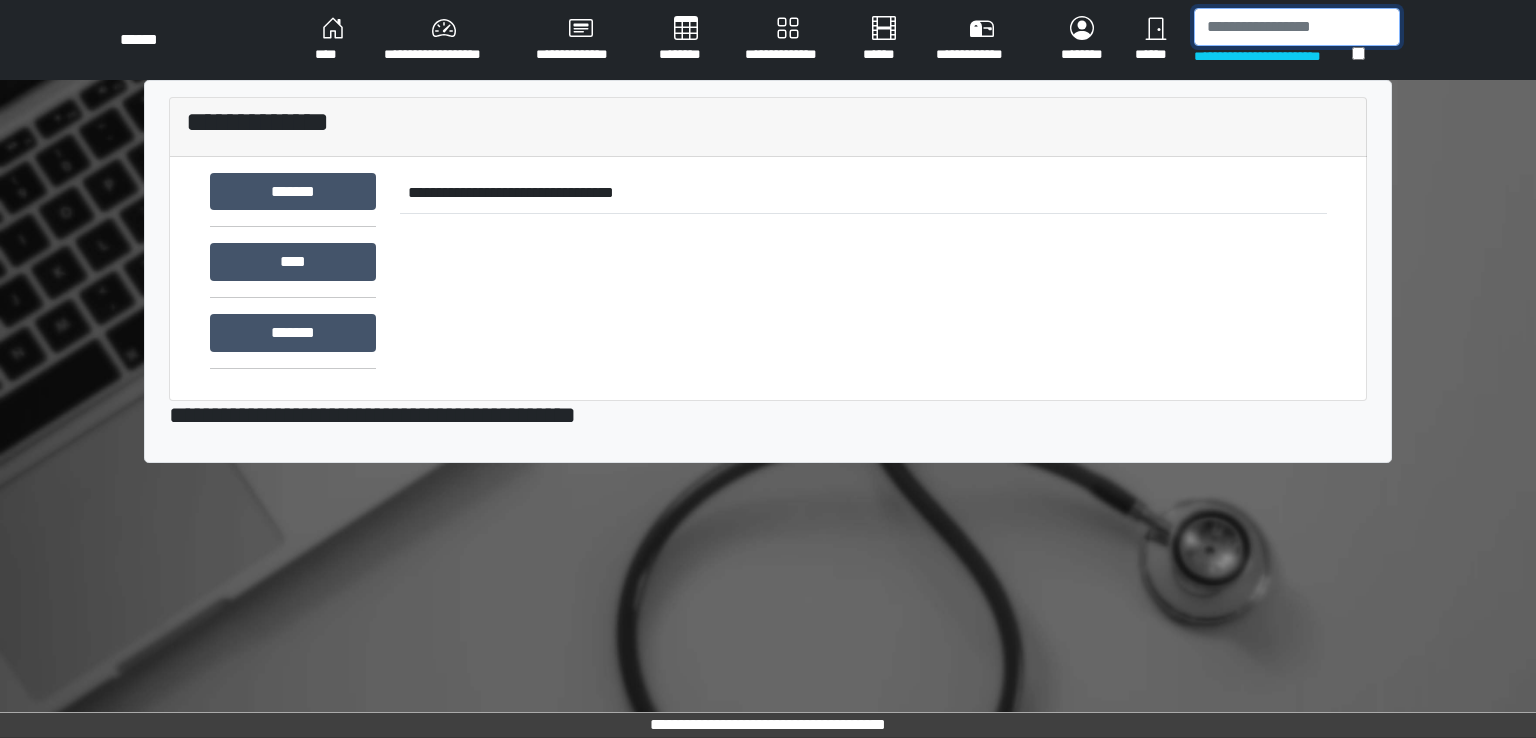 click at bounding box center (1297, 27) 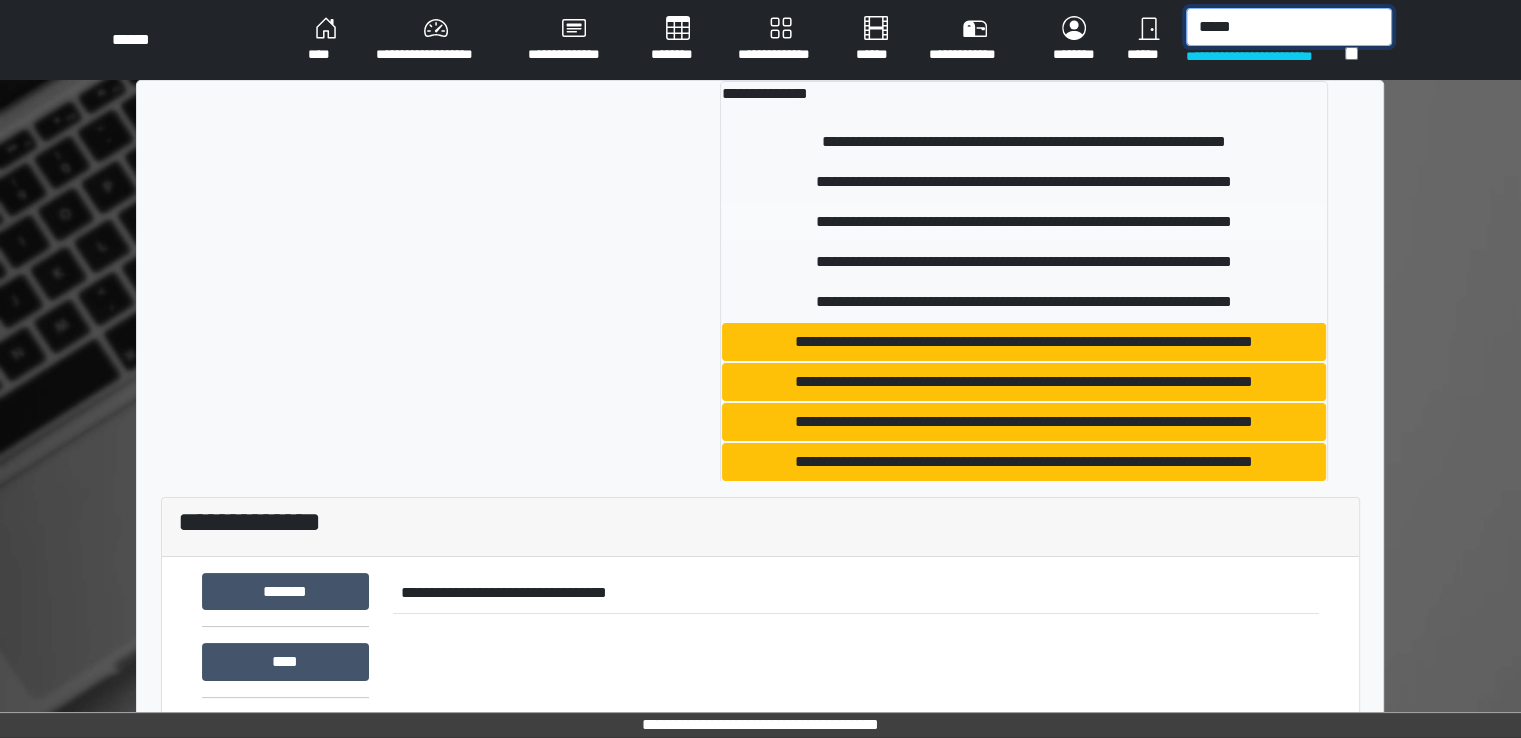 type on "*****" 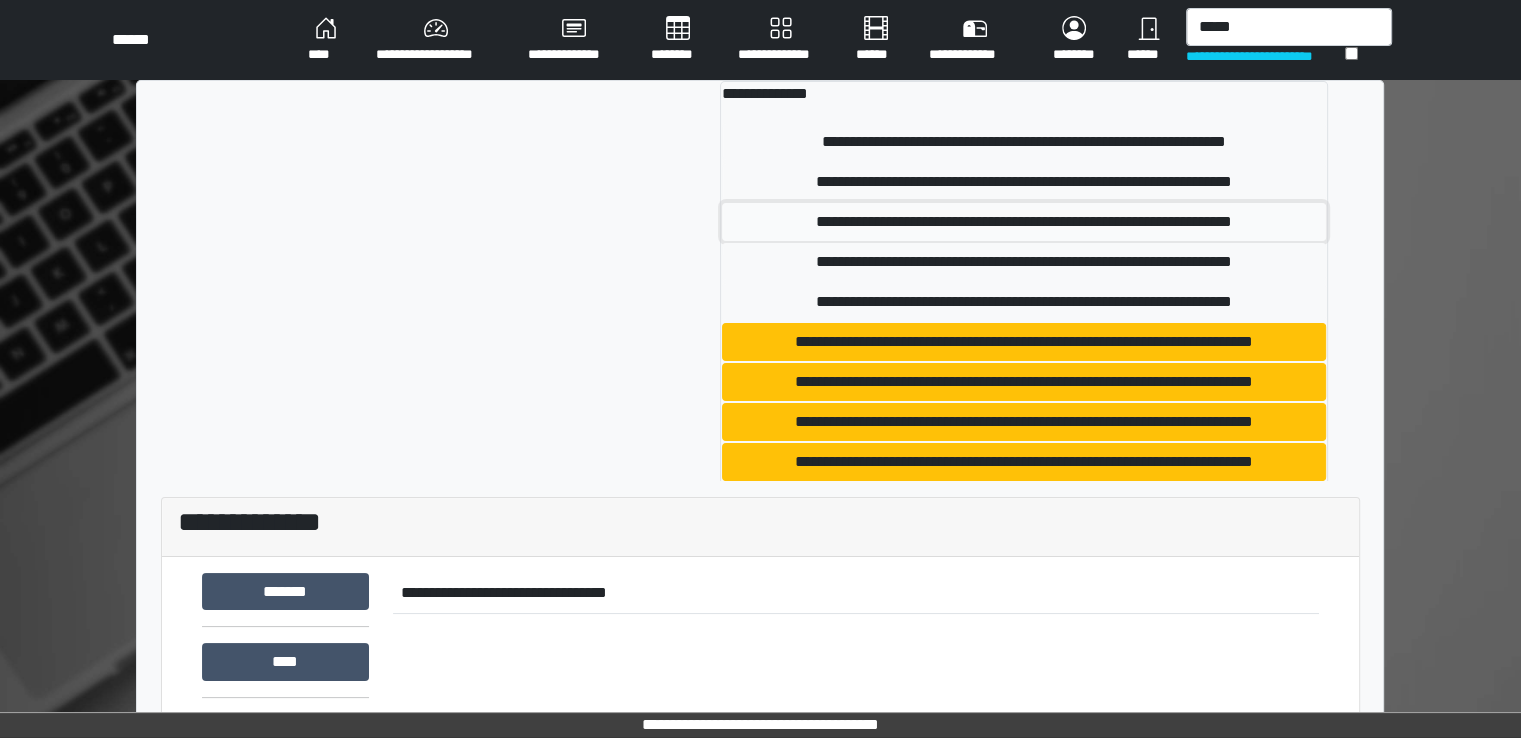 click on "**********" at bounding box center [1024, 222] 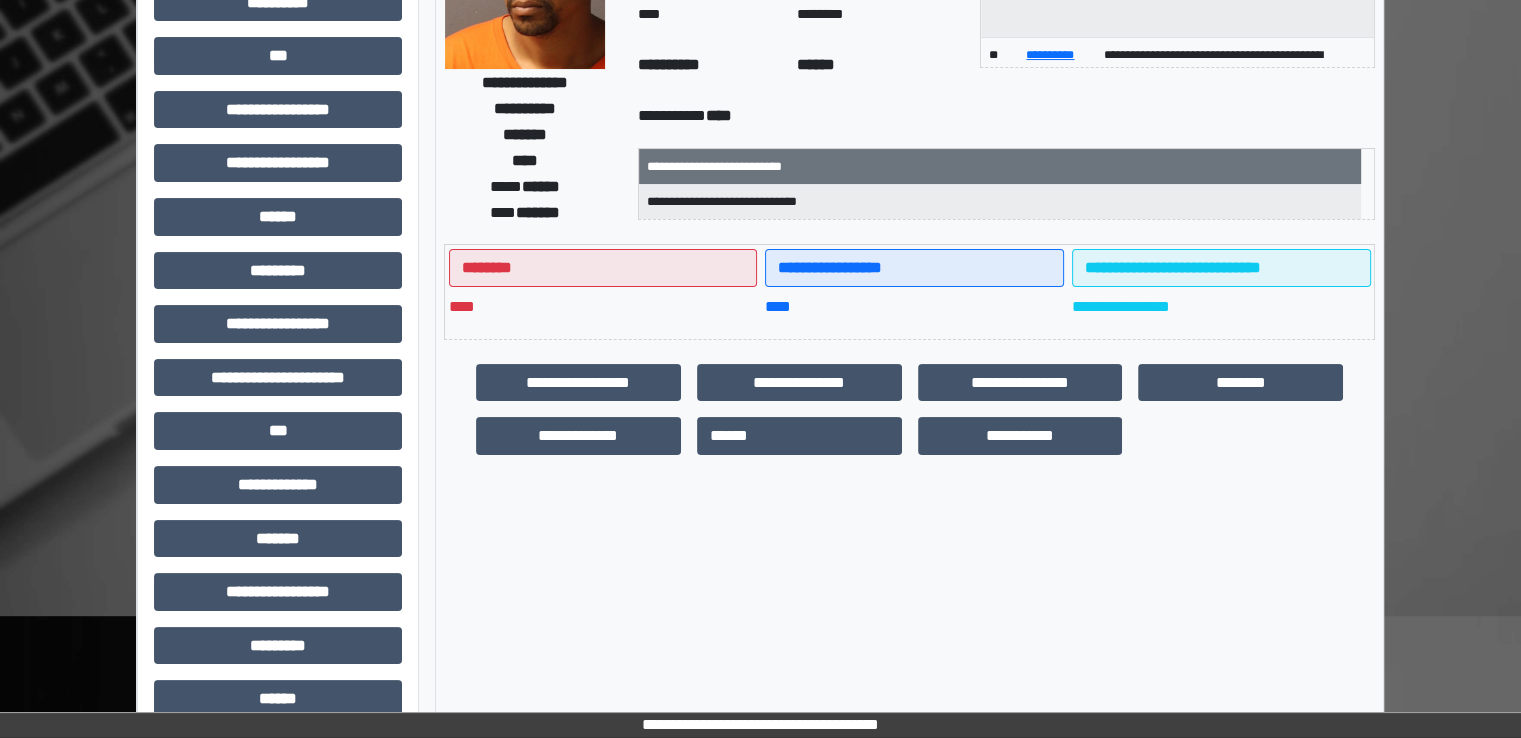 scroll, scrollTop: 300, scrollLeft: 0, axis: vertical 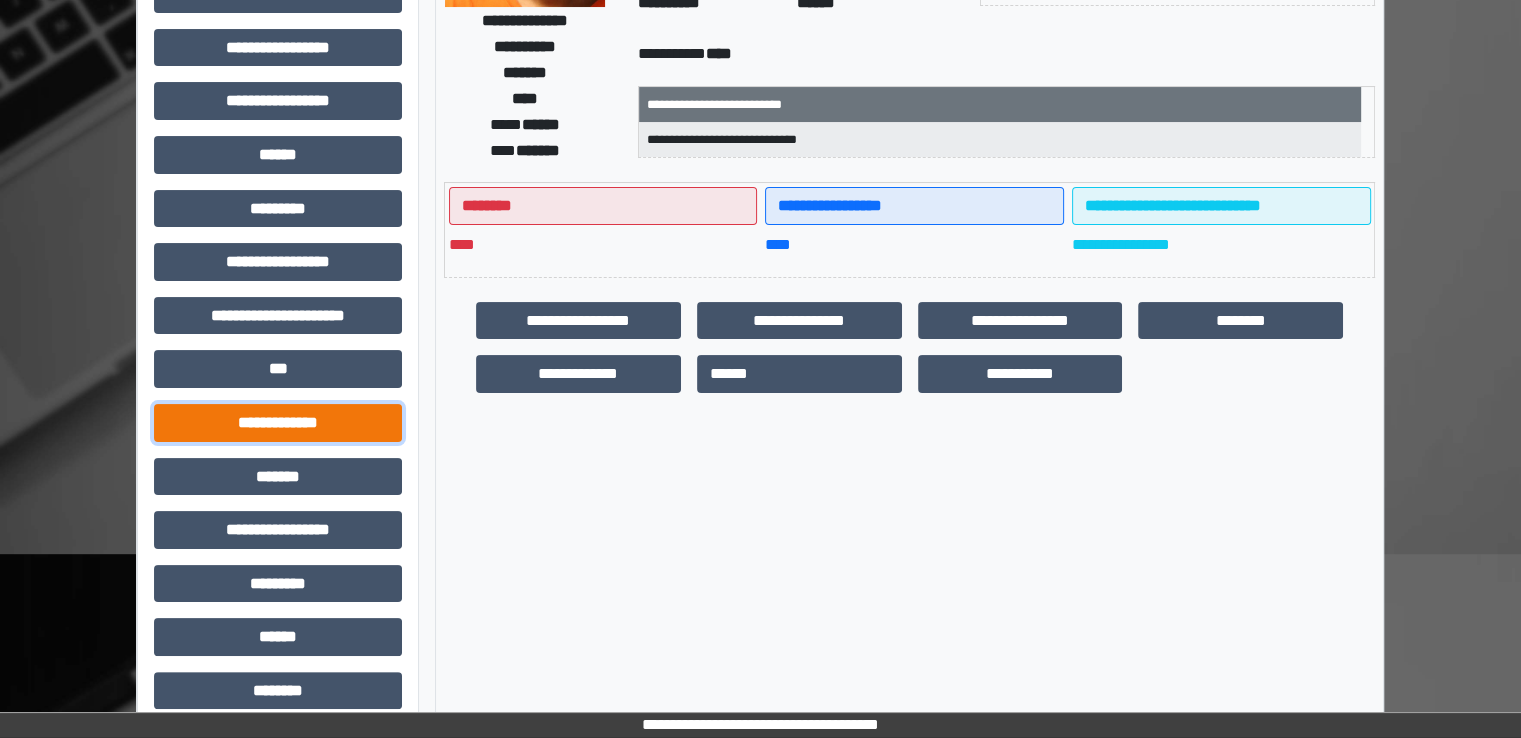 click on "**********" at bounding box center [278, 423] 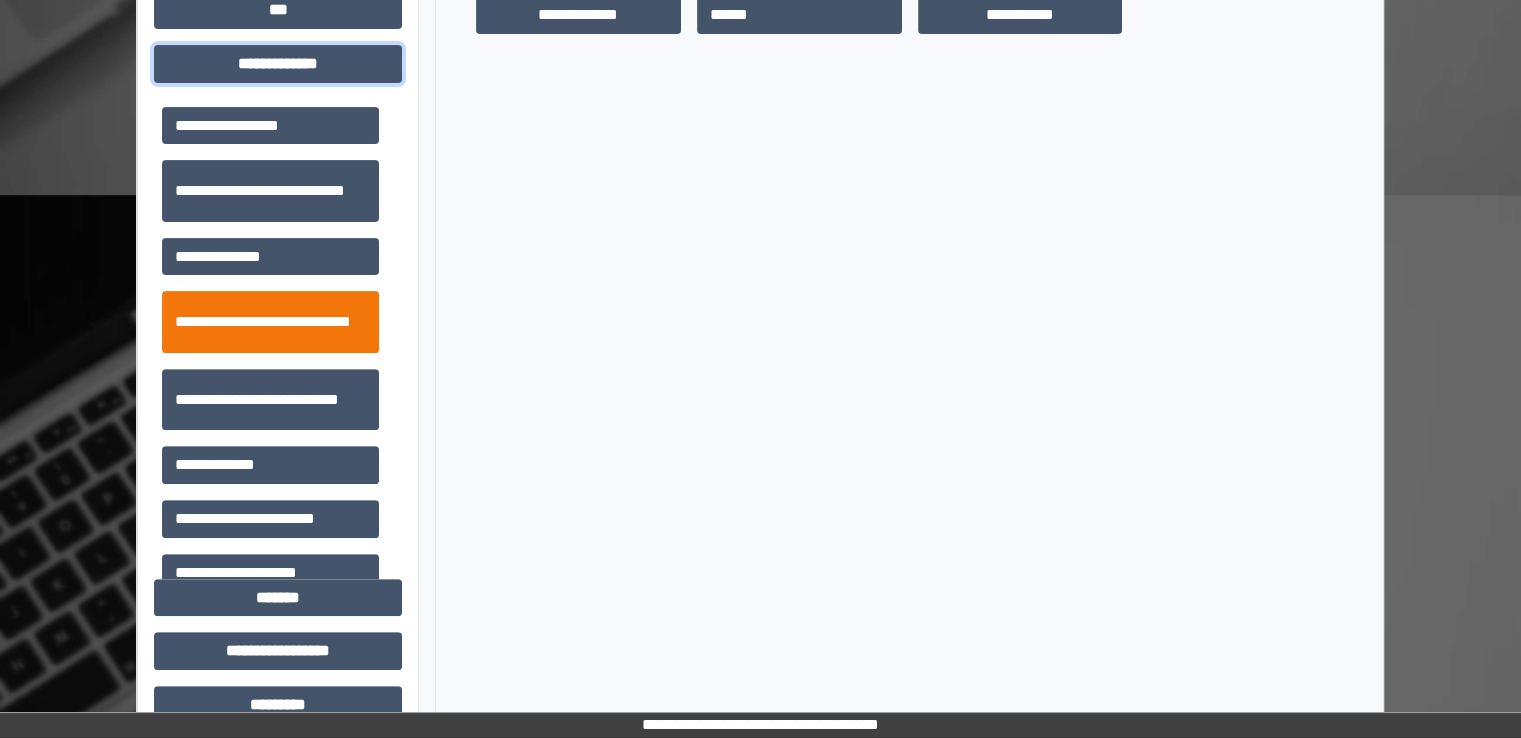 scroll, scrollTop: 700, scrollLeft: 0, axis: vertical 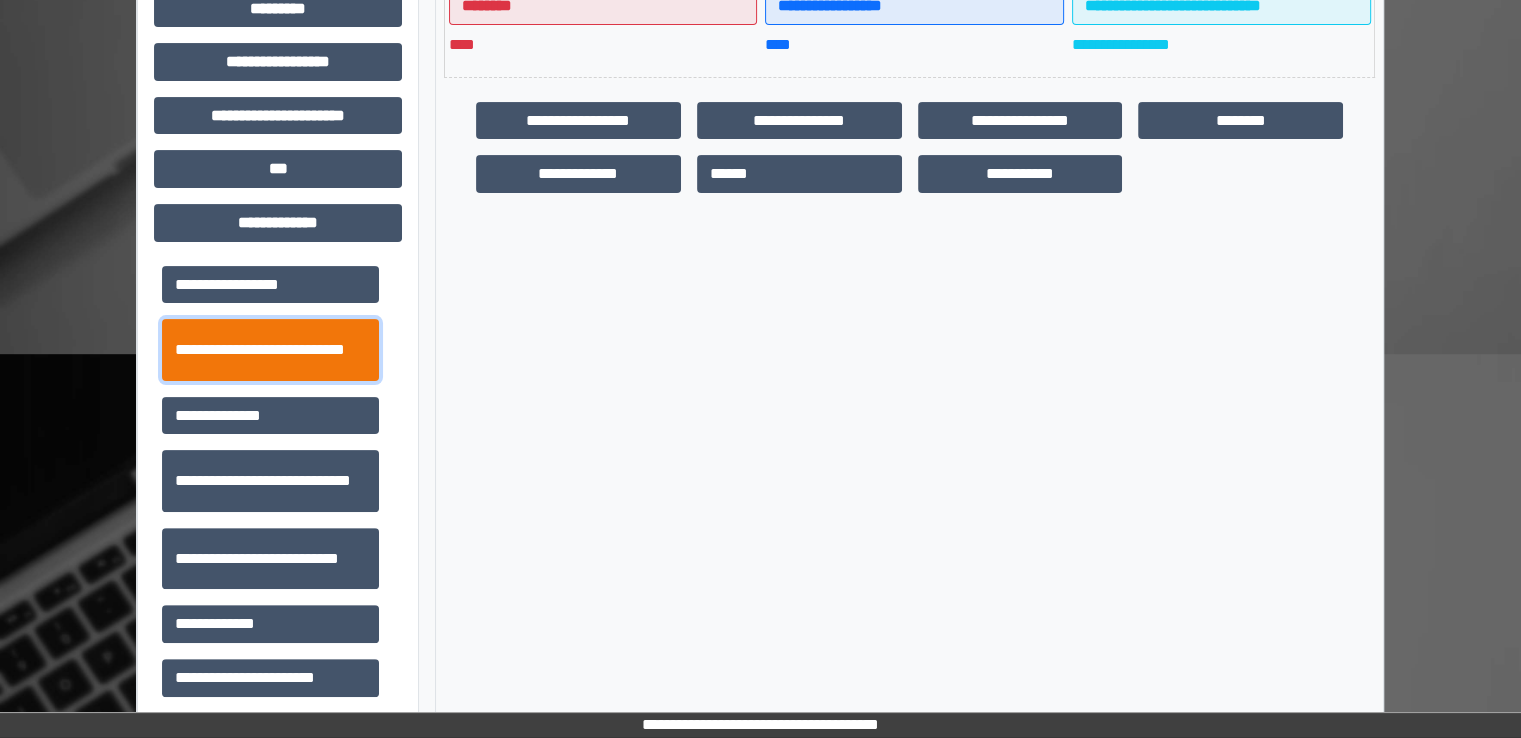click on "**********" at bounding box center (270, 350) 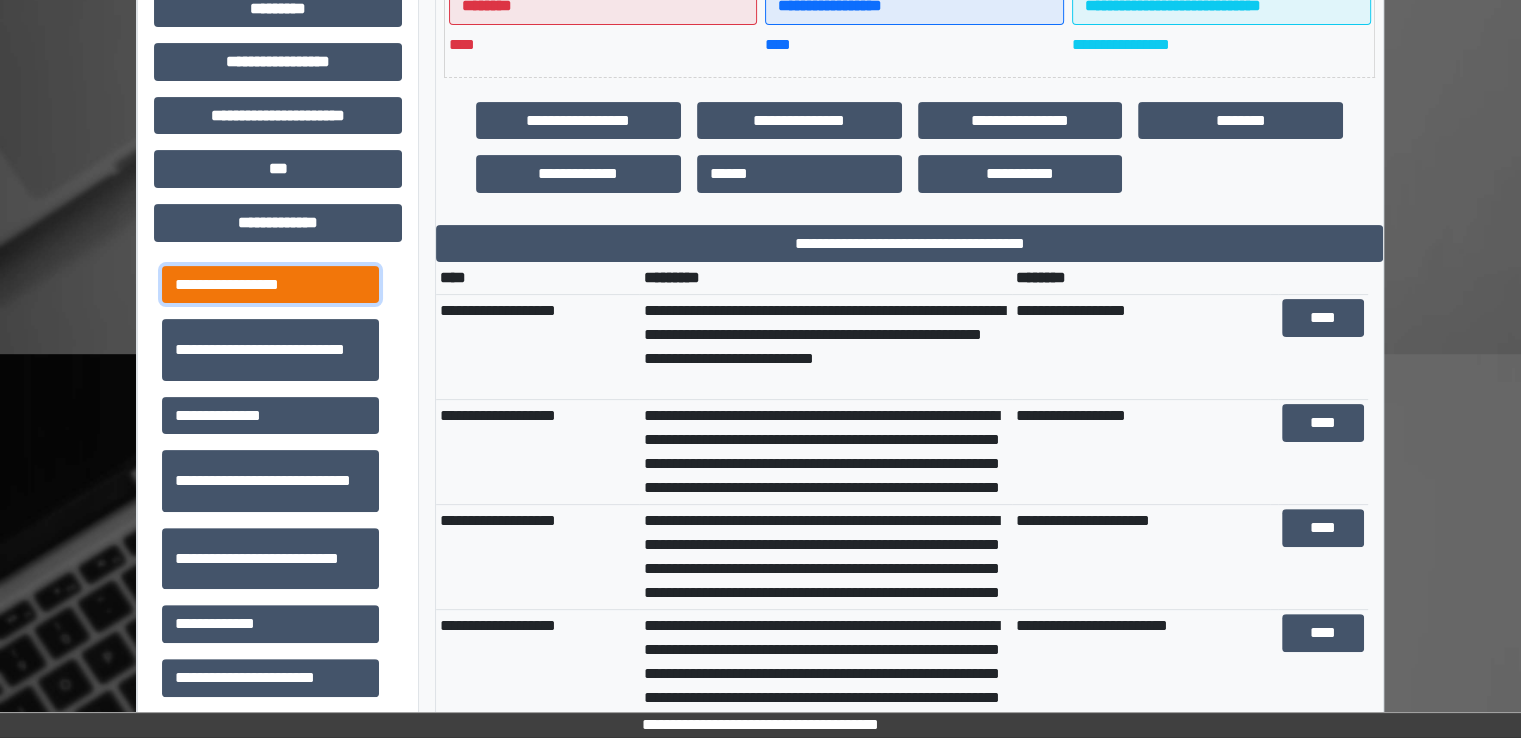 click on "**********" at bounding box center [270, 285] 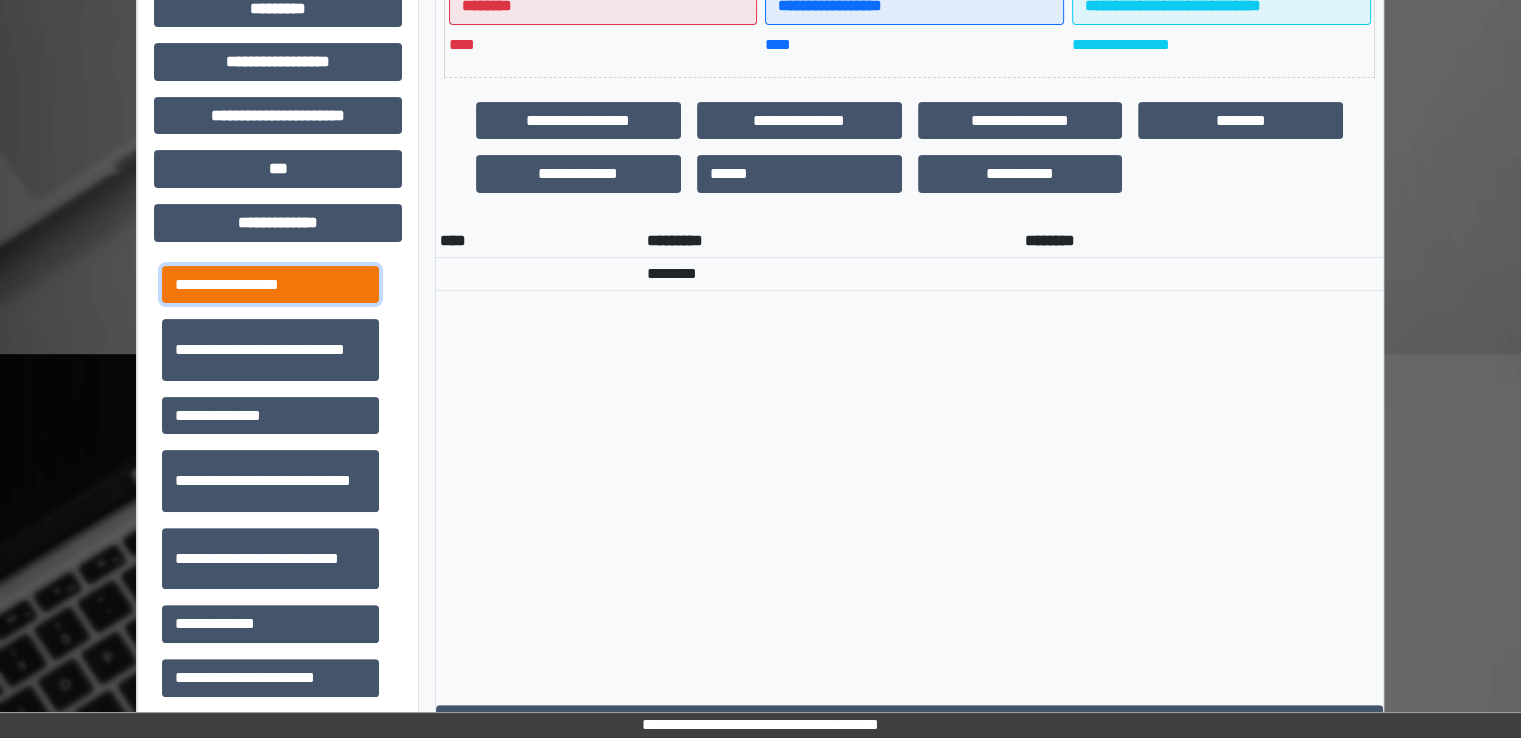 click on "**********" at bounding box center (270, 285) 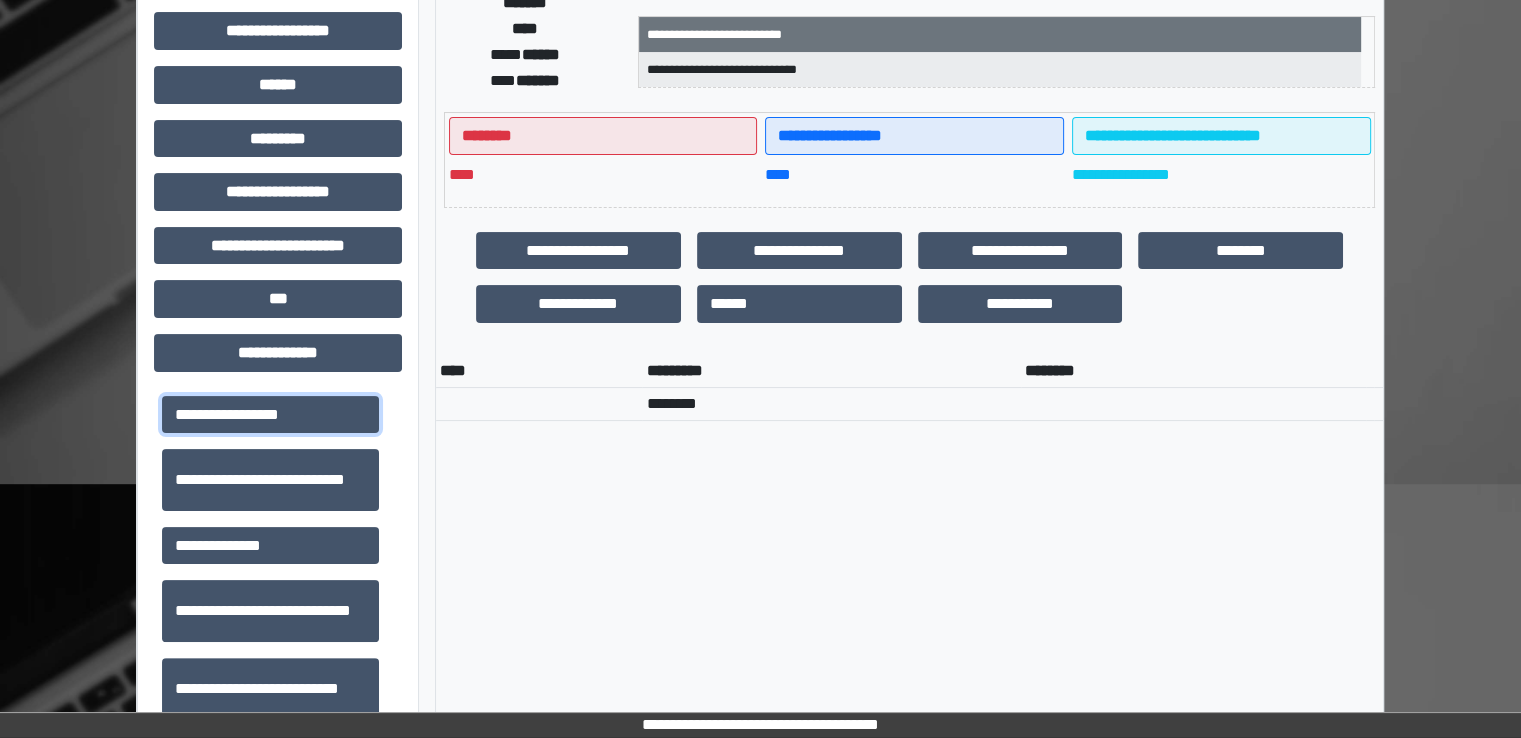 scroll, scrollTop: 0, scrollLeft: 0, axis: both 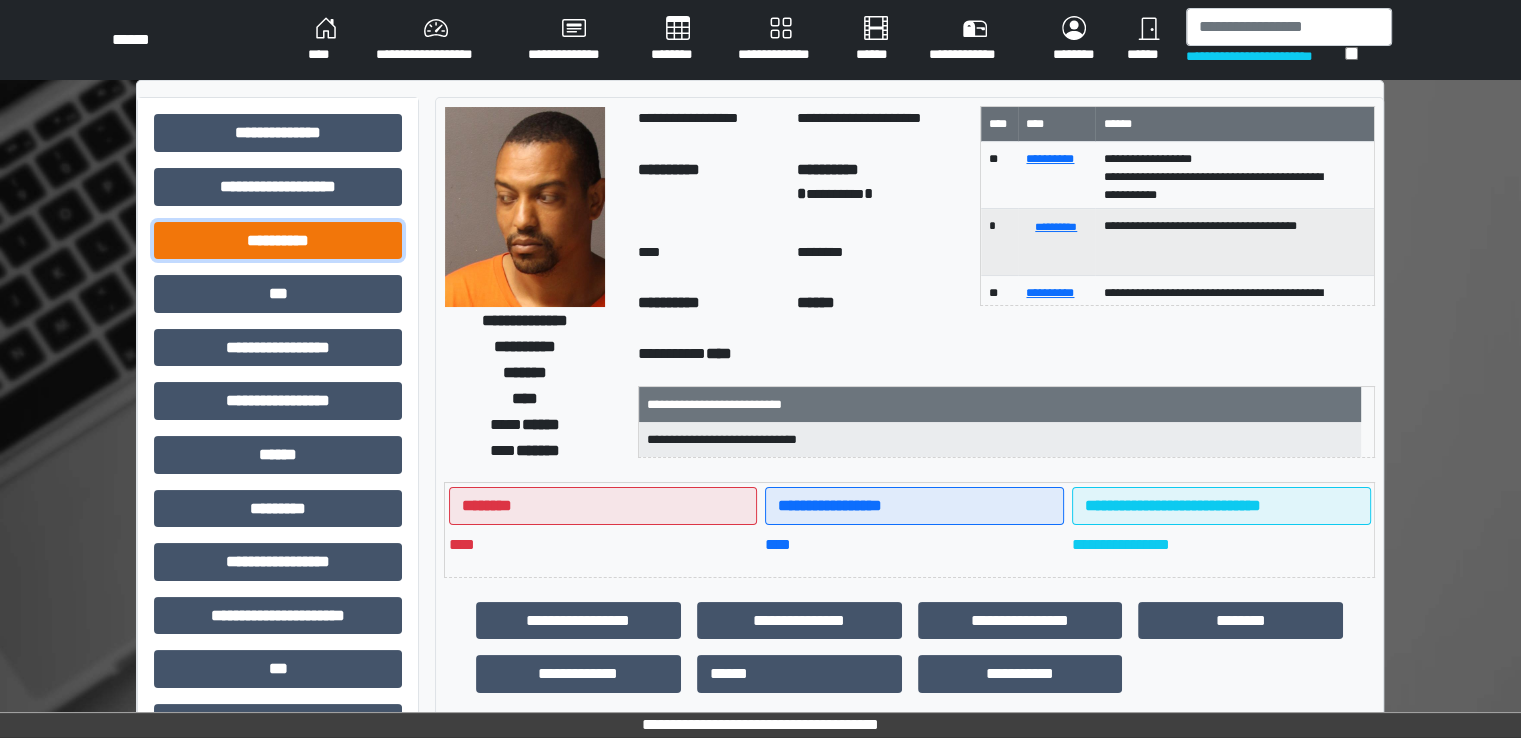 click on "**********" at bounding box center (278, 241) 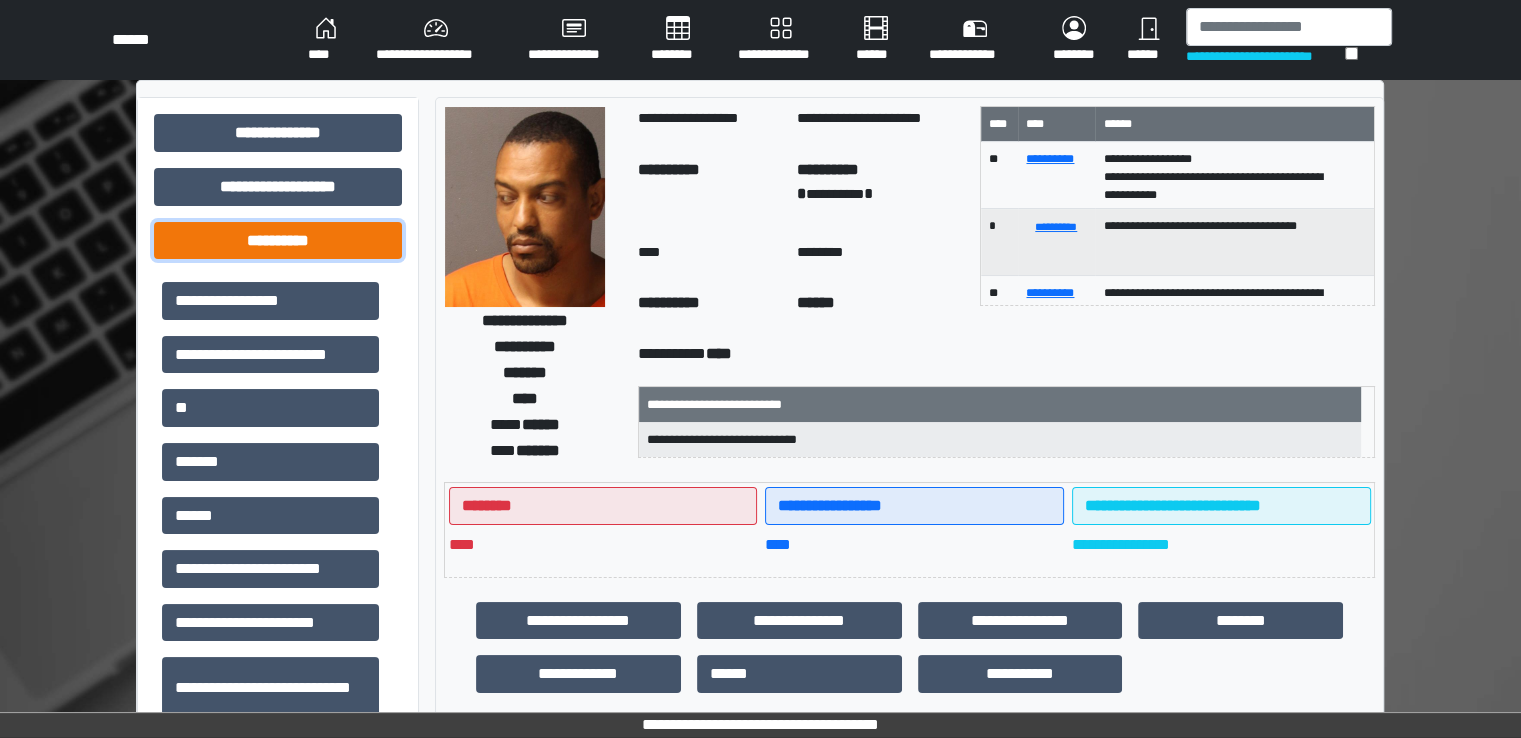 scroll, scrollTop: 0, scrollLeft: 0, axis: both 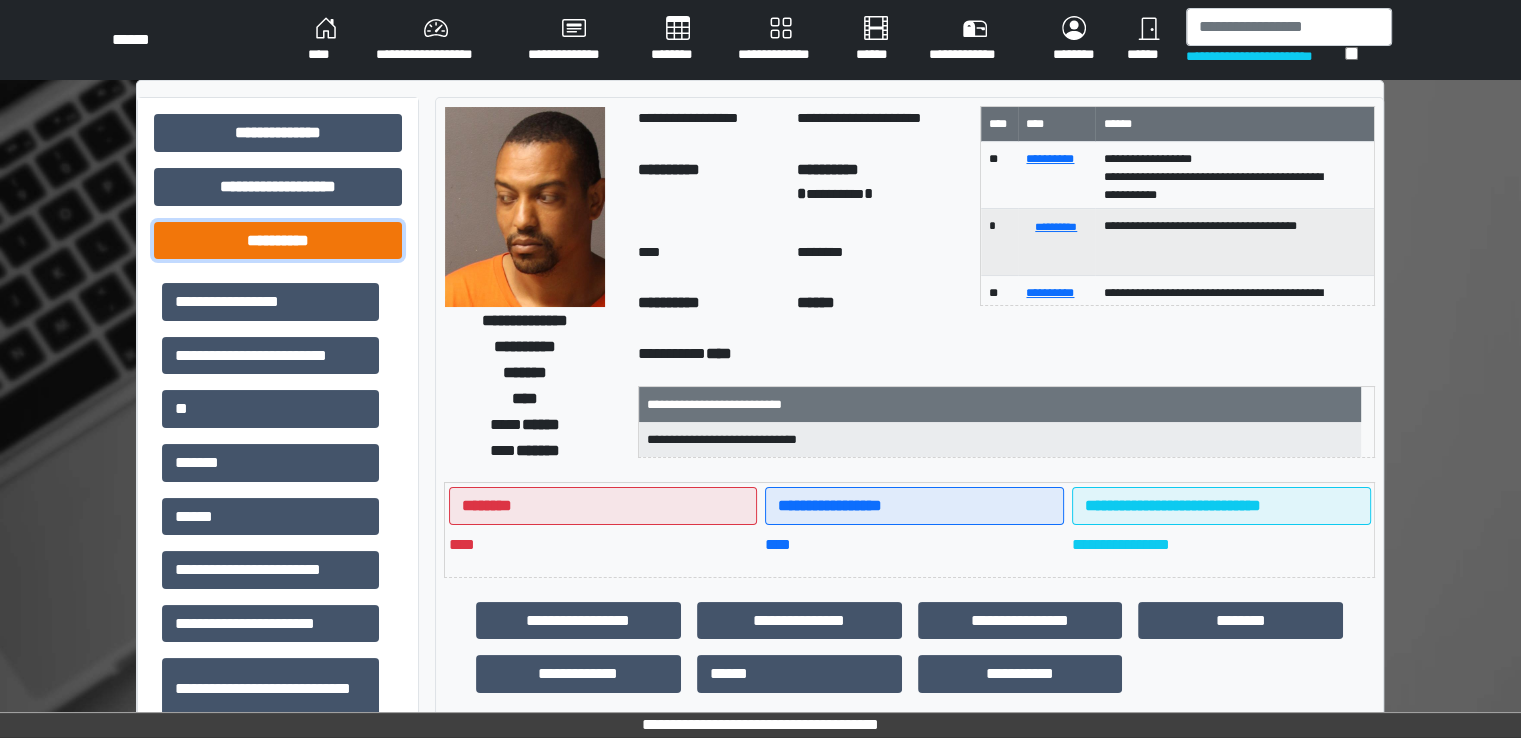 click on "**********" at bounding box center [278, 241] 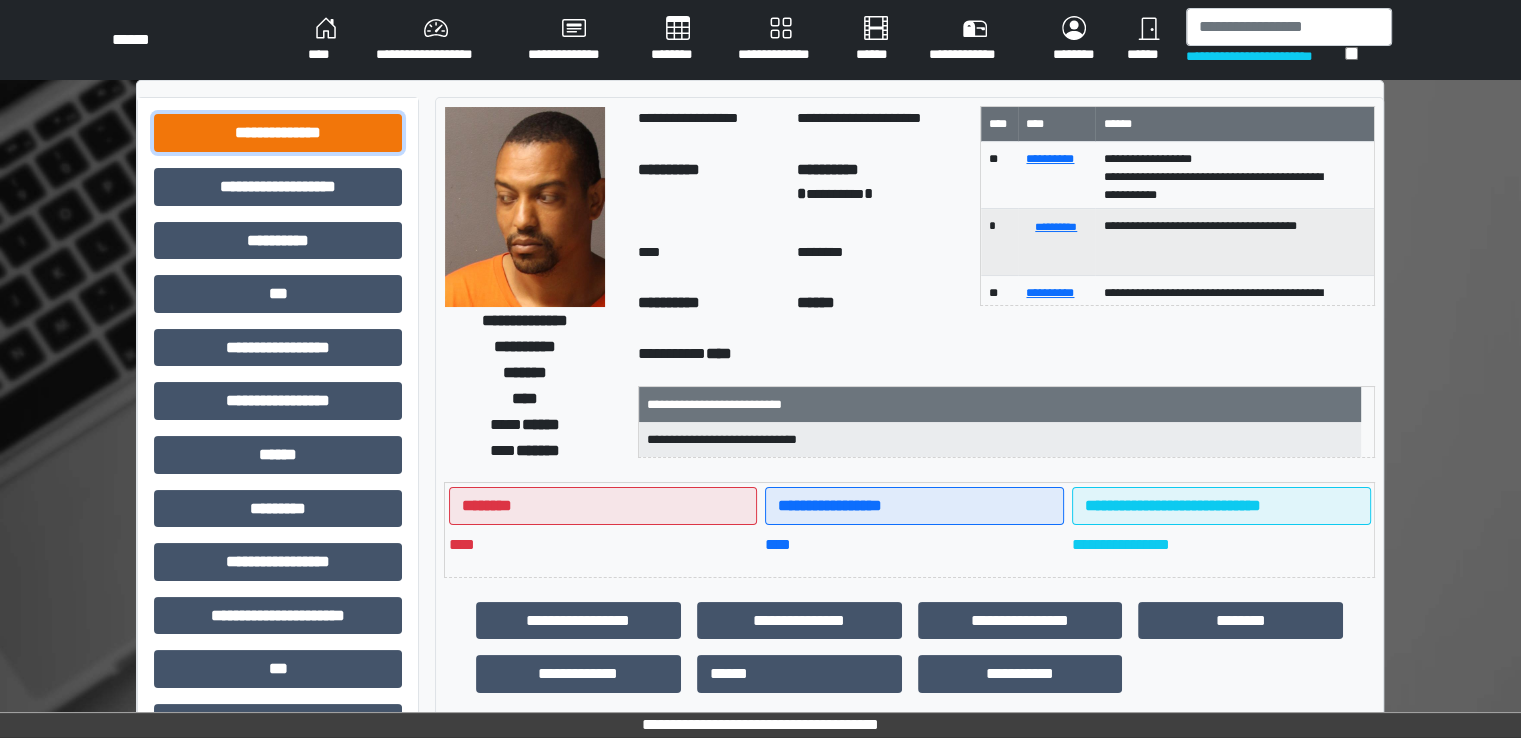 click on "**********" at bounding box center [278, 133] 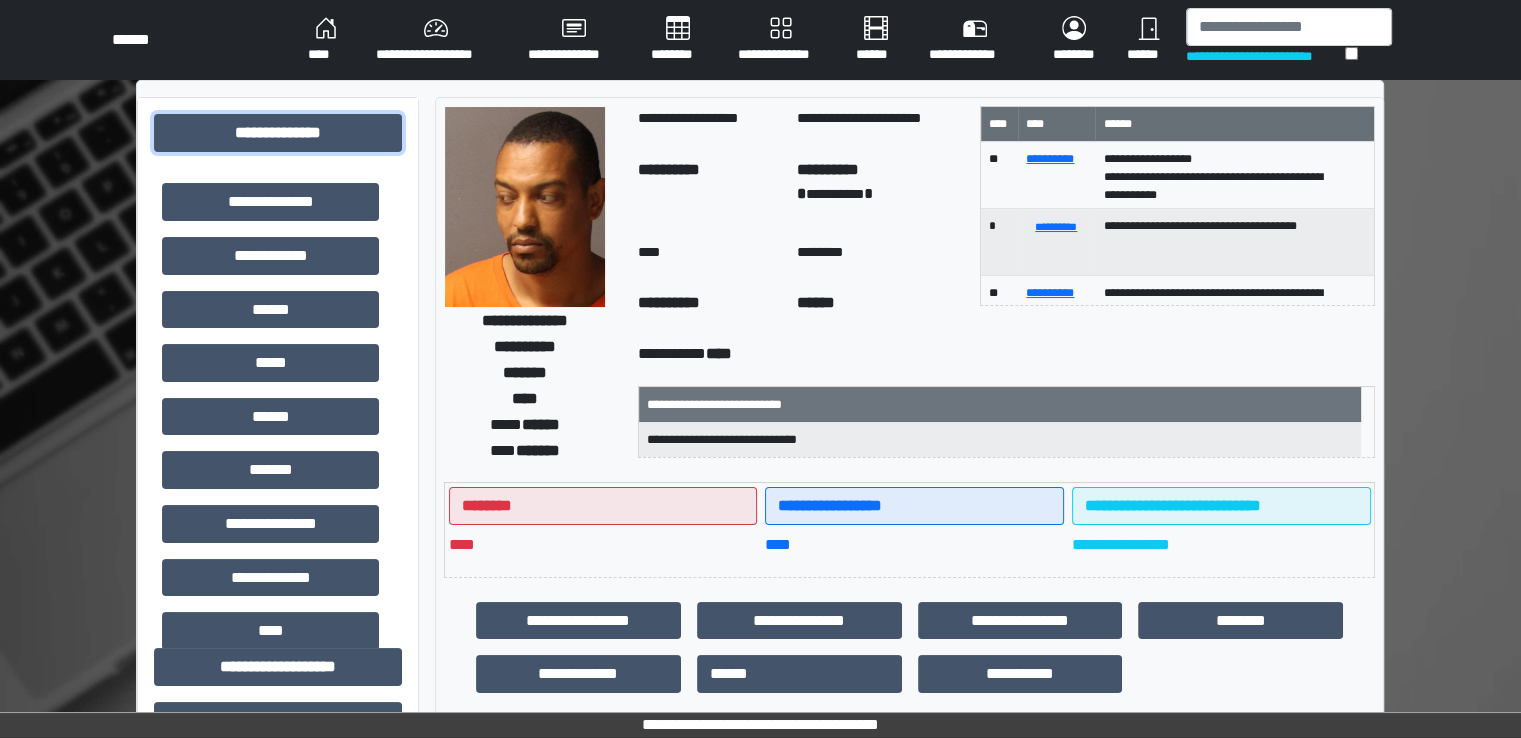 scroll, scrollTop: 500, scrollLeft: 0, axis: vertical 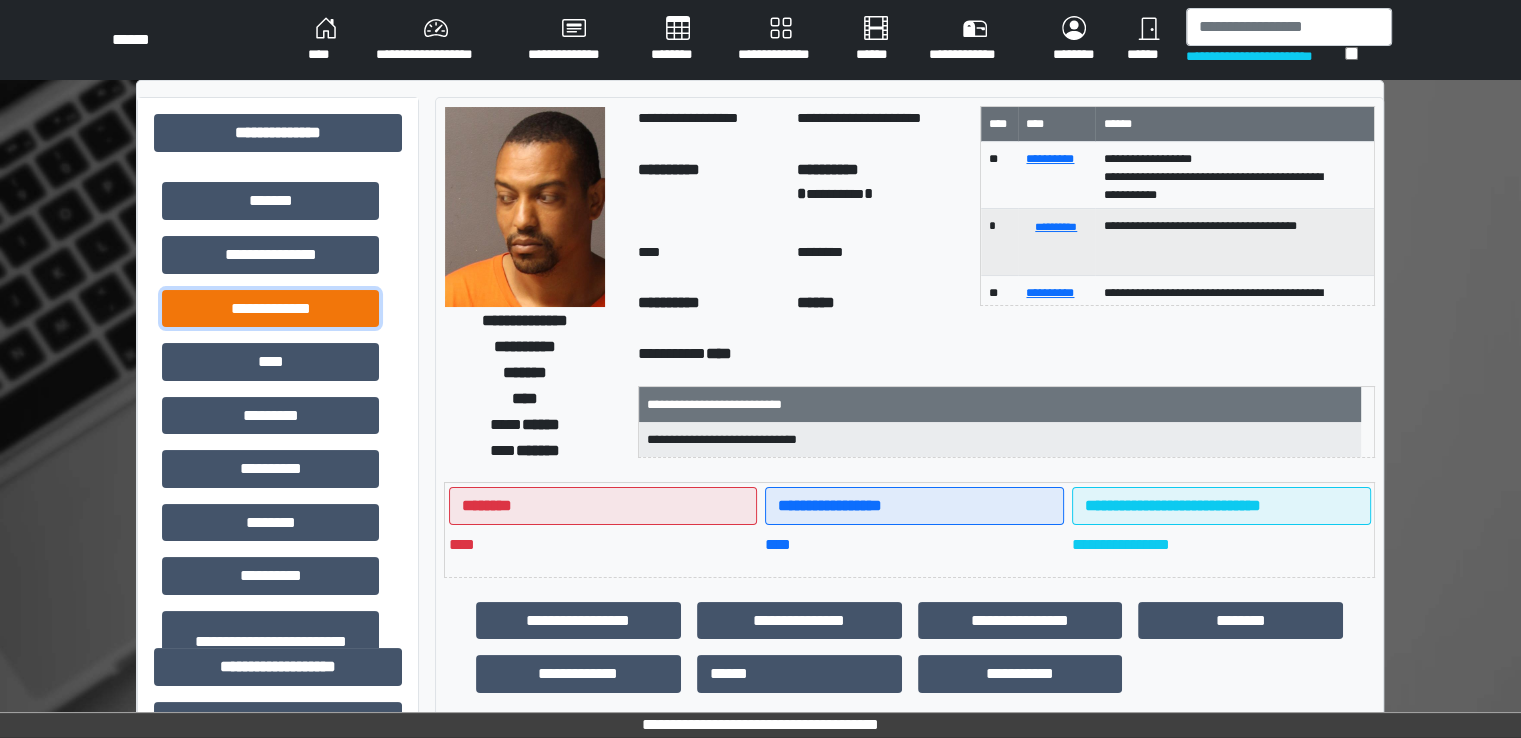 click on "**********" at bounding box center [270, 309] 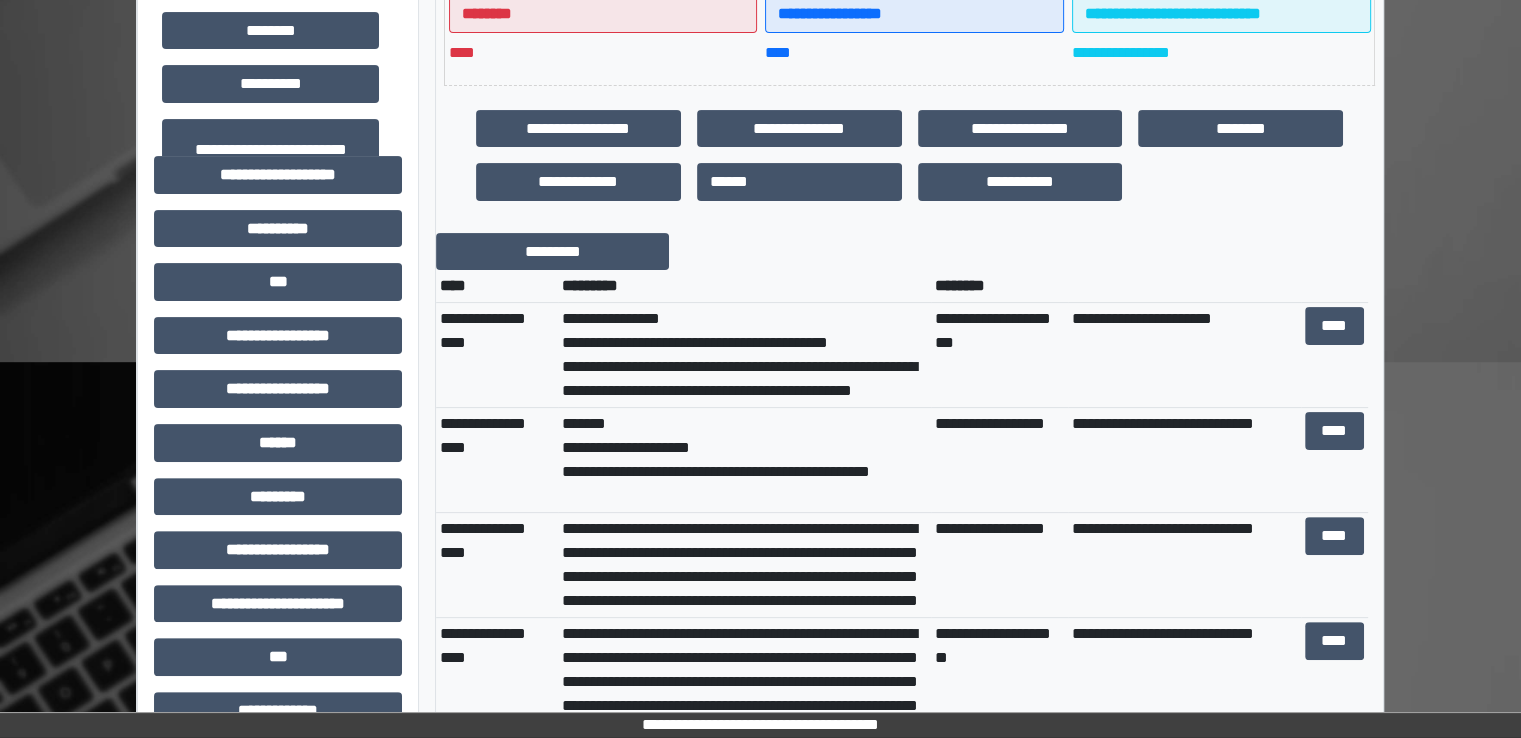 scroll, scrollTop: 500, scrollLeft: 0, axis: vertical 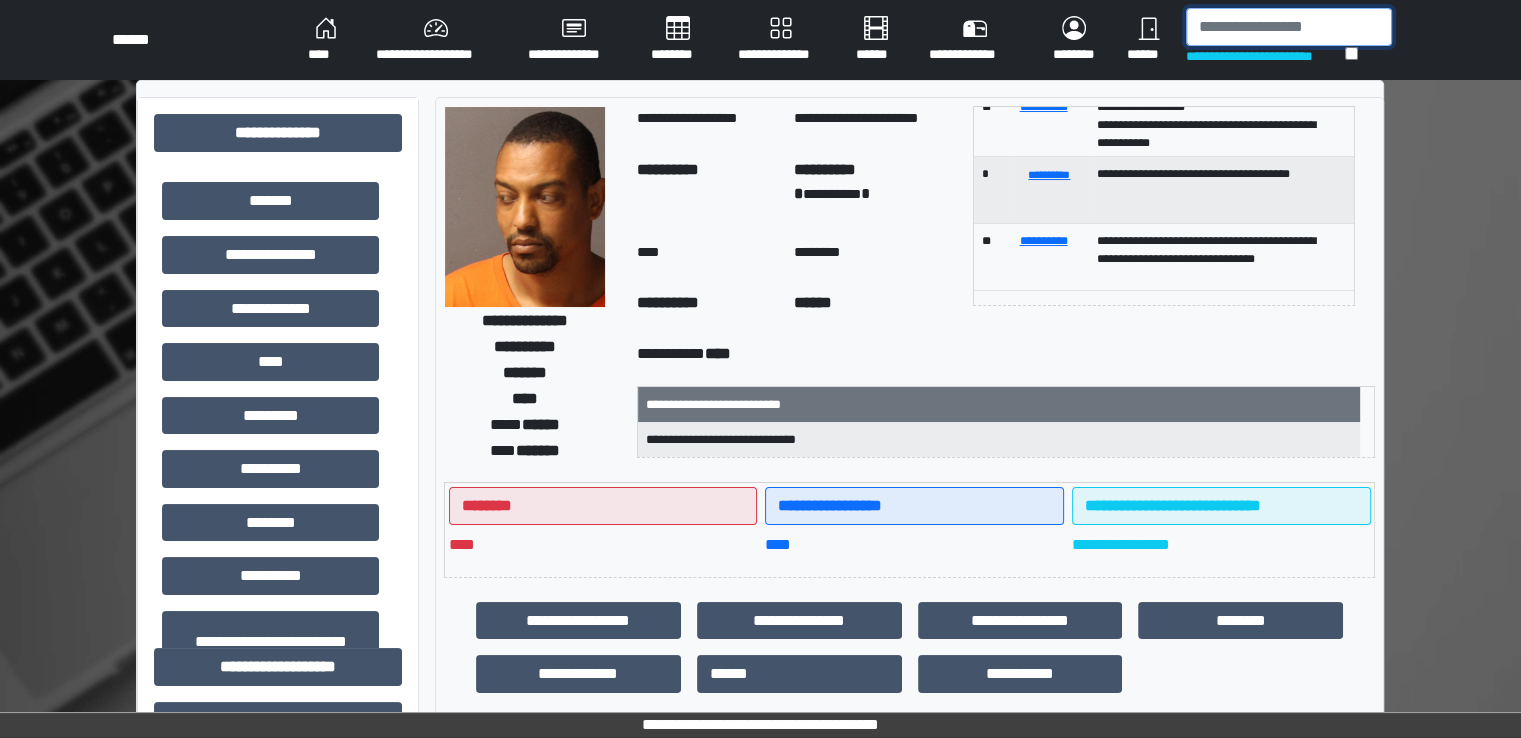 click at bounding box center (1289, 27) 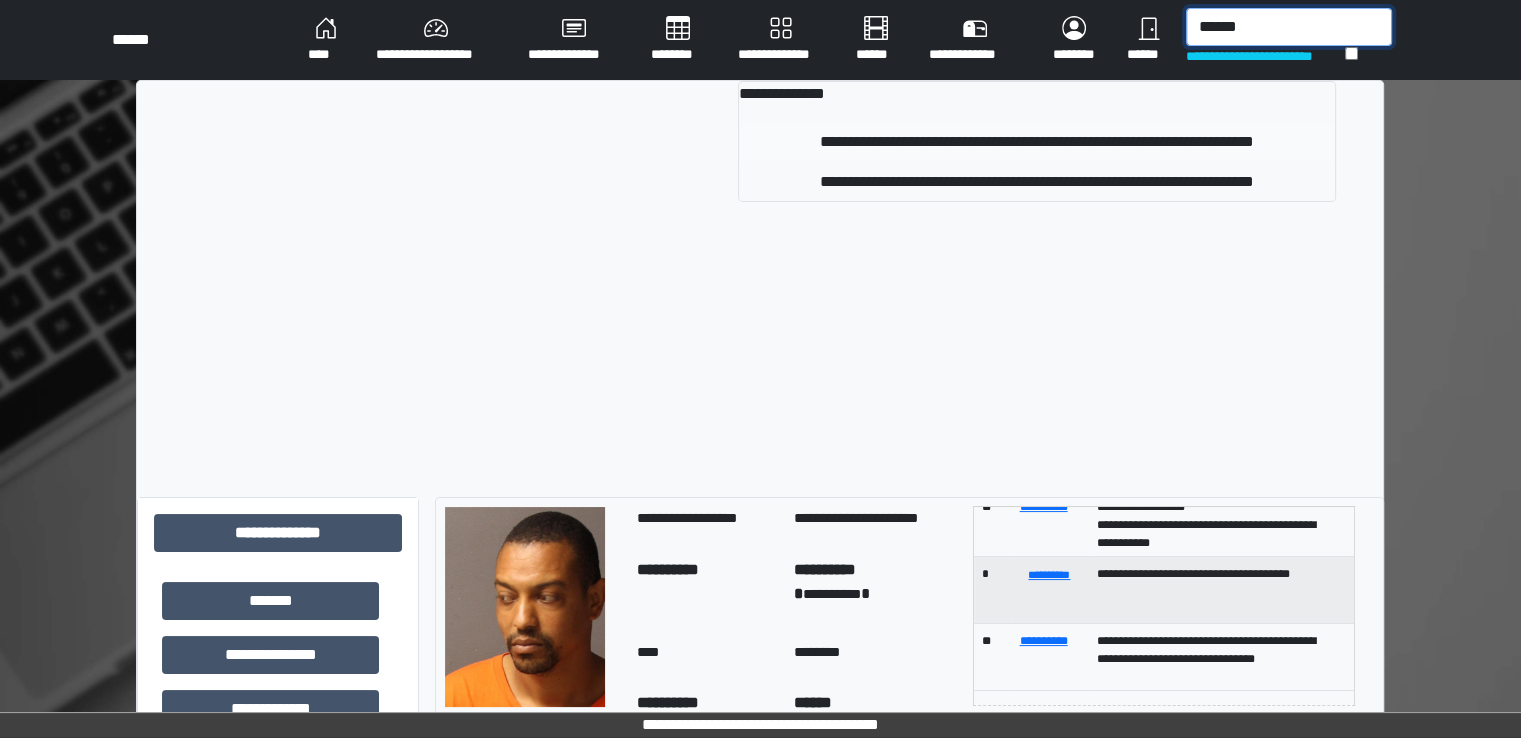 type on "******" 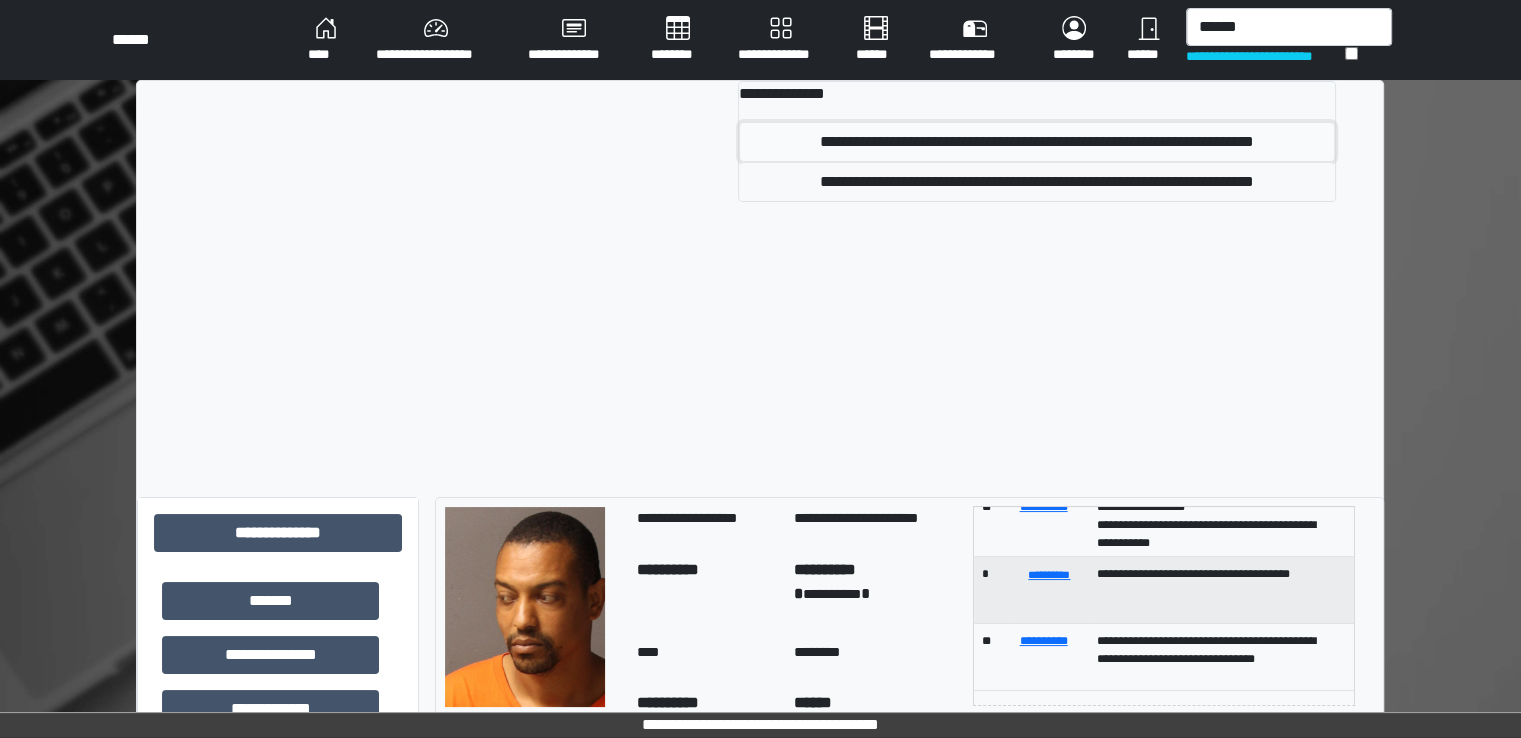 click on "**********" at bounding box center (1037, 142) 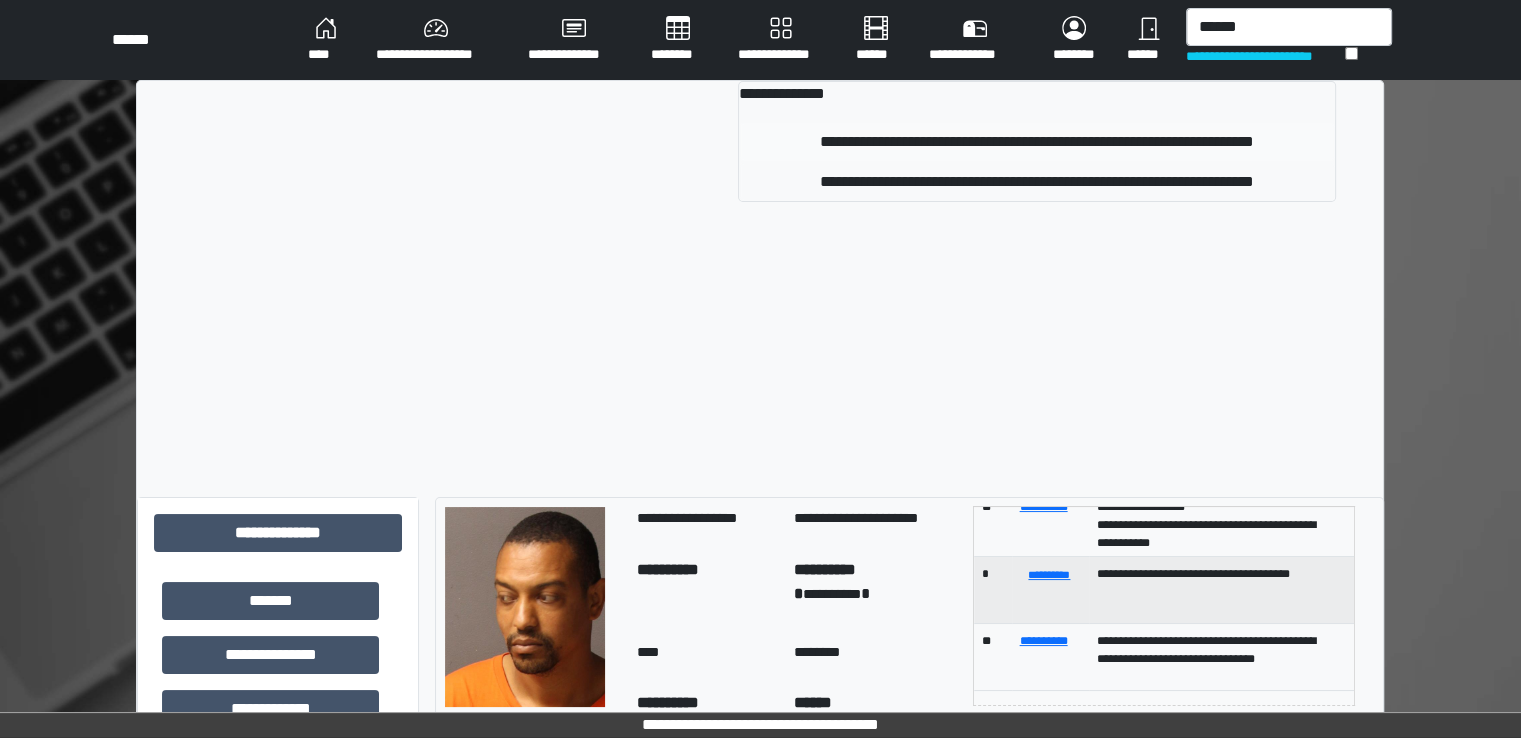 type 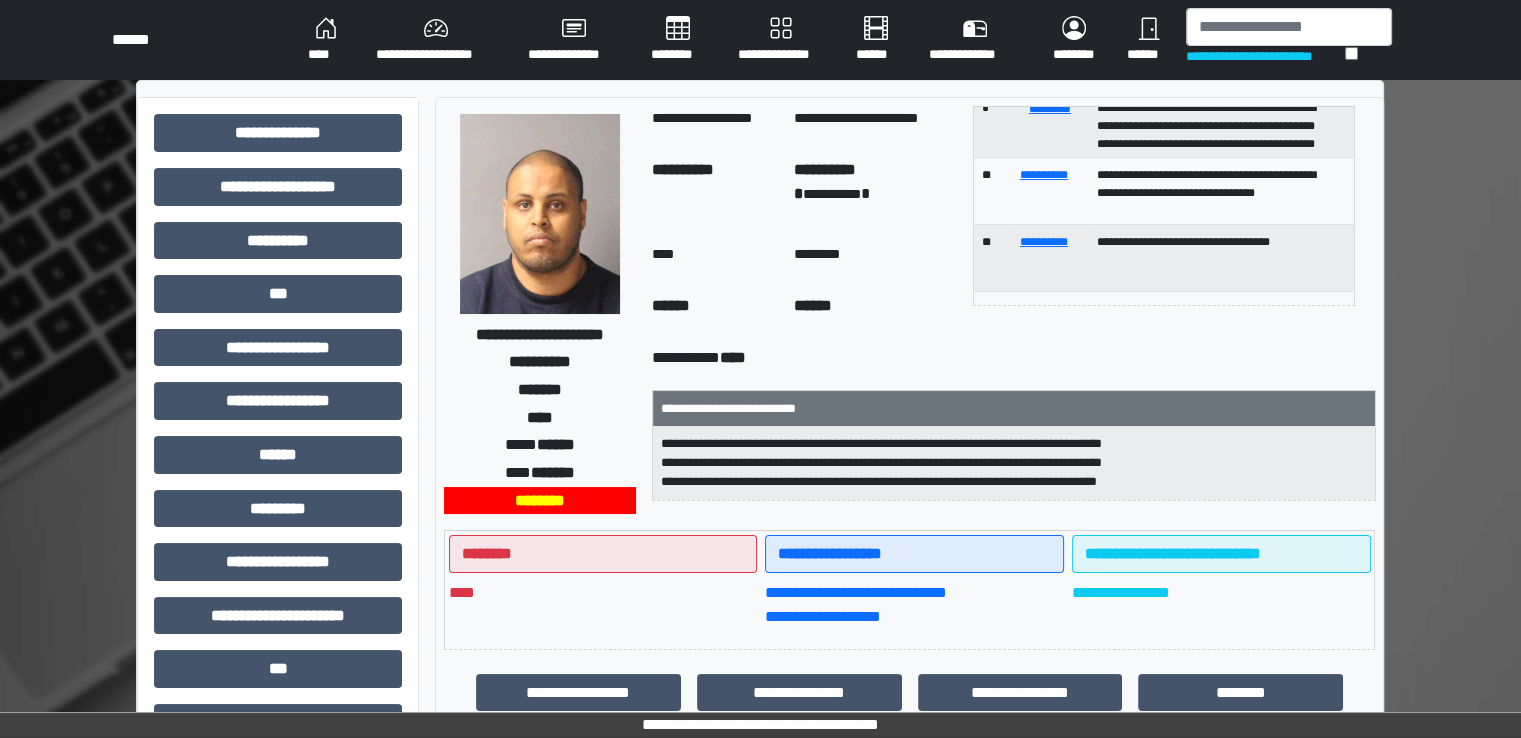 scroll, scrollTop: 0, scrollLeft: 0, axis: both 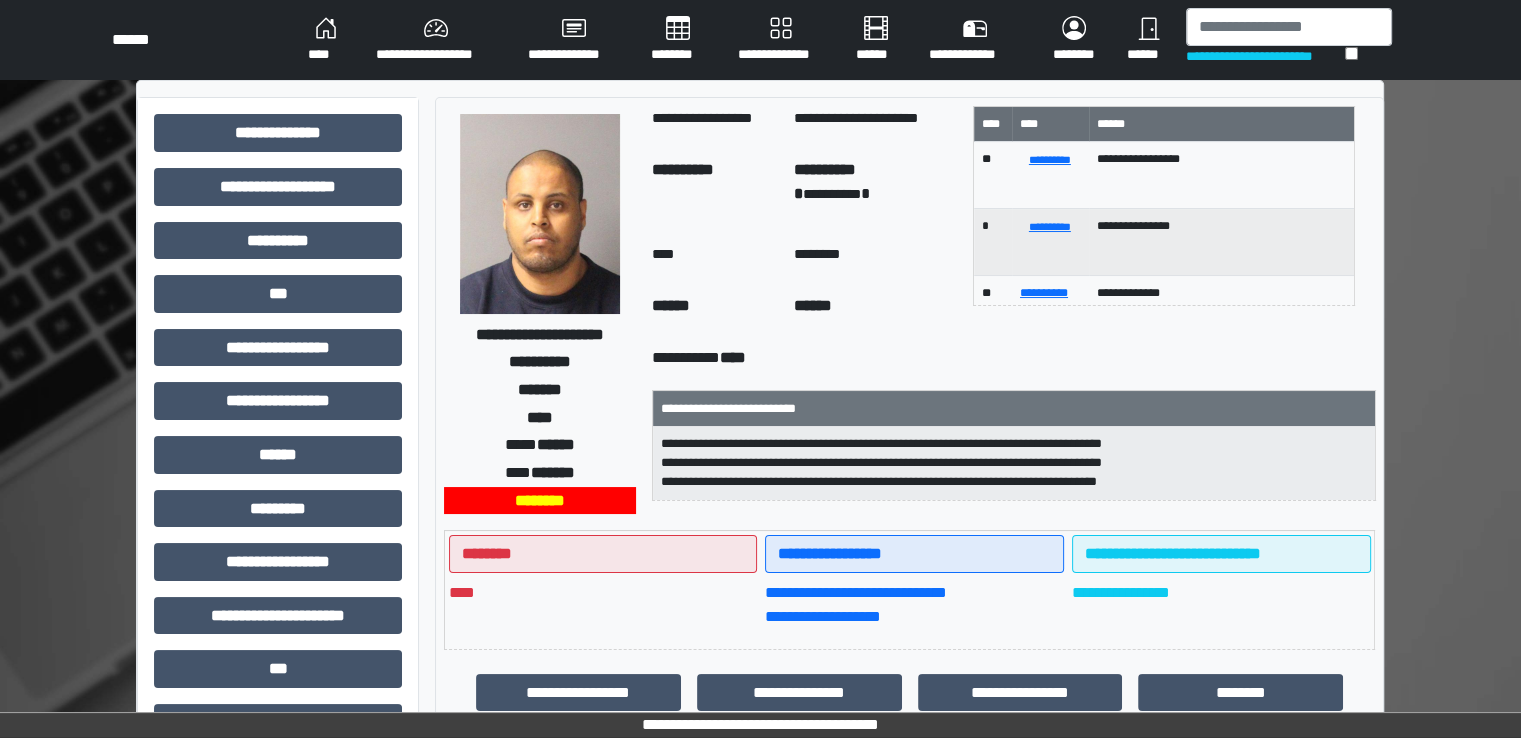 click on "**********" at bounding box center [540, 334] 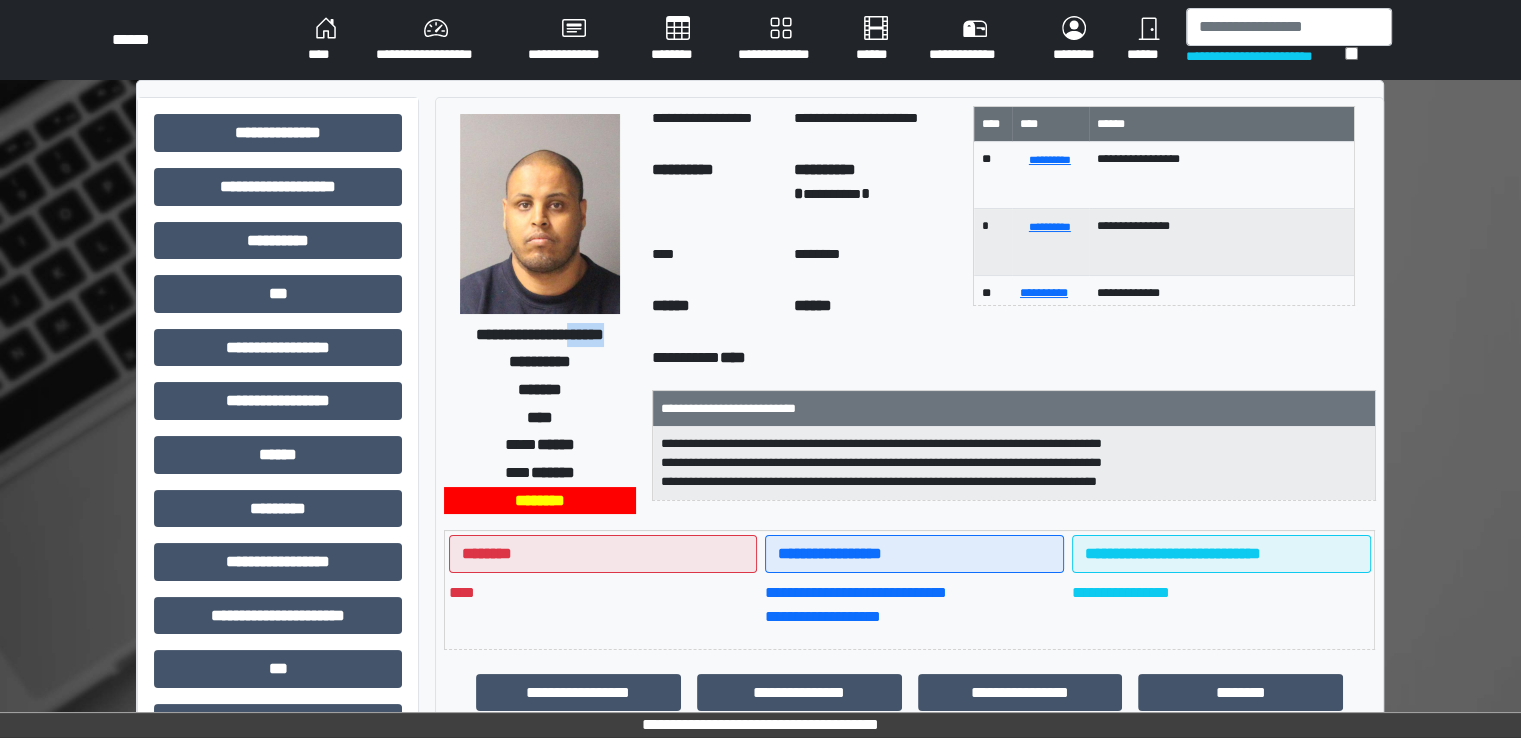 click on "**********" at bounding box center [540, 334] 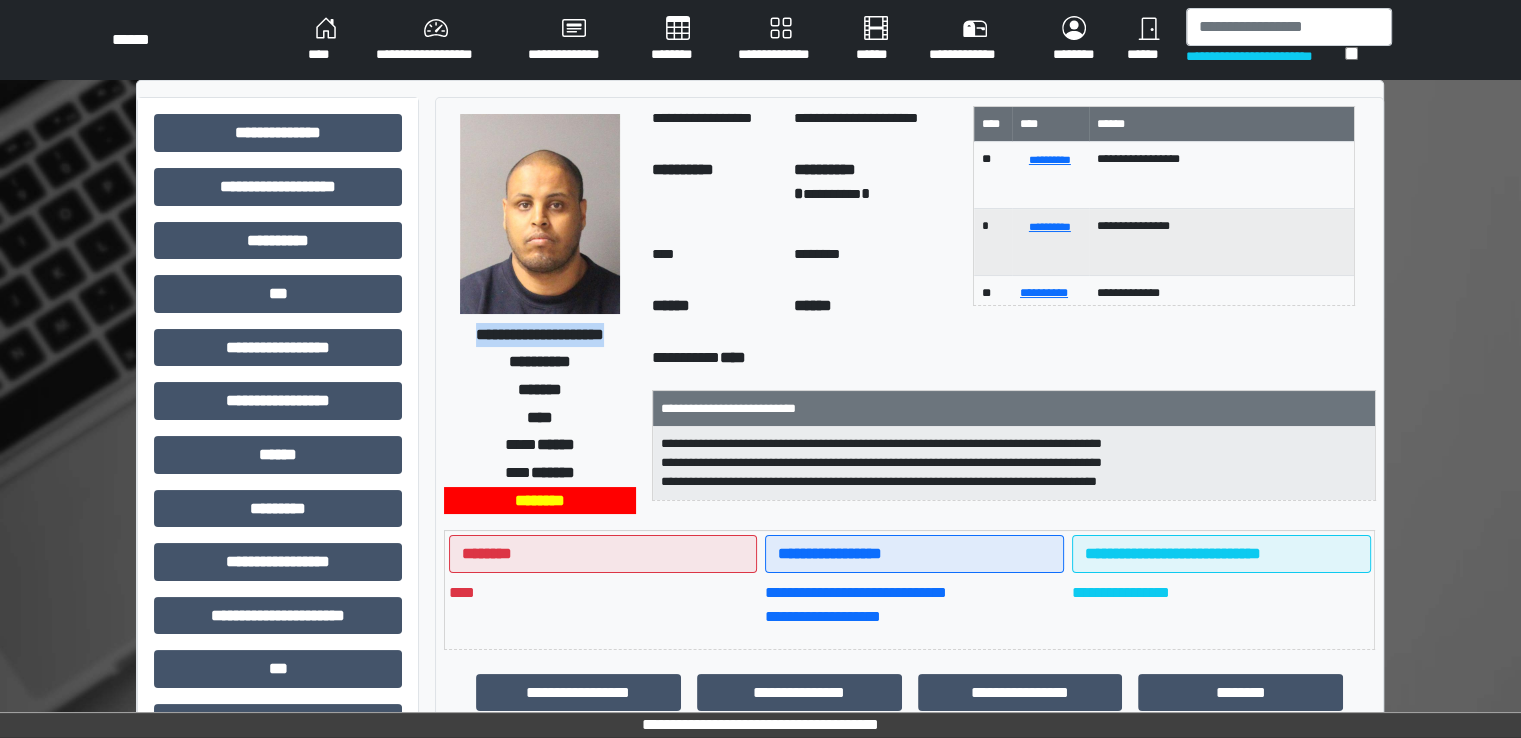 click on "**********" at bounding box center [540, 334] 